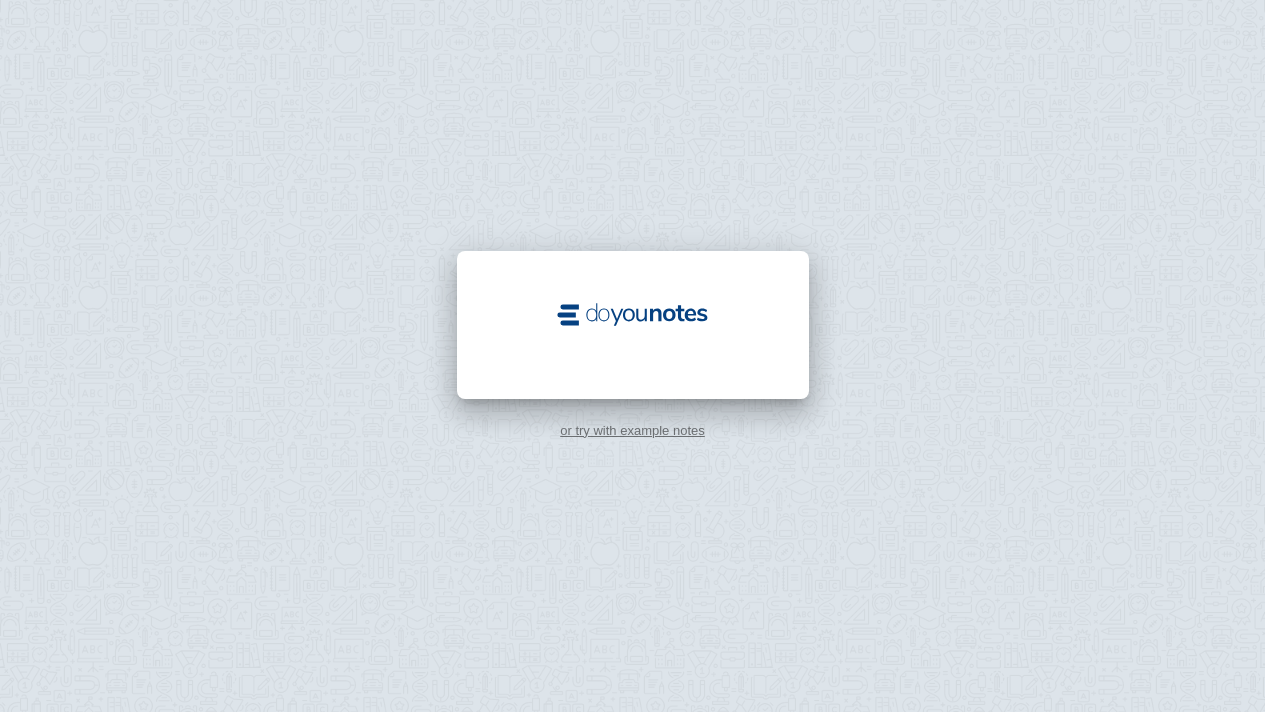 scroll, scrollTop: 0, scrollLeft: 0, axis: both 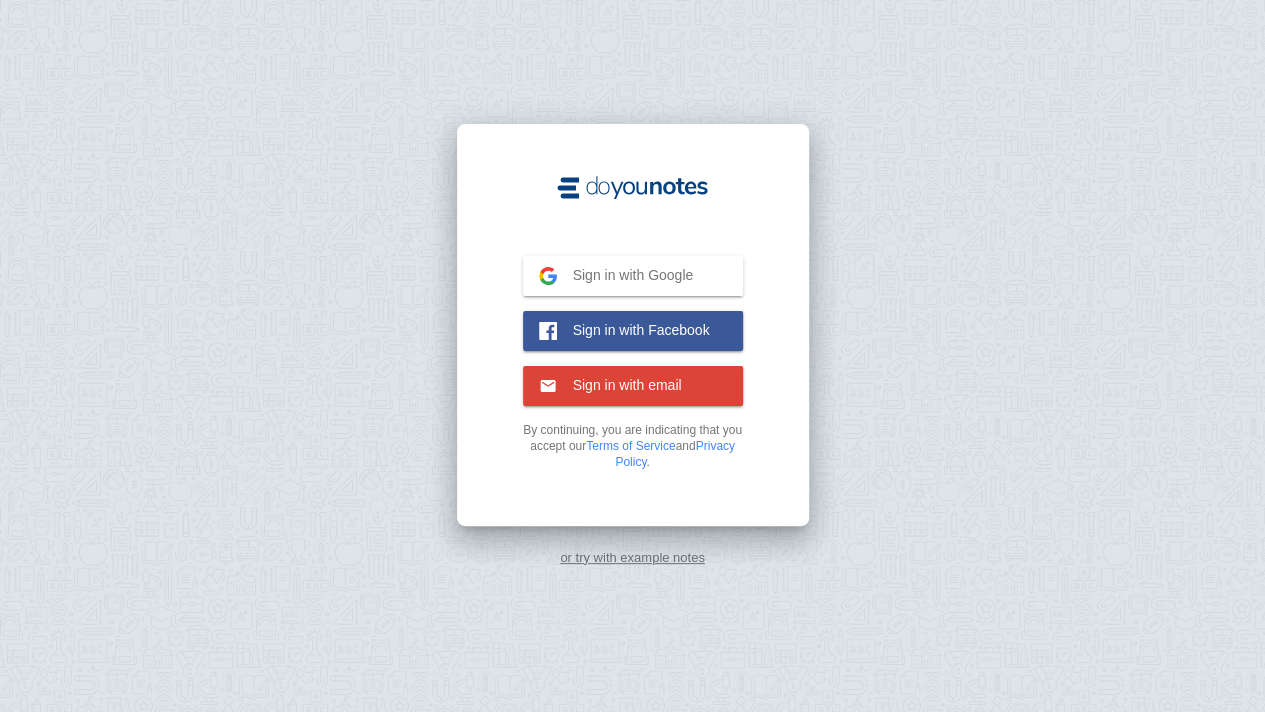 click on "Sign in with Google Google" at bounding box center (633, 276) 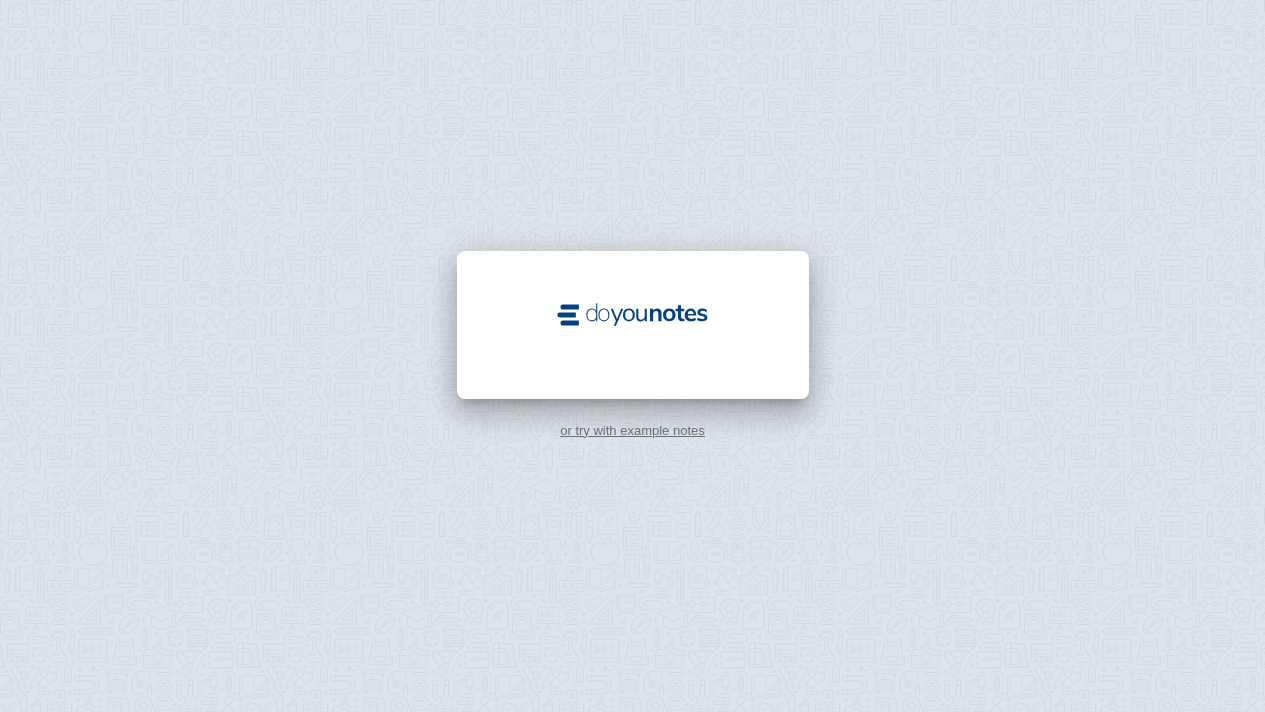 scroll, scrollTop: 0, scrollLeft: 0, axis: both 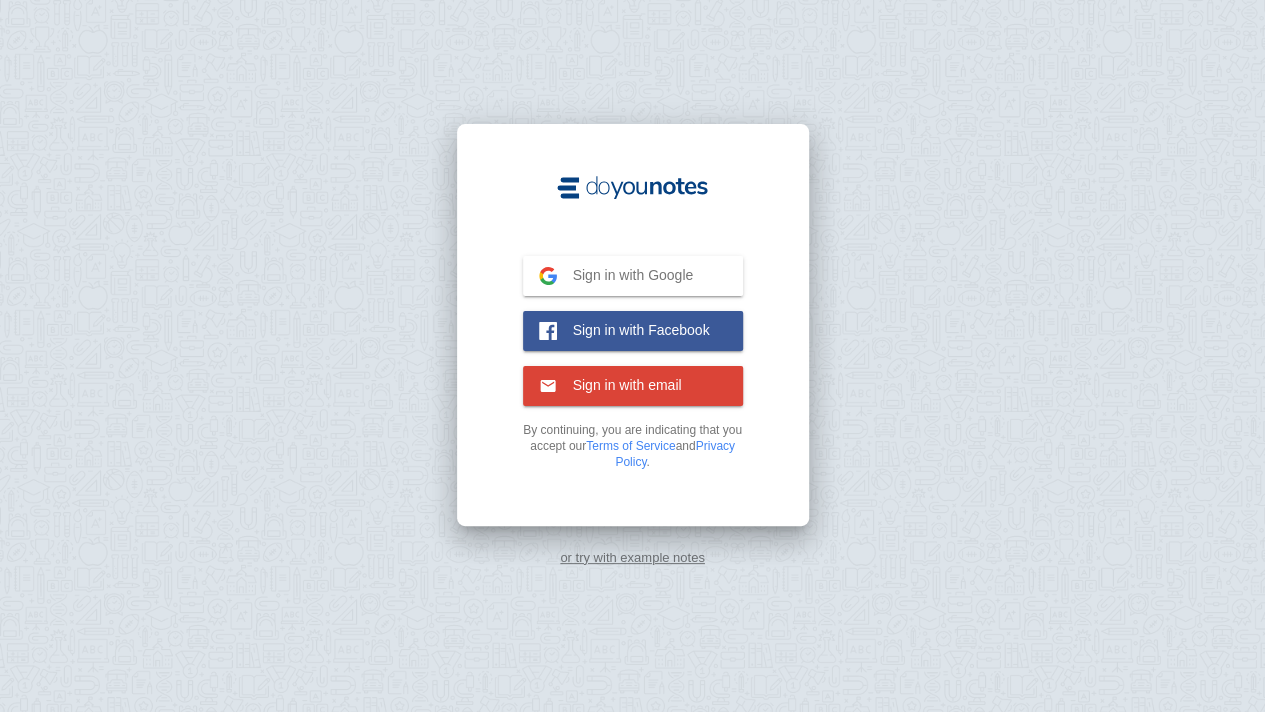 click on "Sign in with Google" at bounding box center [625, 275] 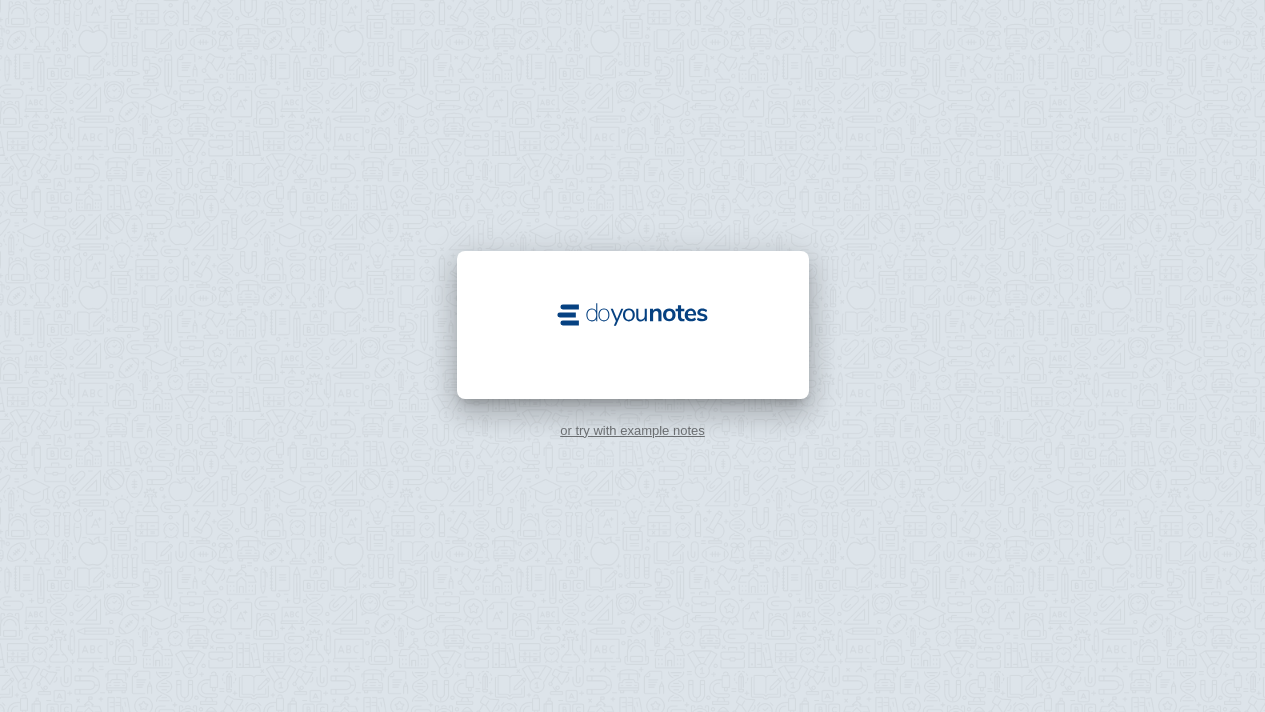 scroll, scrollTop: 0, scrollLeft: 0, axis: both 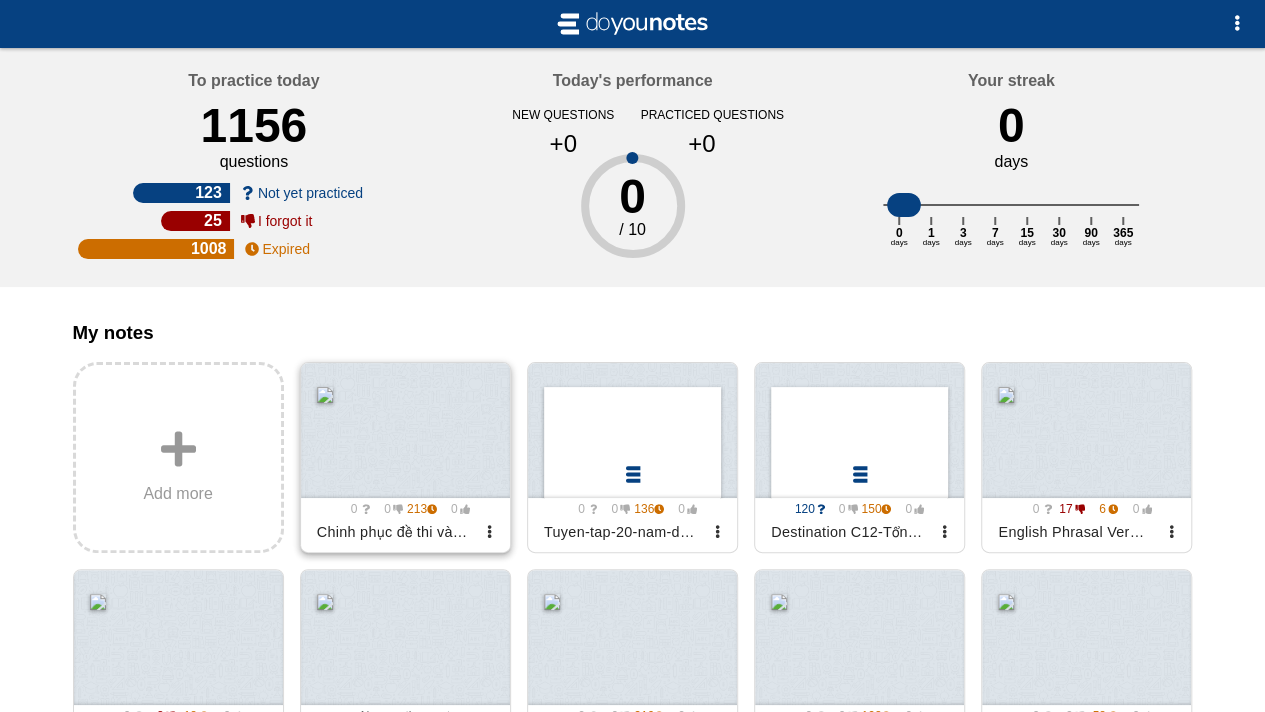 click at bounding box center (405, 430) 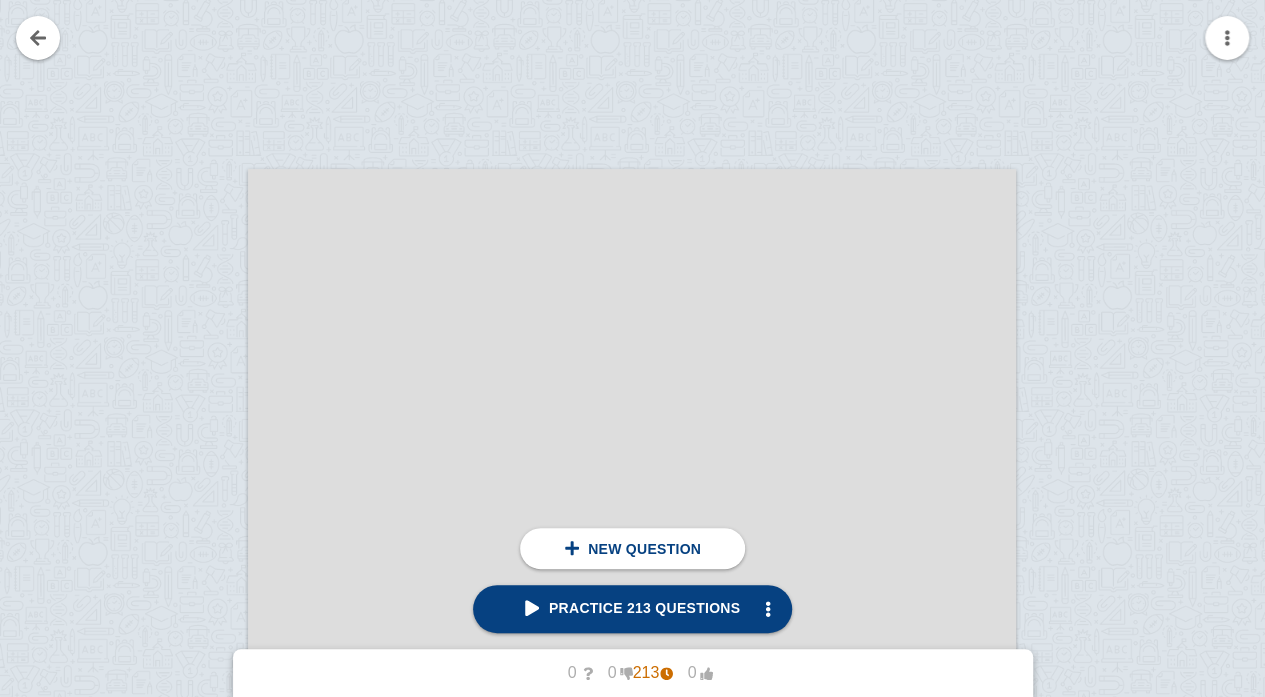 scroll, scrollTop: 382, scrollLeft: 0, axis: vertical 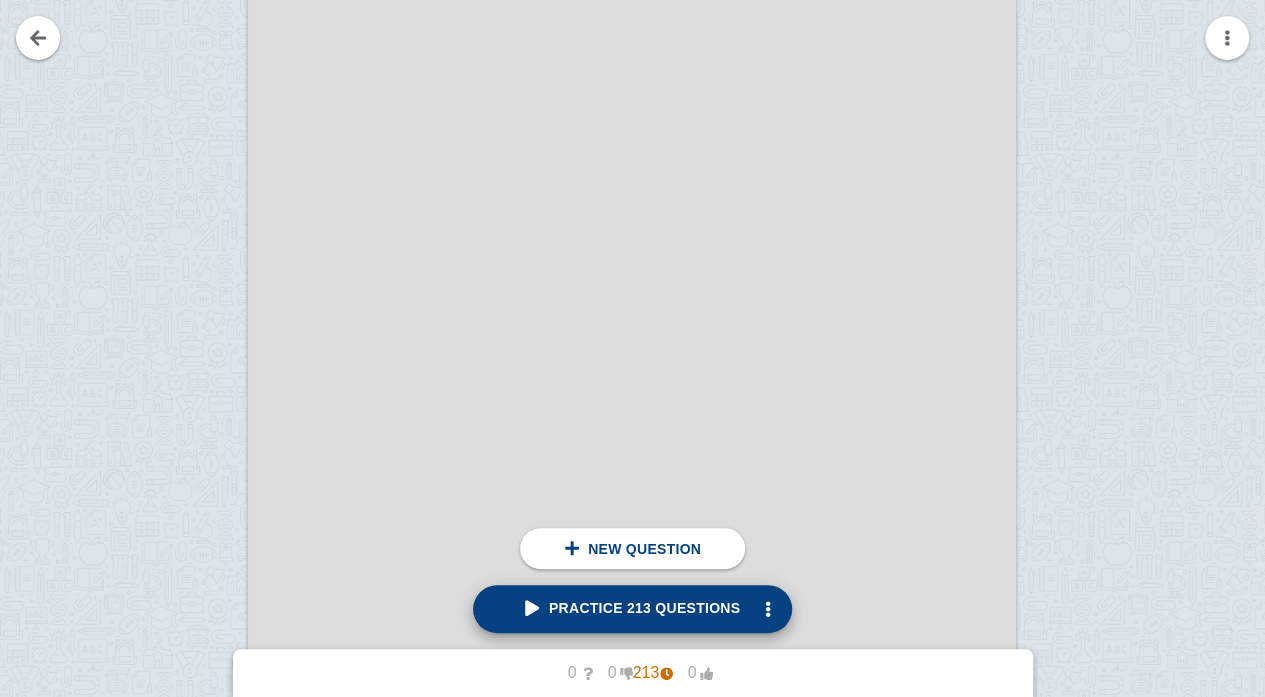 click on "Practice 213 questions" at bounding box center (632, 608) 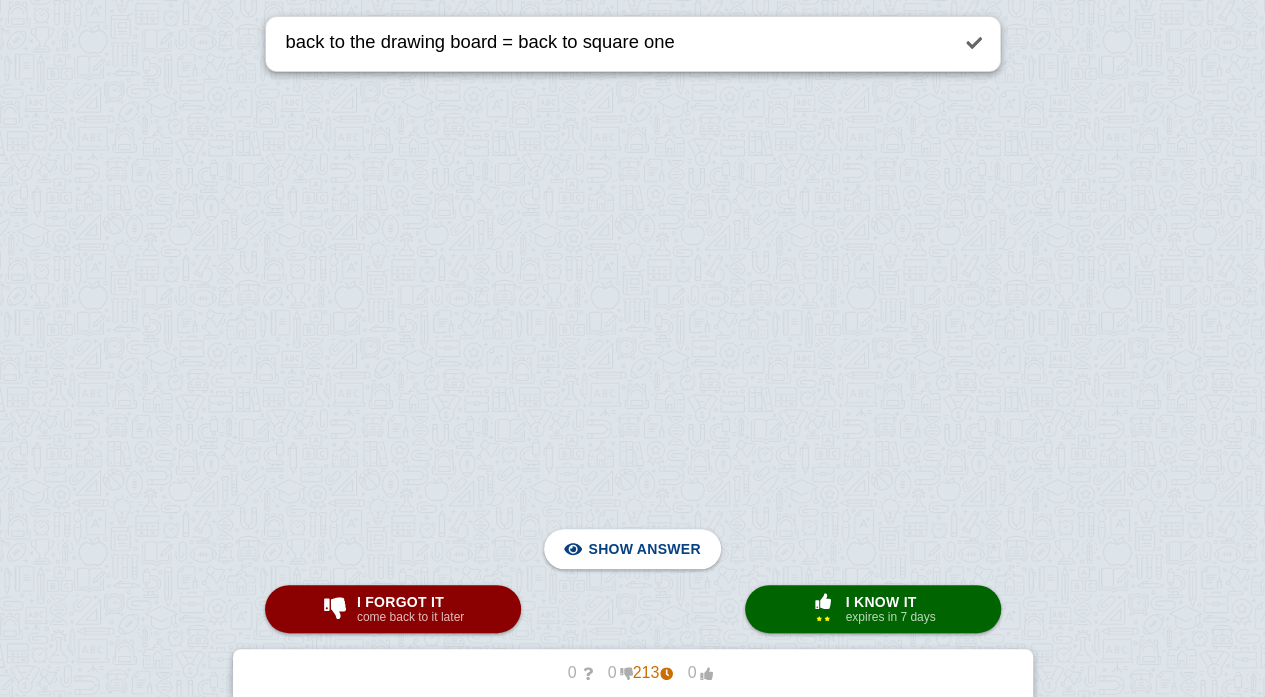 scroll, scrollTop: 10094, scrollLeft: 0, axis: vertical 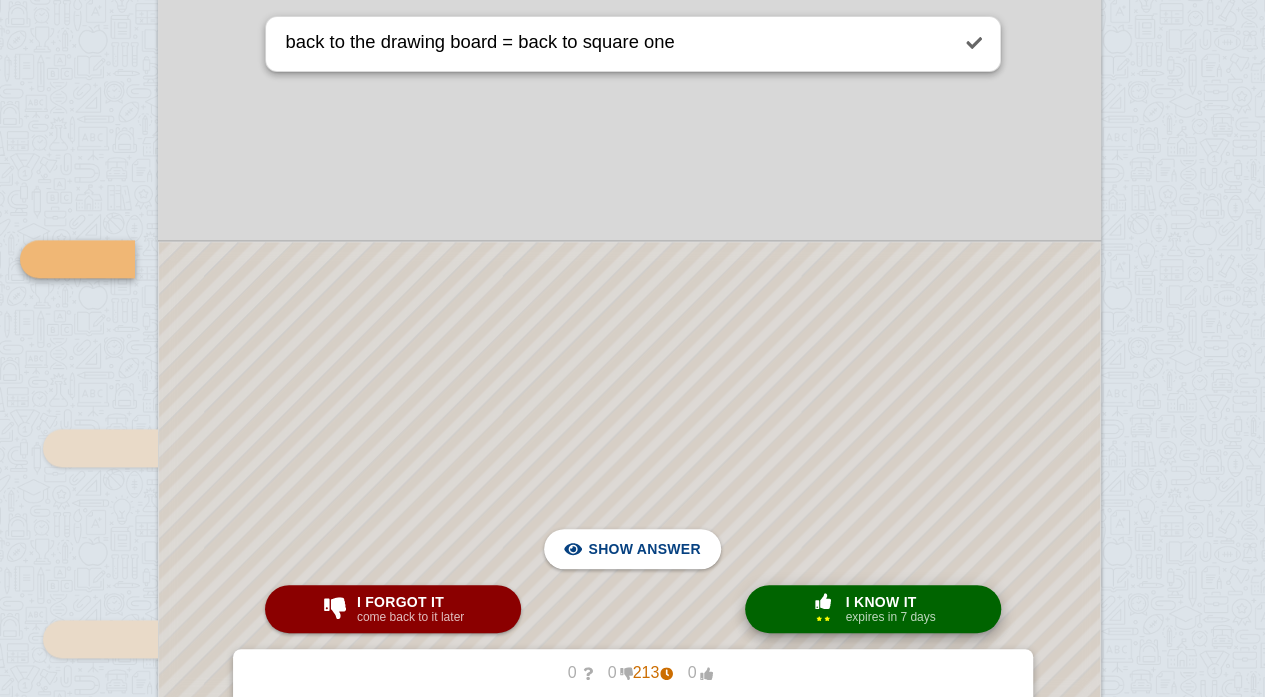 click on "expires in 7 days" at bounding box center [890, 617] 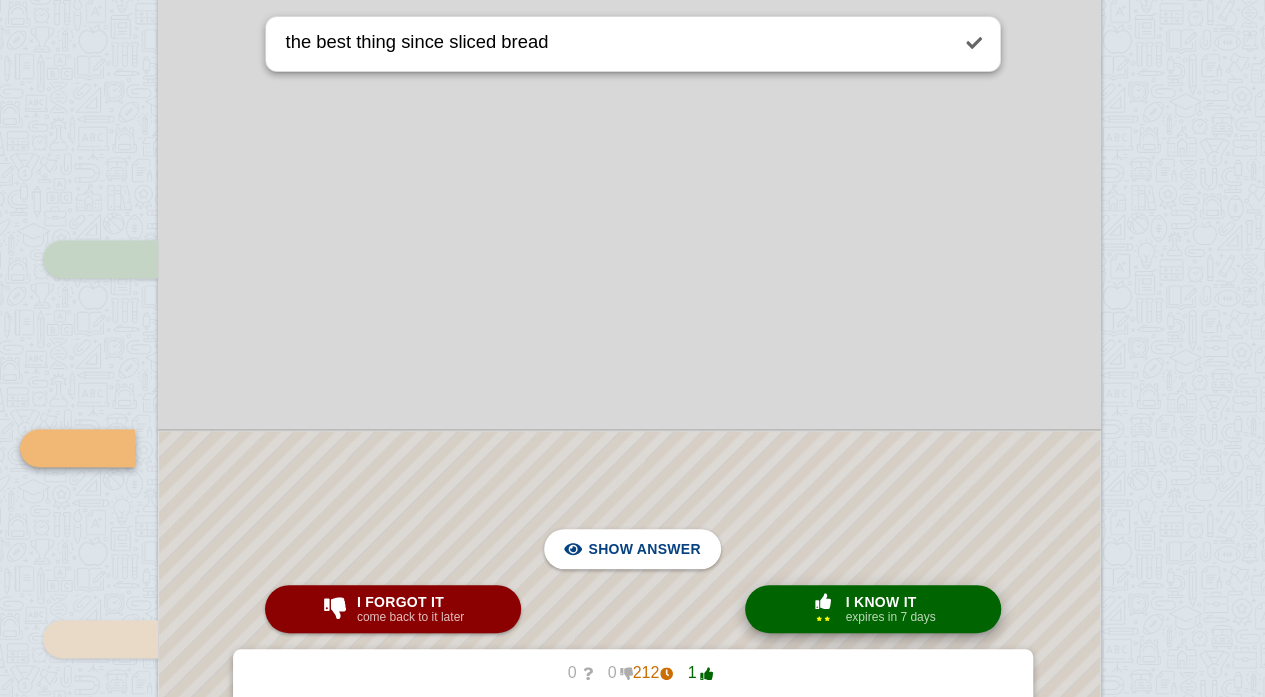 scroll, scrollTop: 12590, scrollLeft: 23, axis: both 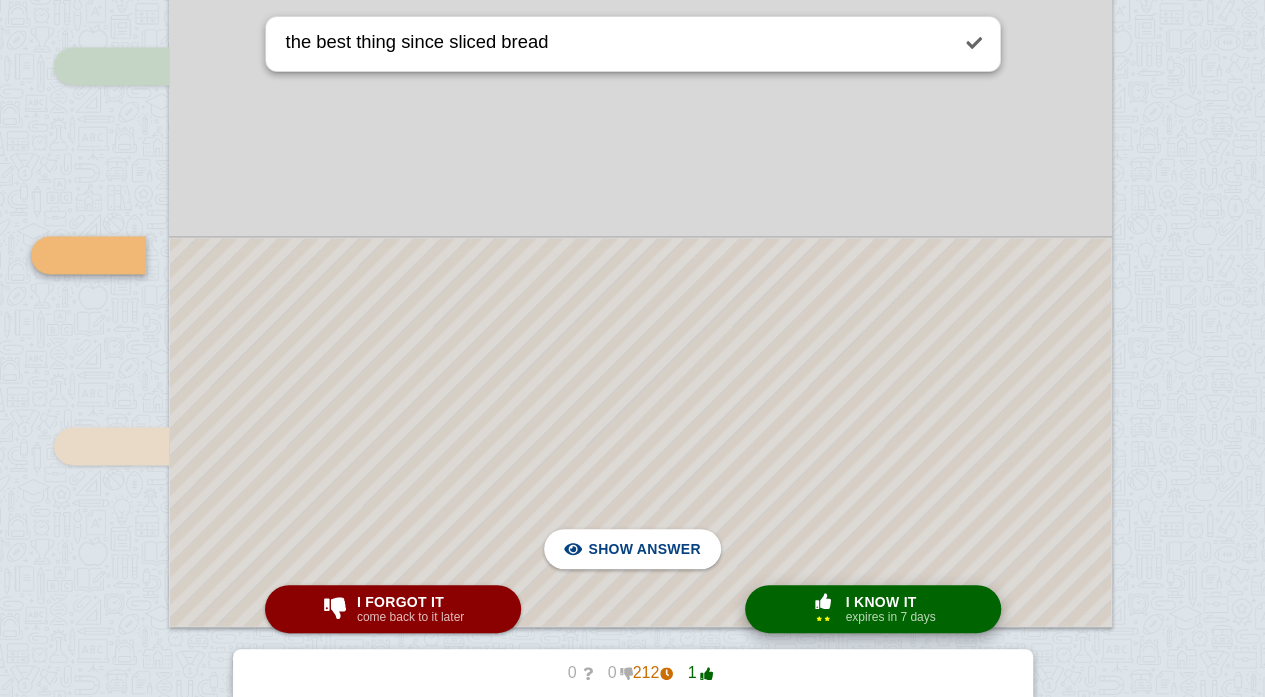 click on "expires in 7 days" at bounding box center [890, 617] 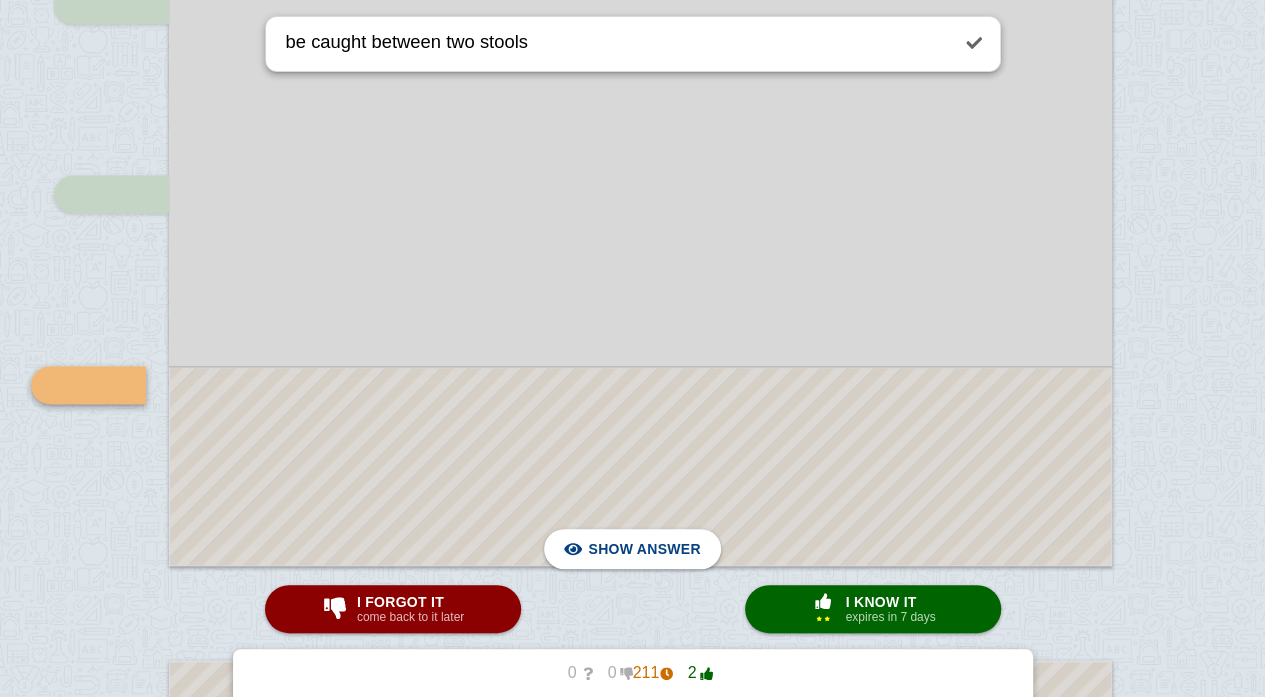 scroll, scrollTop: 12651, scrollLeft: 0, axis: vertical 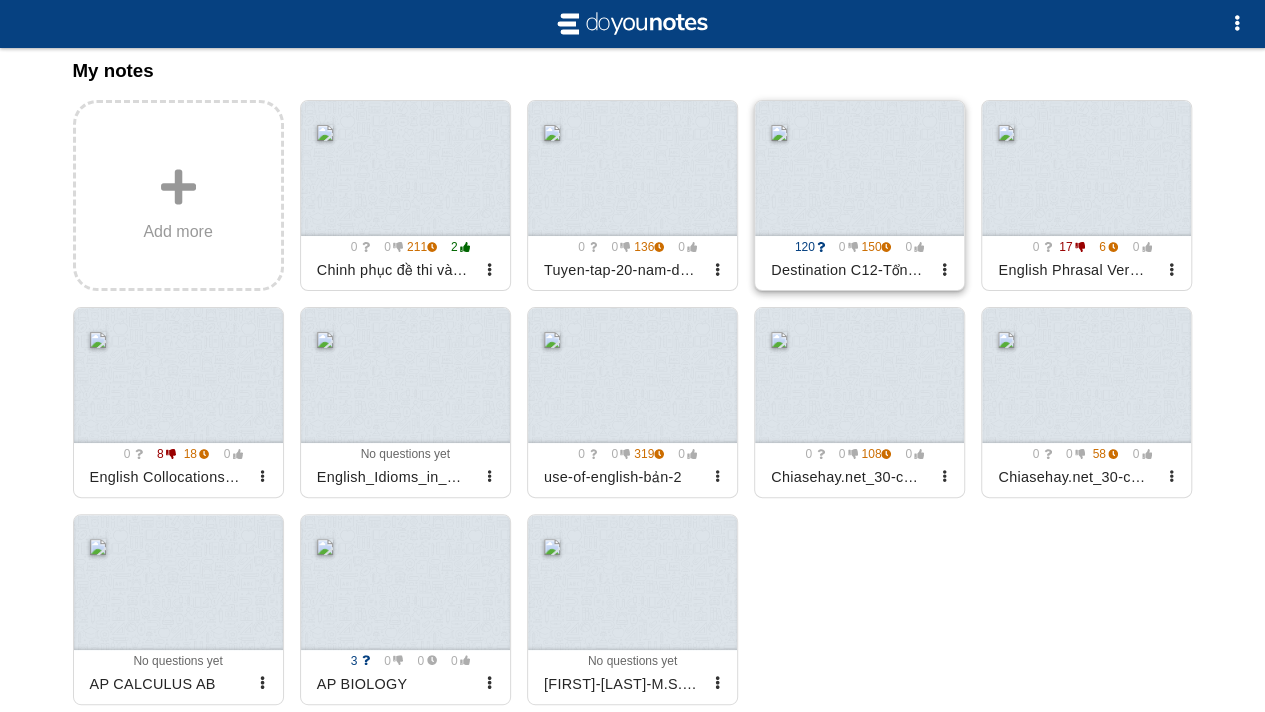 click at bounding box center (859, 168) 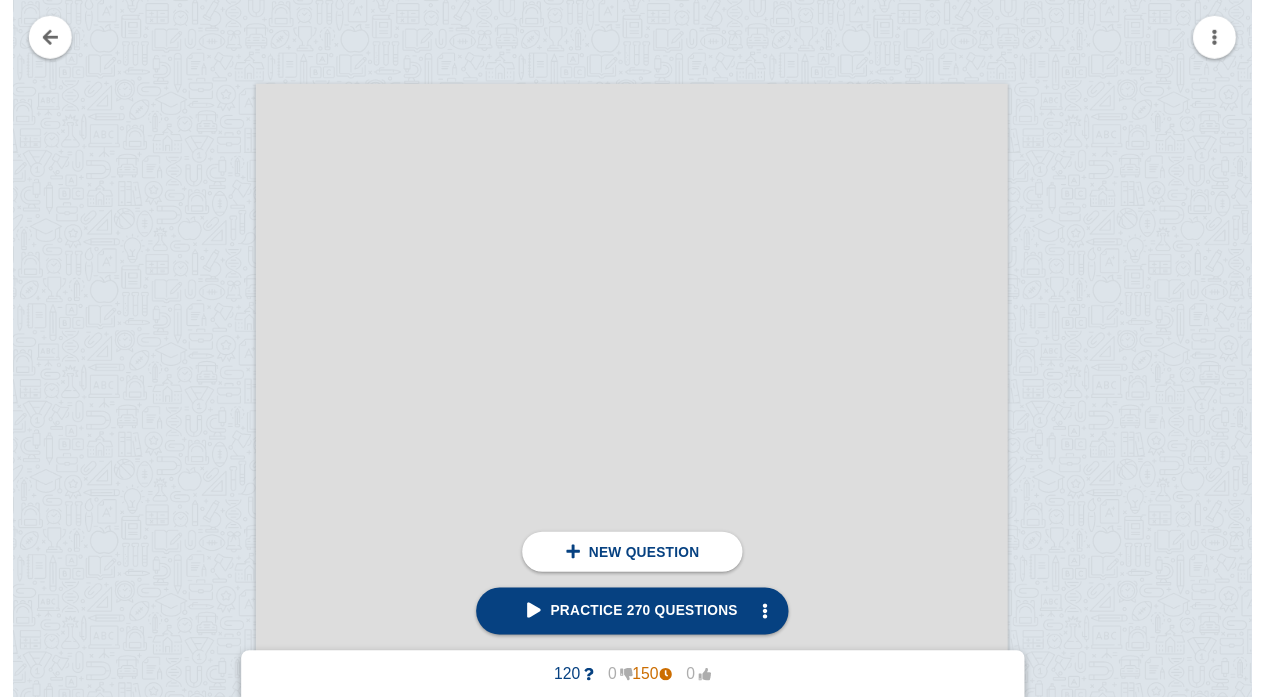 scroll, scrollTop: 0, scrollLeft: 0, axis: both 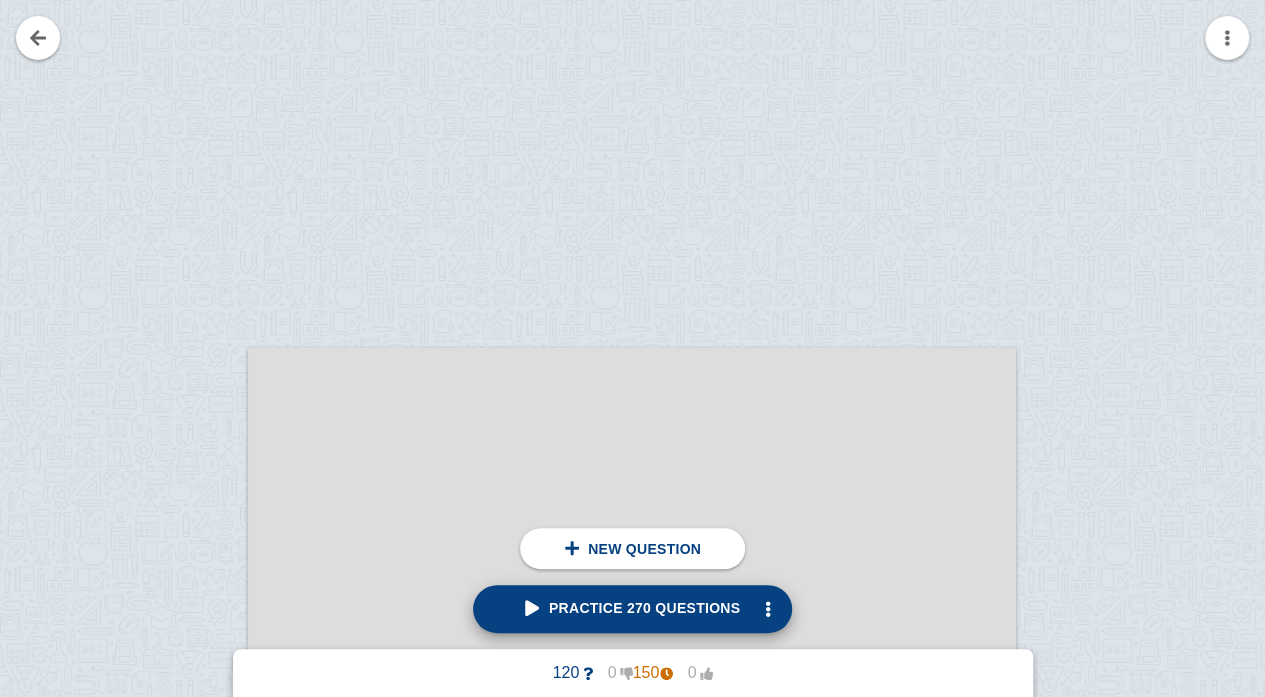 click on "Practice 270 questions" at bounding box center (632, 608) 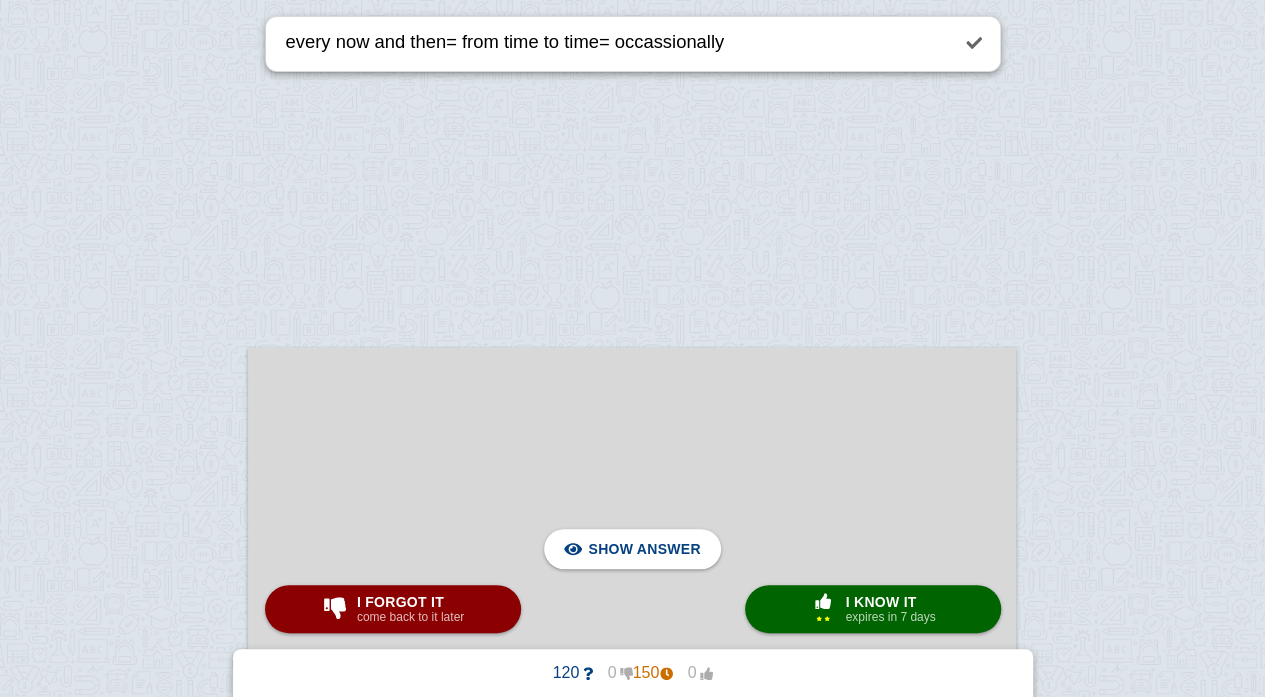 scroll, scrollTop: 2055, scrollLeft: 0, axis: vertical 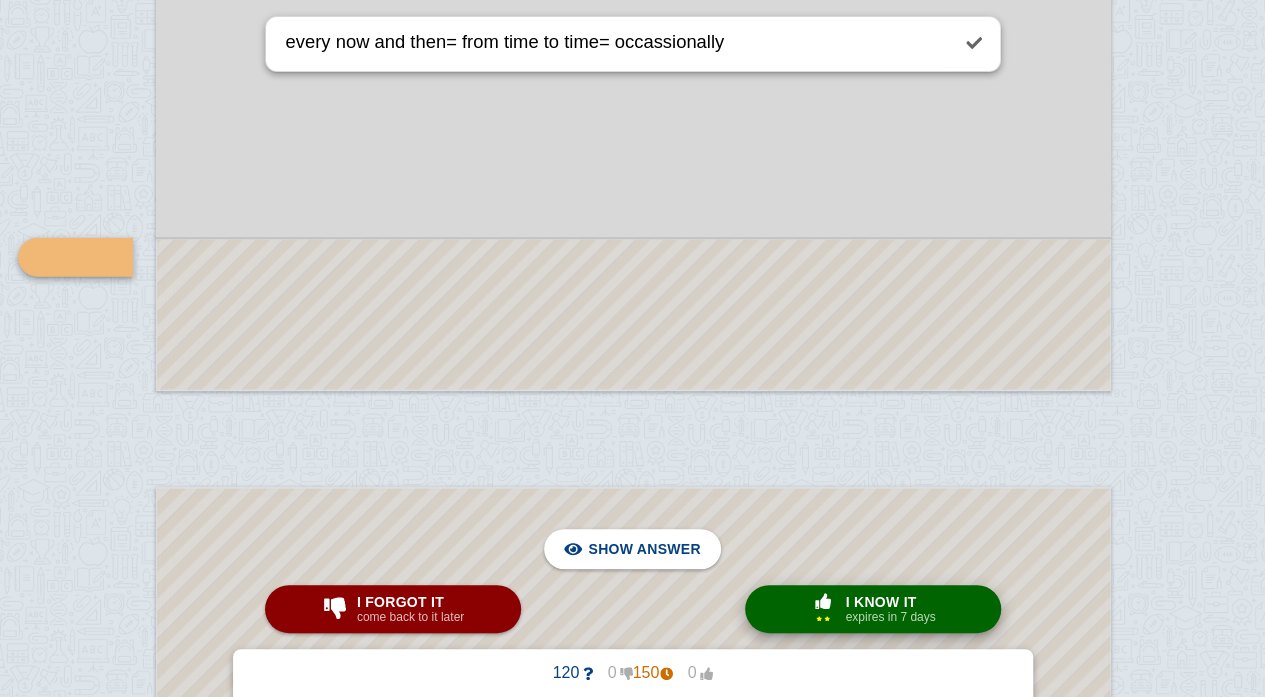 click on "I know it" at bounding box center (890, 602) 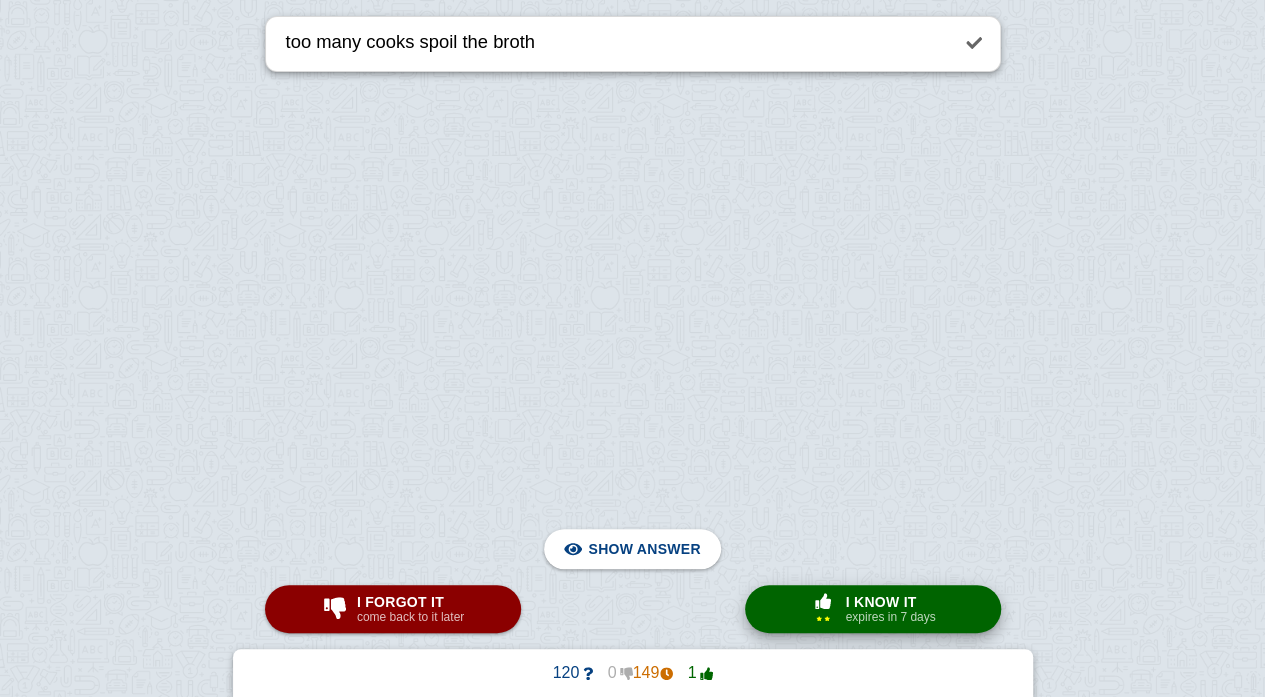 scroll, scrollTop: 8402, scrollLeft: 29, axis: both 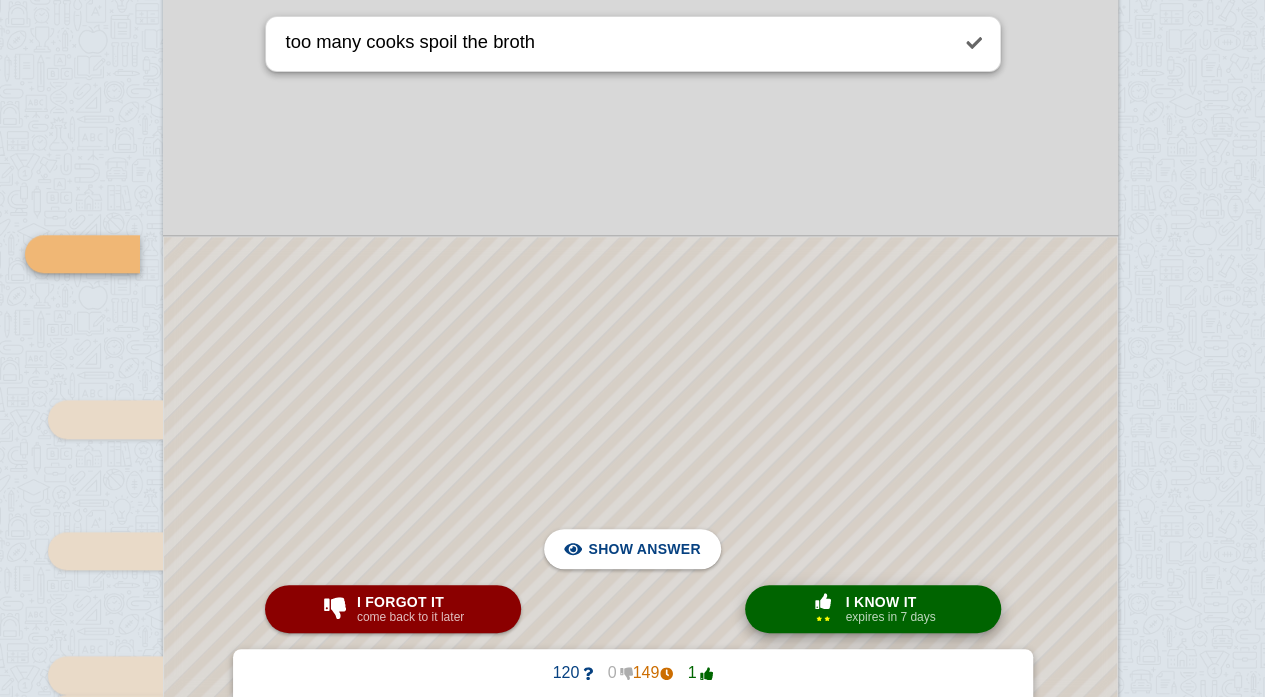 click on "I know it" at bounding box center [890, 602] 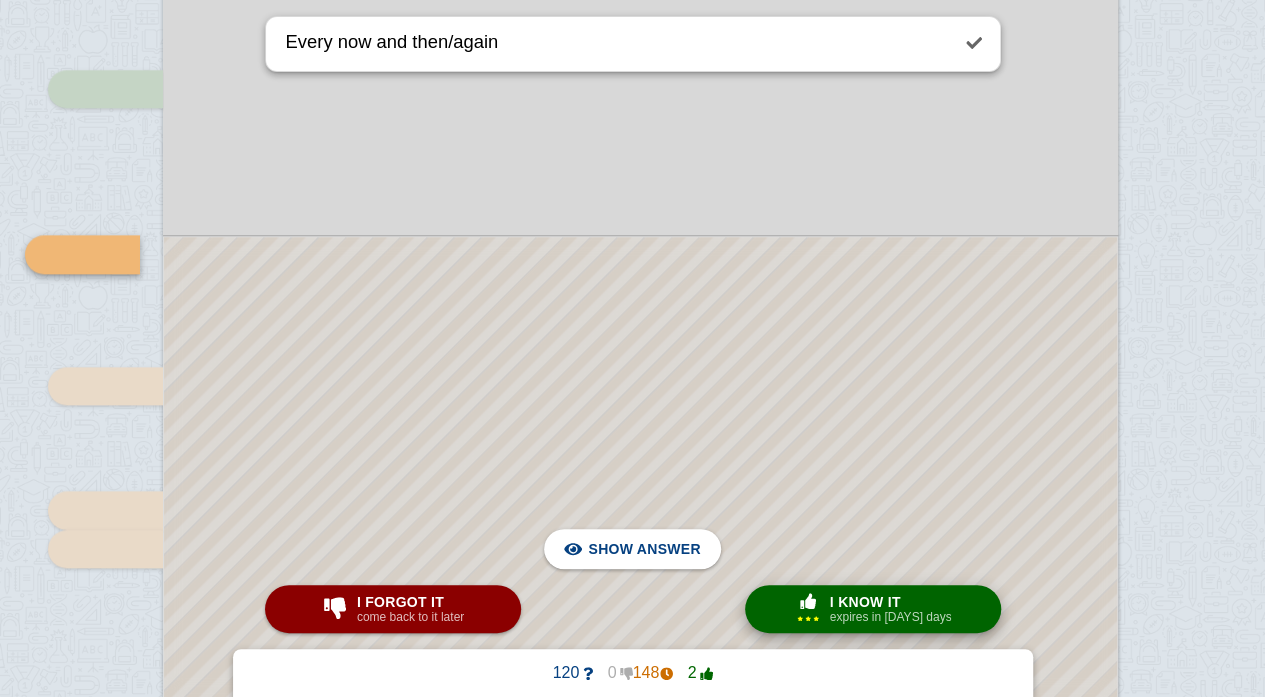 click on "I know it" at bounding box center [891, 602] 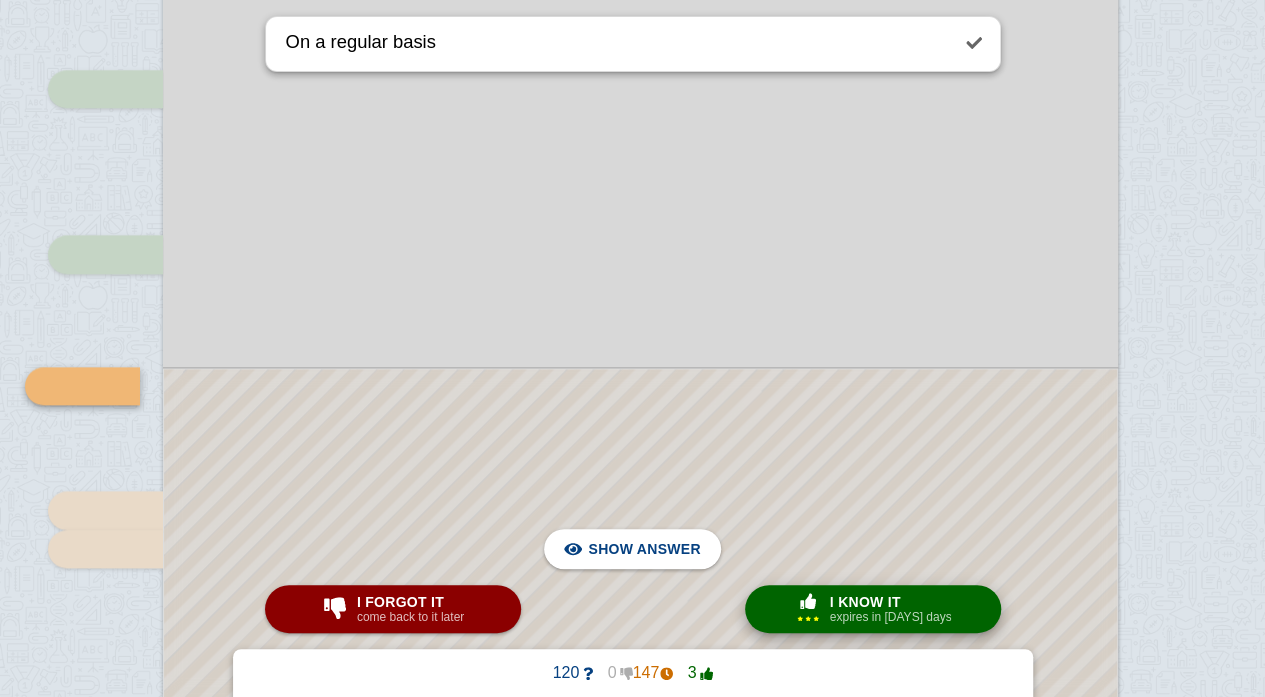 scroll, scrollTop: 8698, scrollLeft: 29, axis: both 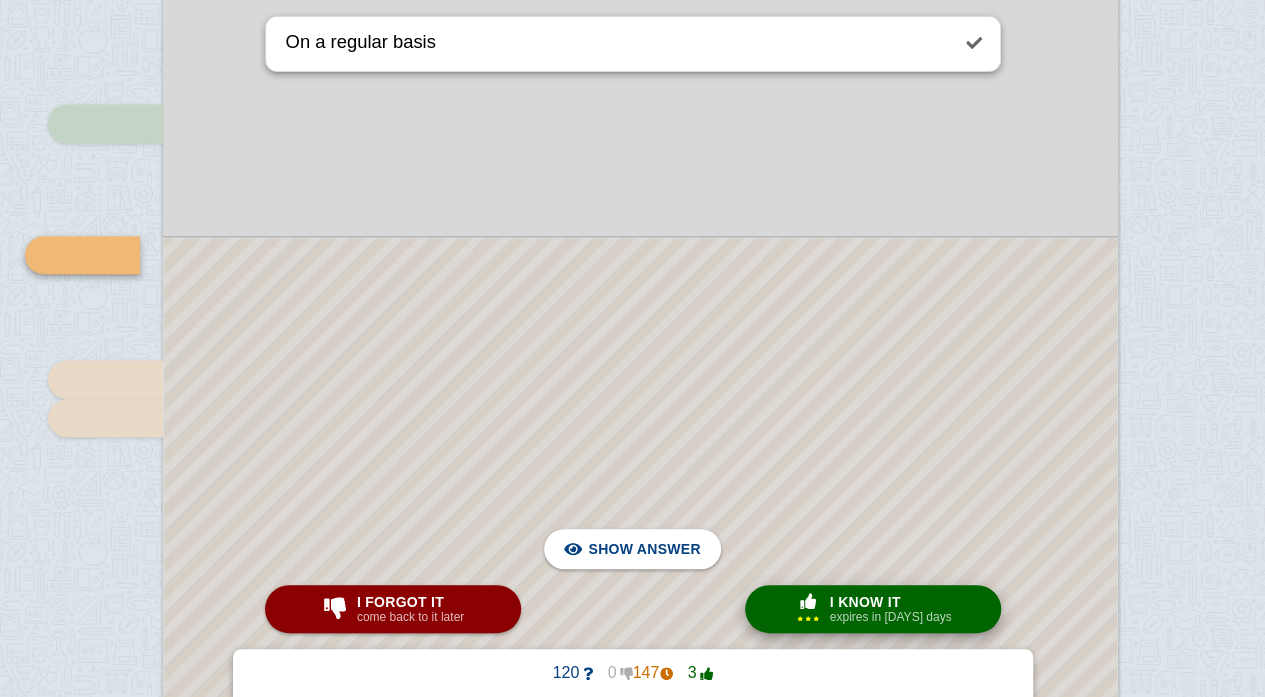 click on "I know it" at bounding box center [891, 602] 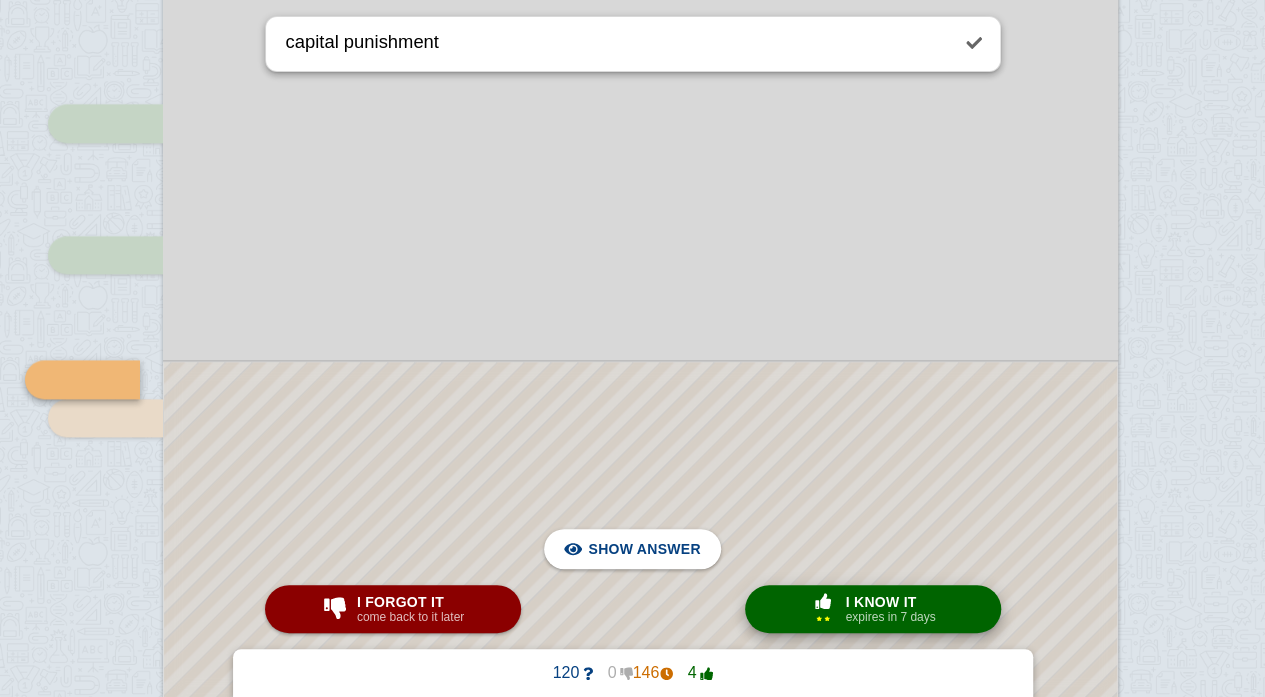 scroll, scrollTop: 8823, scrollLeft: 29, axis: both 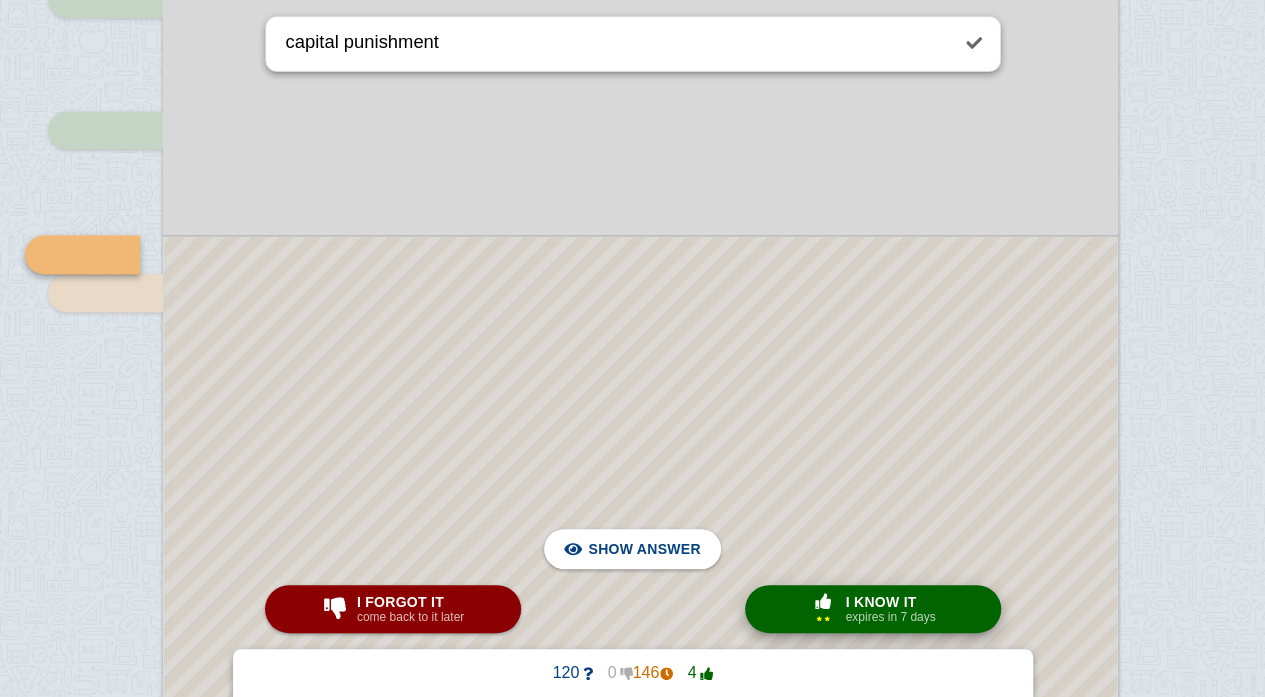 click on "I know it" at bounding box center (890, 602) 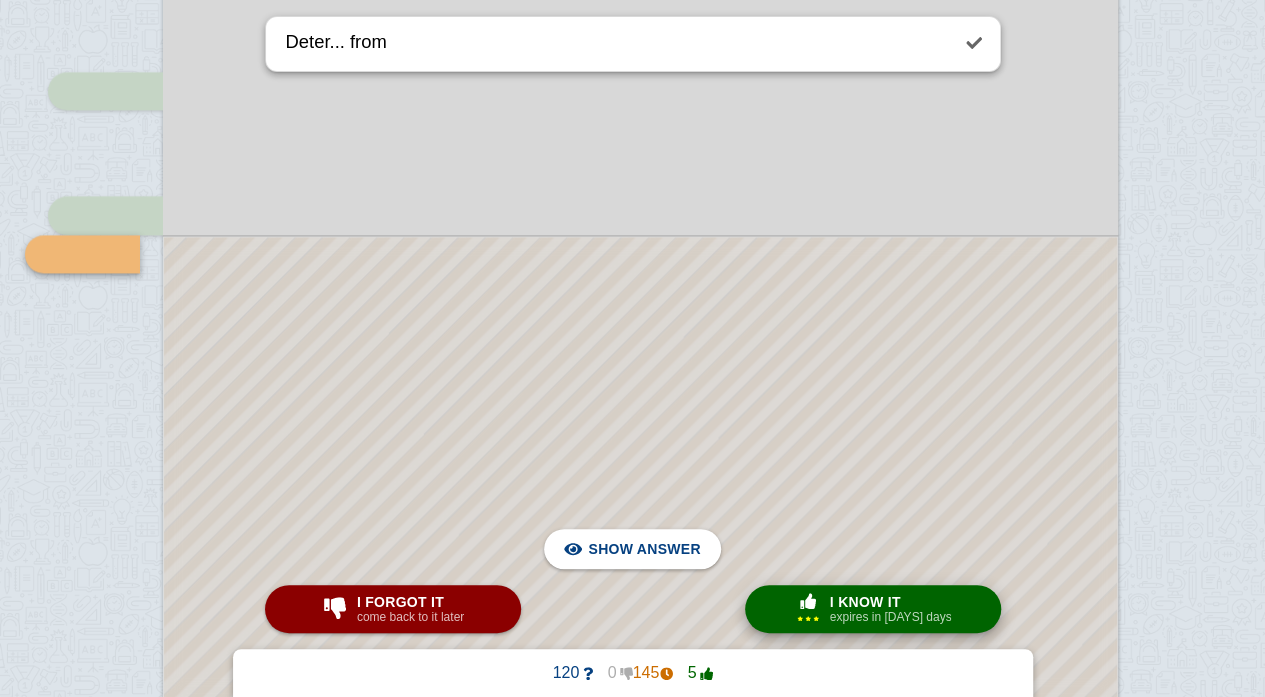 click on "I know it" at bounding box center (891, 602) 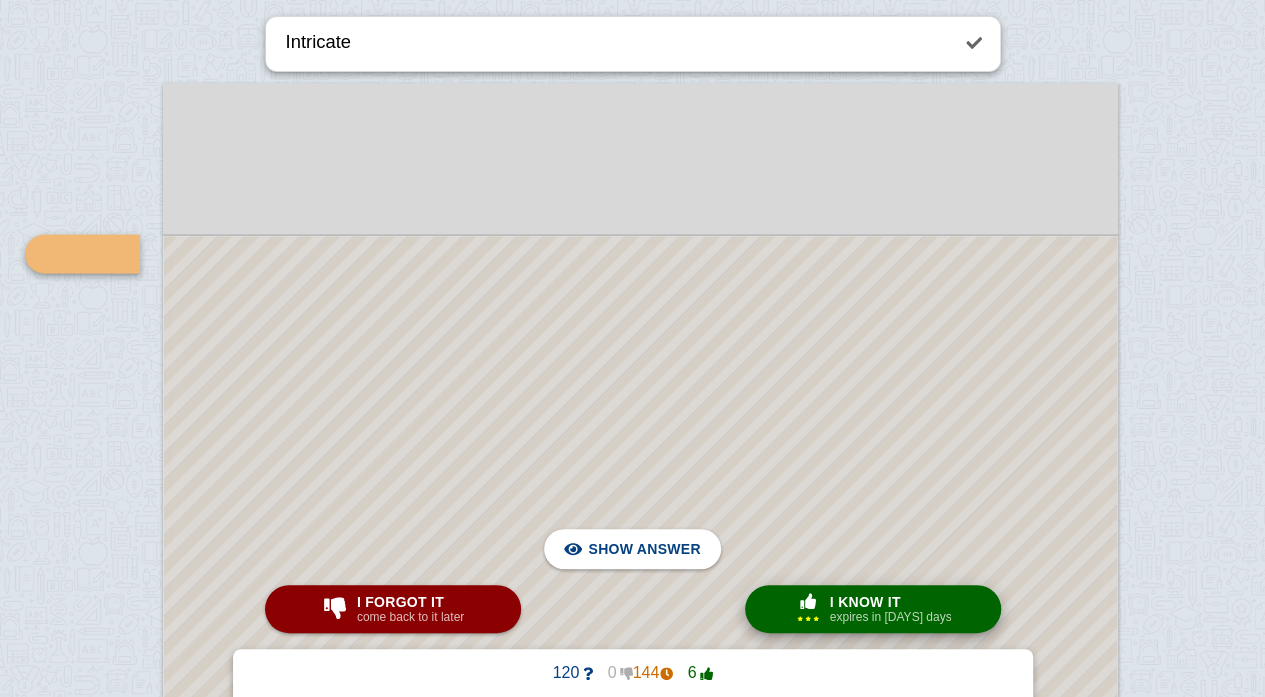 click on "I know it" at bounding box center [891, 602] 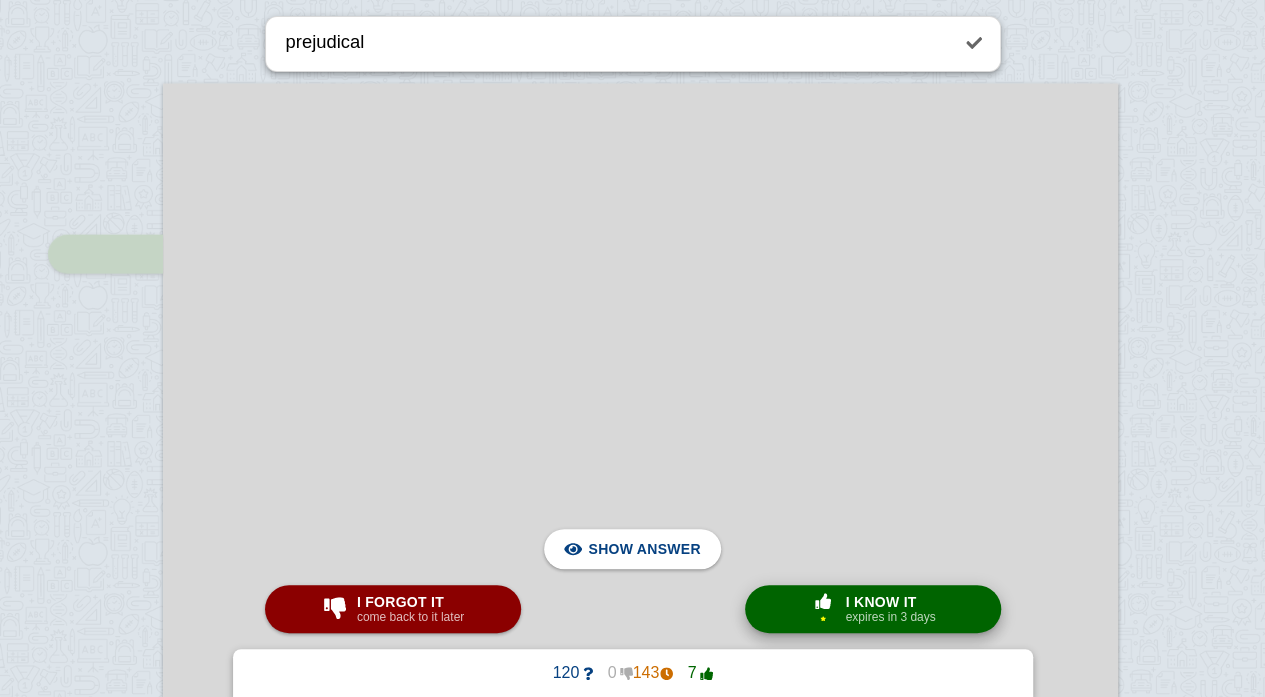 scroll, scrollTop: 11336, scrollLeft: 29, axis: both 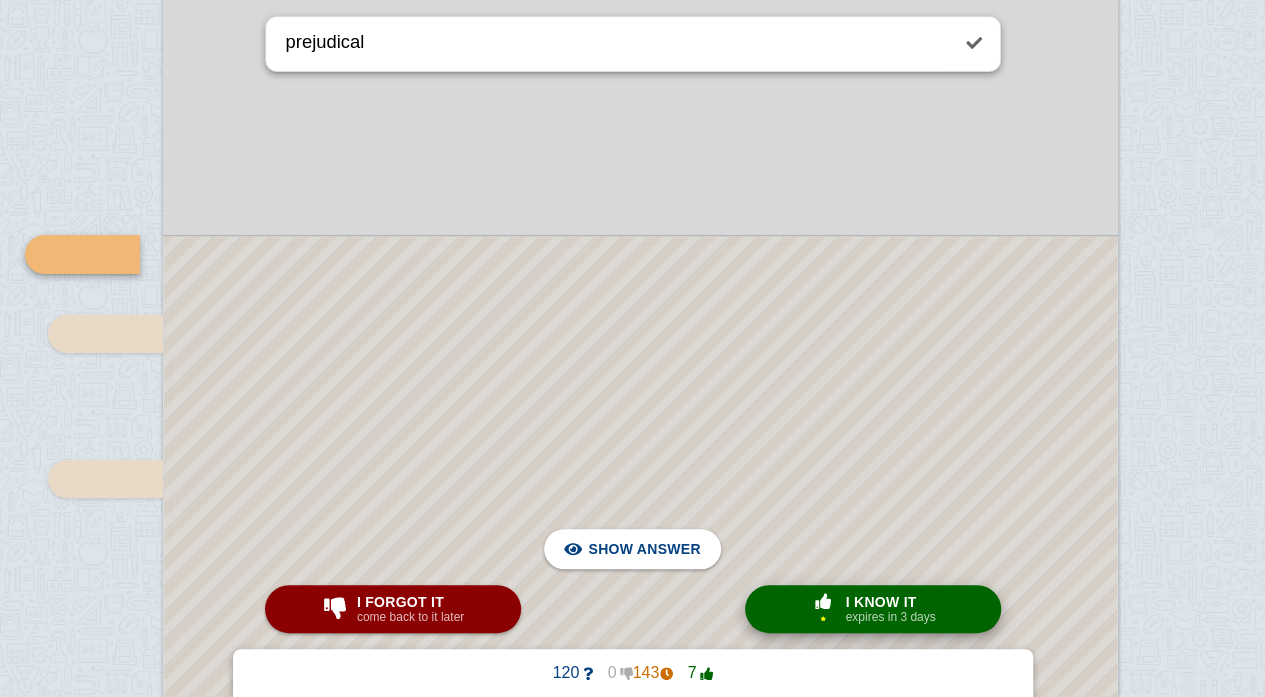 click on "I know it" at bounding box center [890, 602] 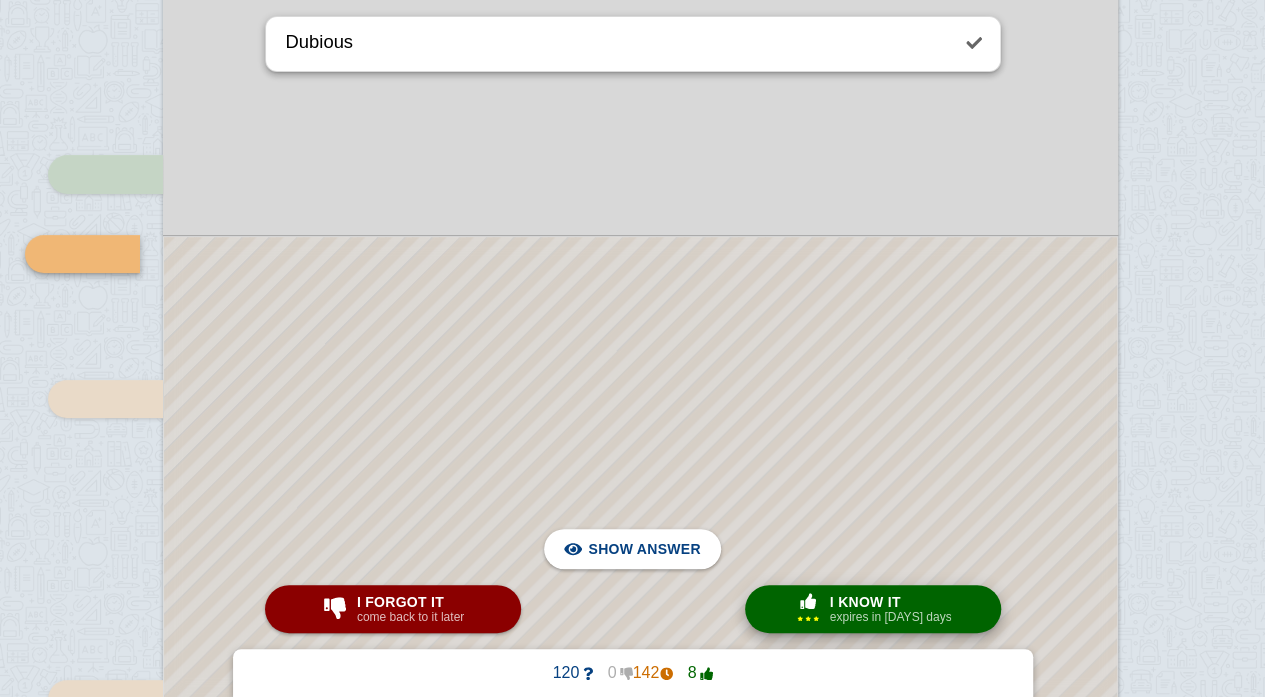 scroll, scrollTop: 11416, scrollLeft: 0, axis: vertical 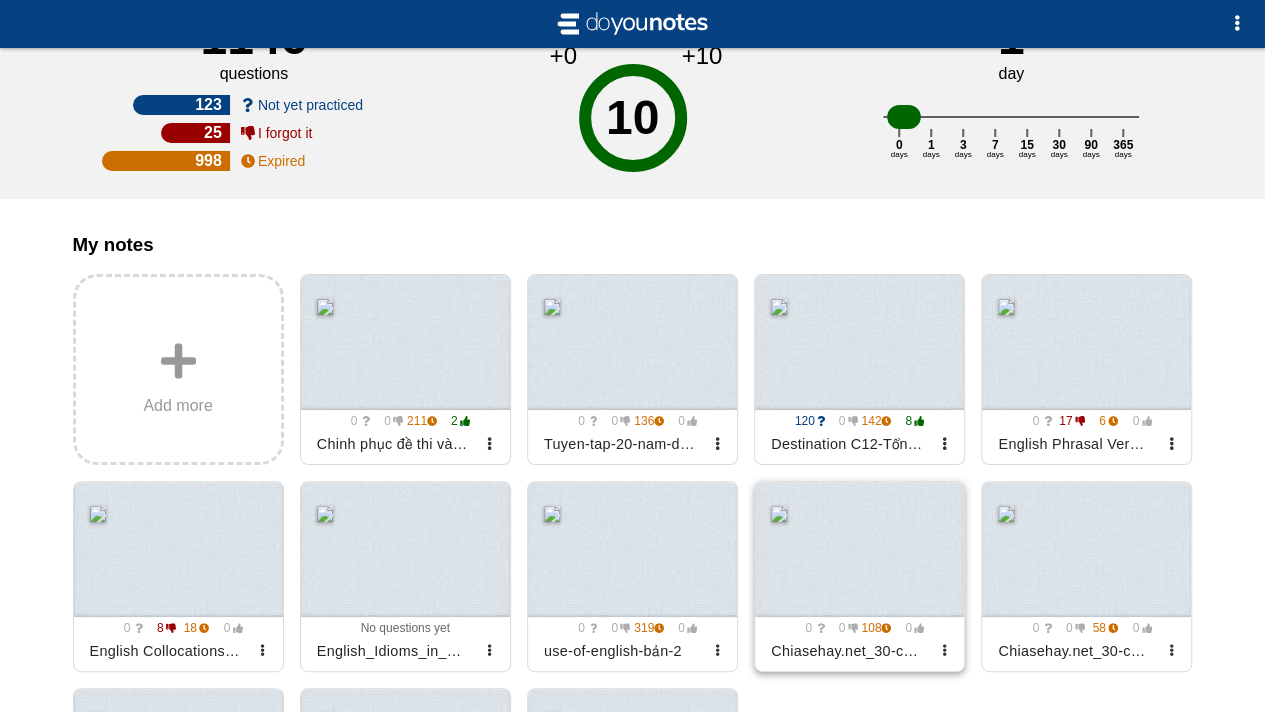 click at bounding box center [859, 549] 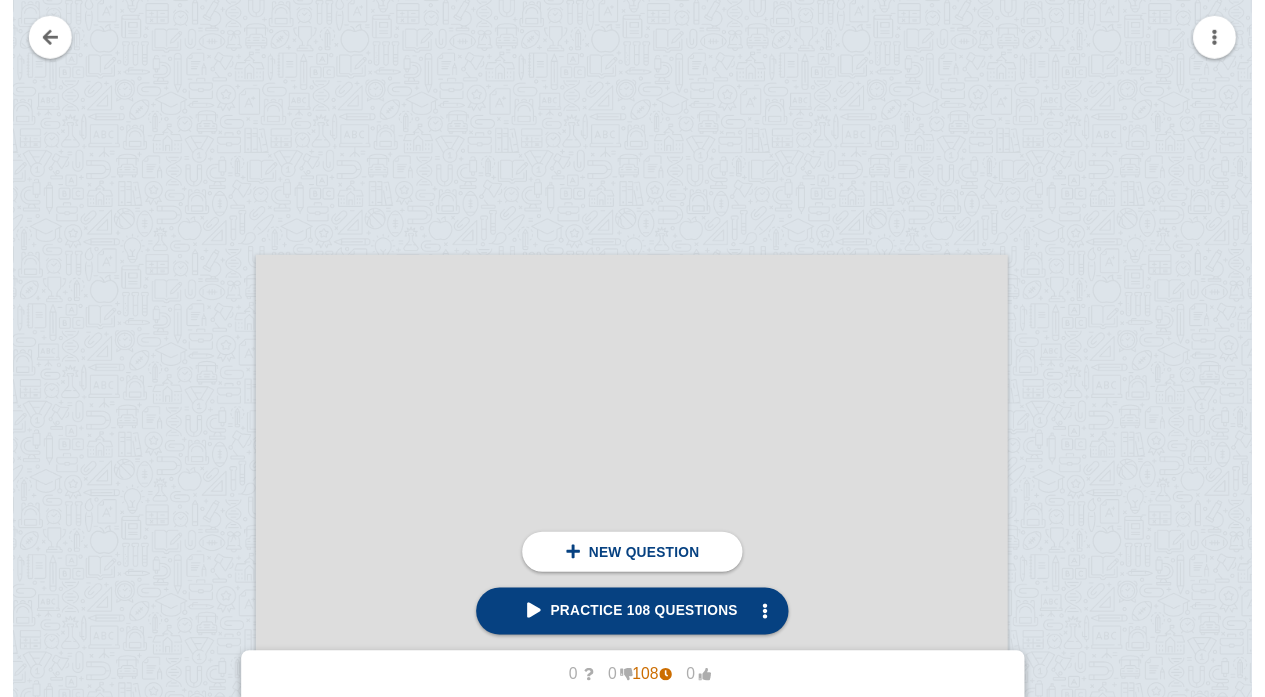 scroll, scrollTop: 0, scrollLeft: 0, axis: both 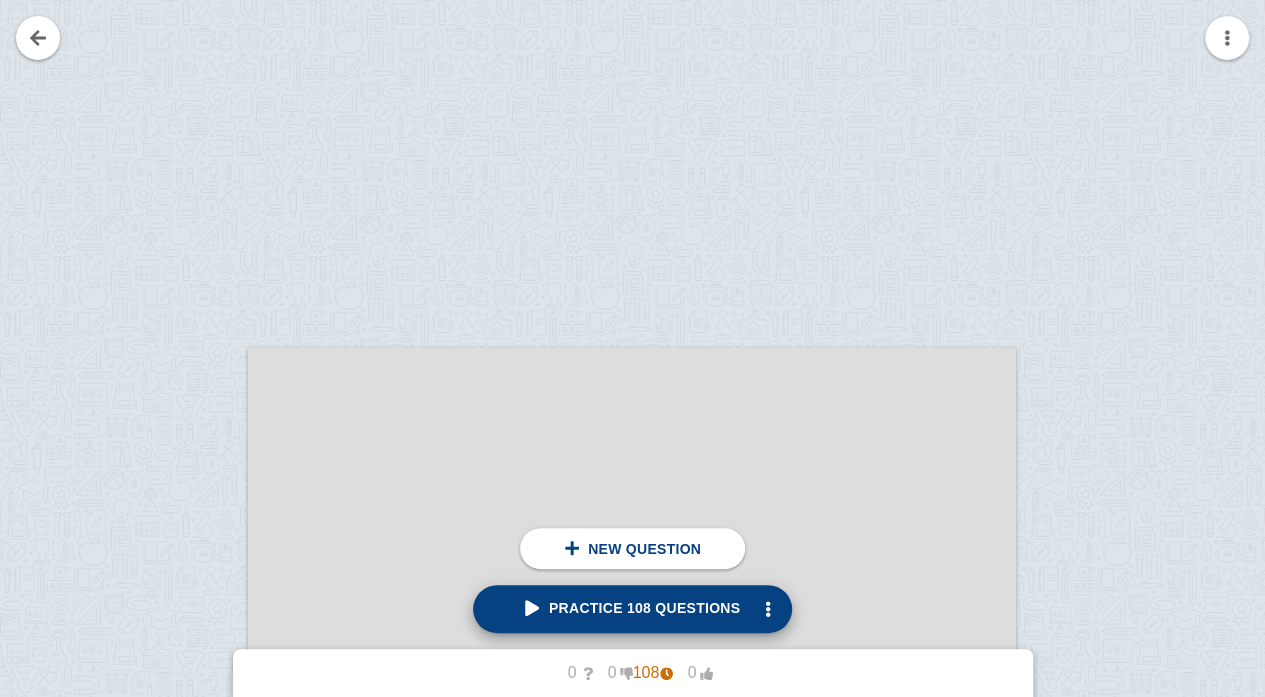 click on "Practice 108 questions" at bounding box center (632, 608) 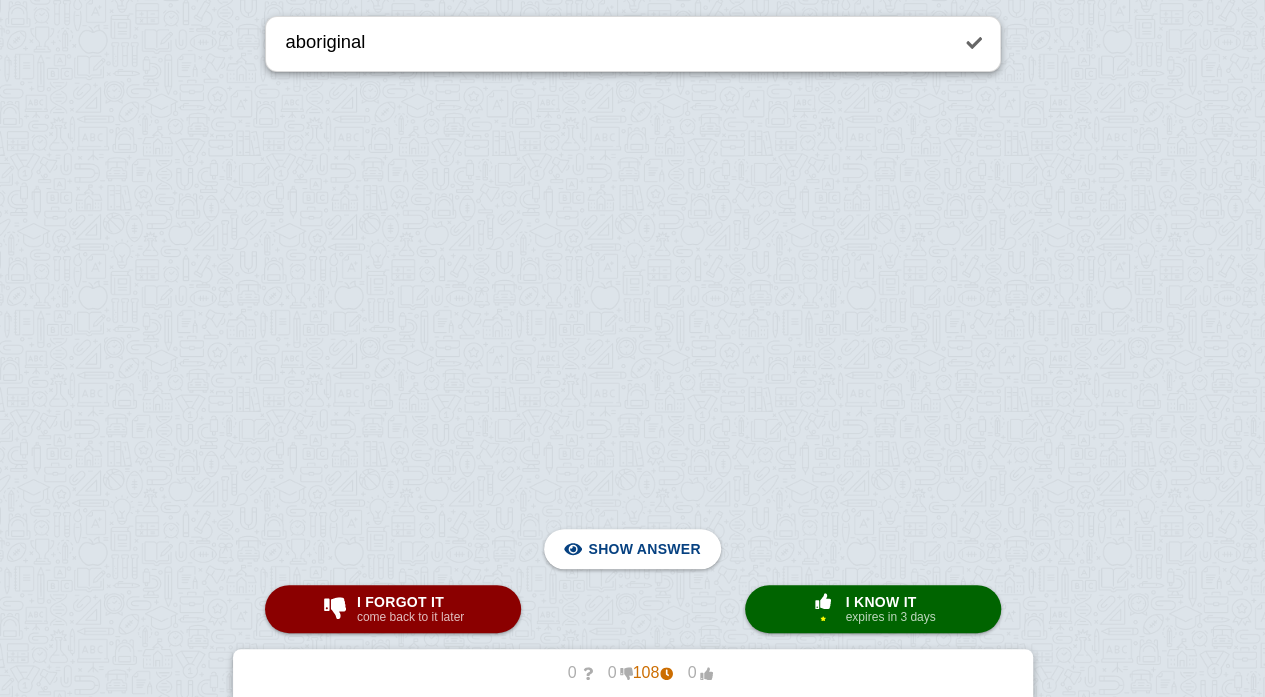 scroll, scrollTop: 4867, scrollLeft: 0, axis: vertical 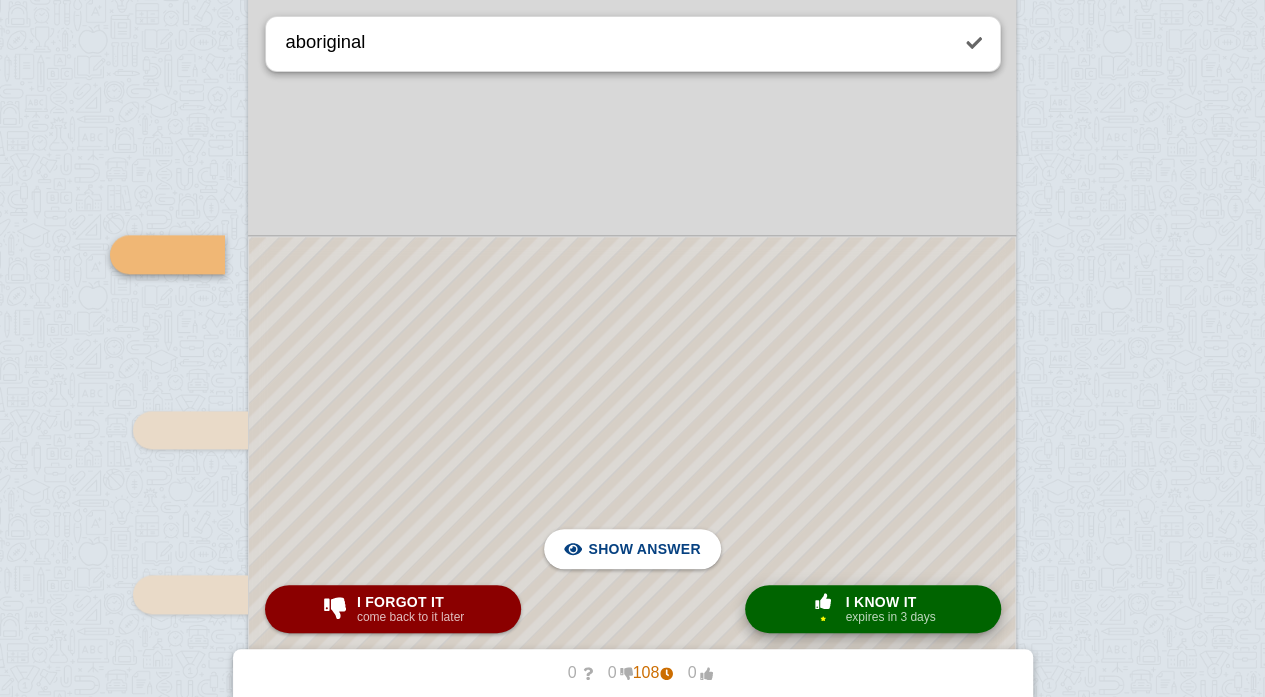 click on "I know it" at bounding box center [890, 602] 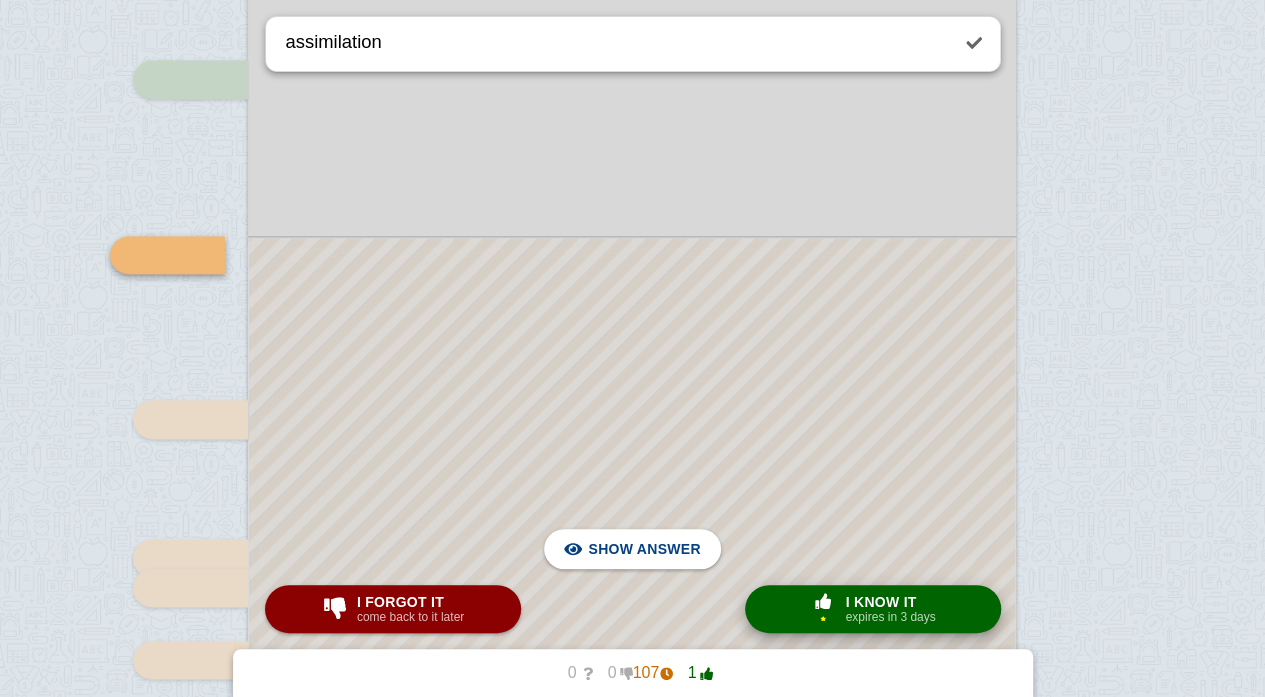 click on "I know it" at bounding box center (890, 602) 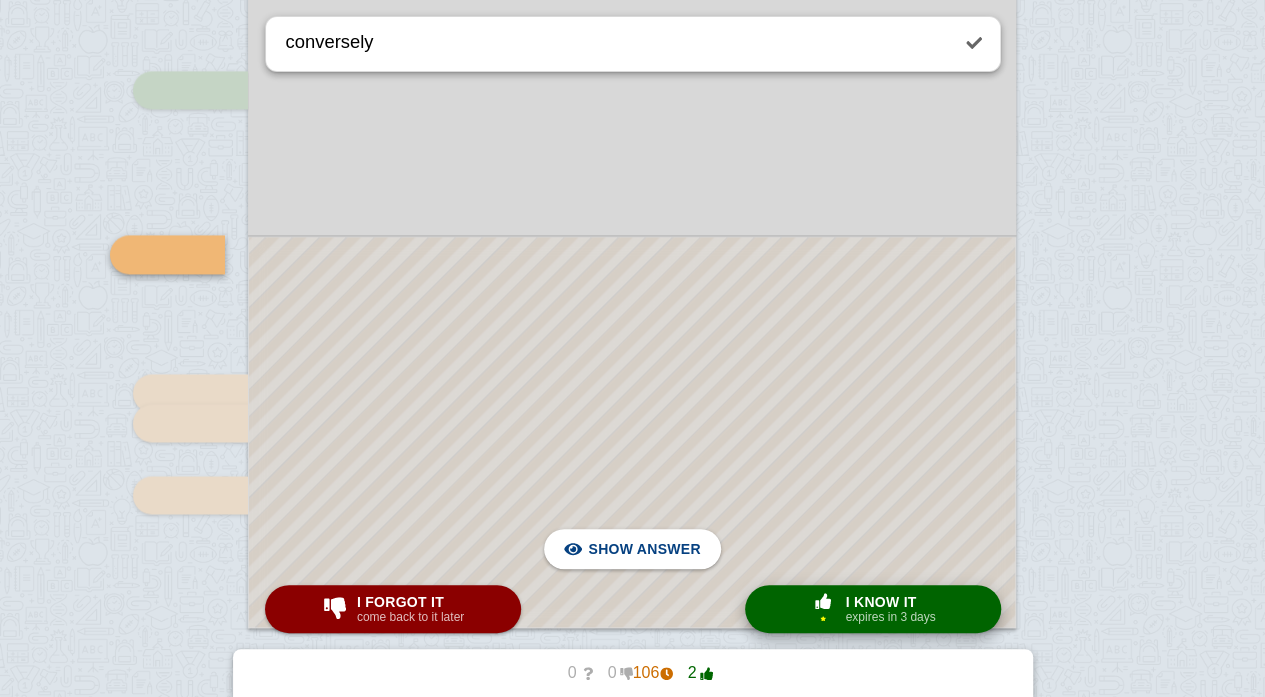 click on "I know it" at bounding box center [890, 602] 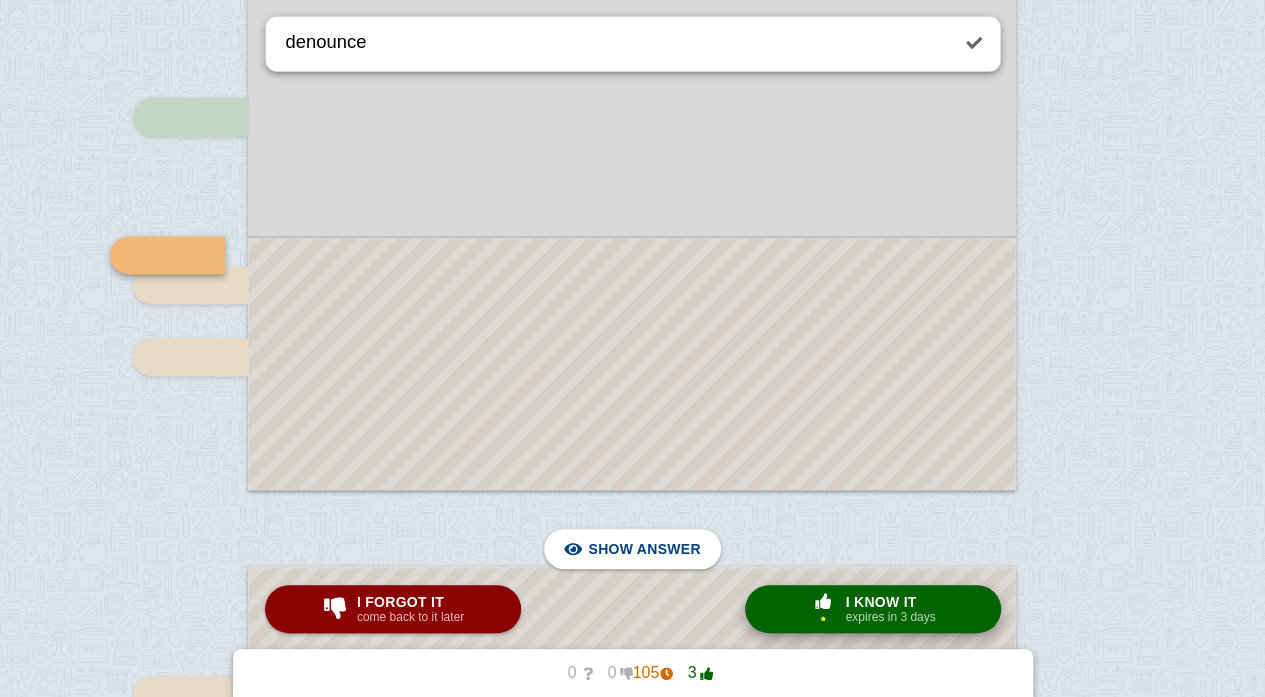 click on "I know it" at bounding box center [890, 602] 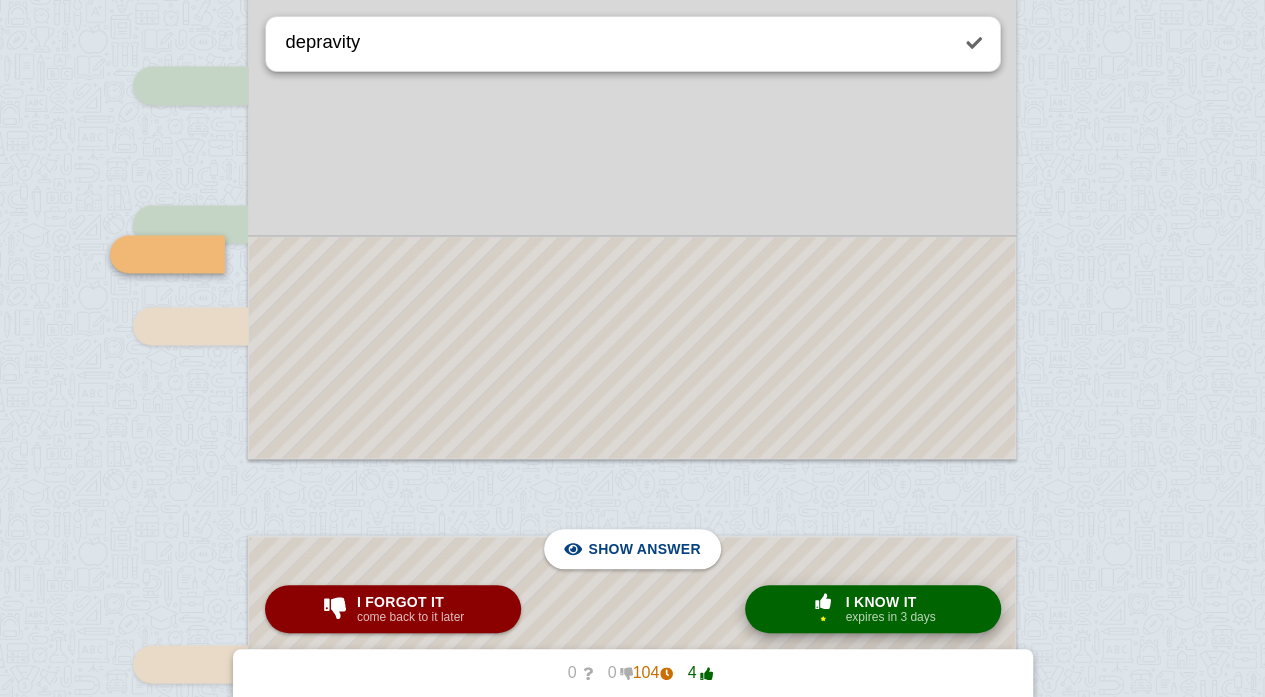 click on "I know it" at bounding box center (890, 602) 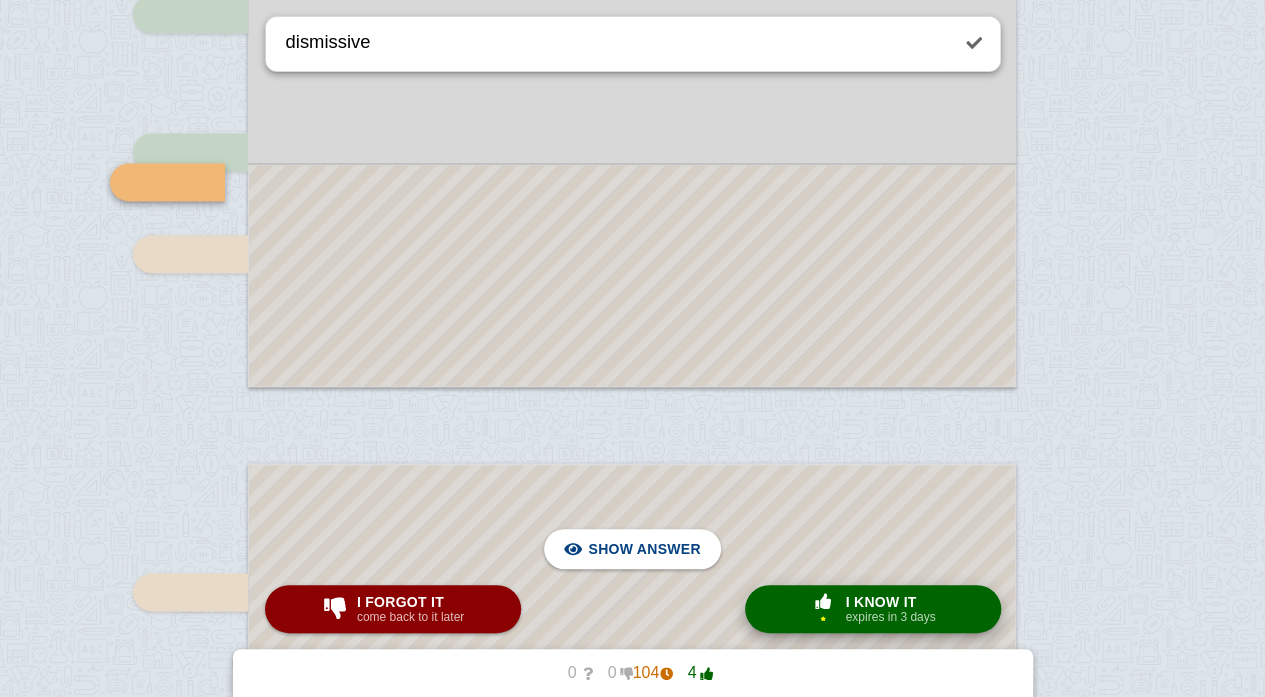 click on "I know it" at bounding box center (890, 602) 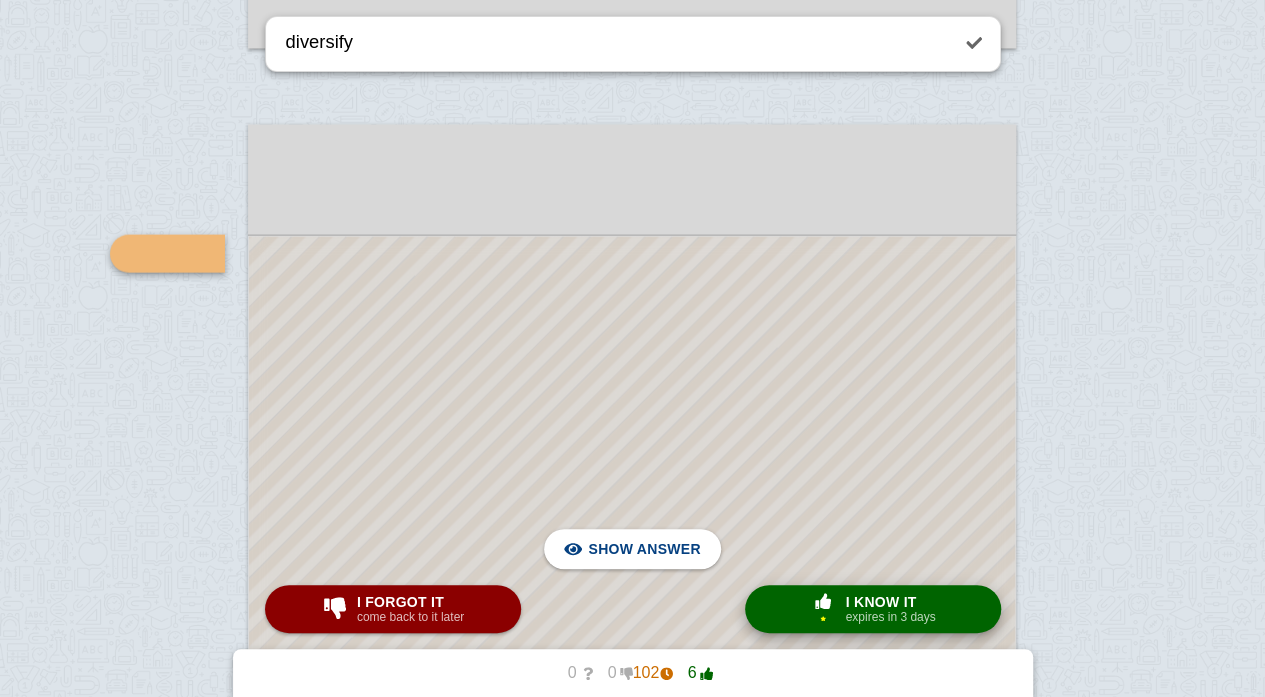 click on "I know it" at bounding box center (890, 602) 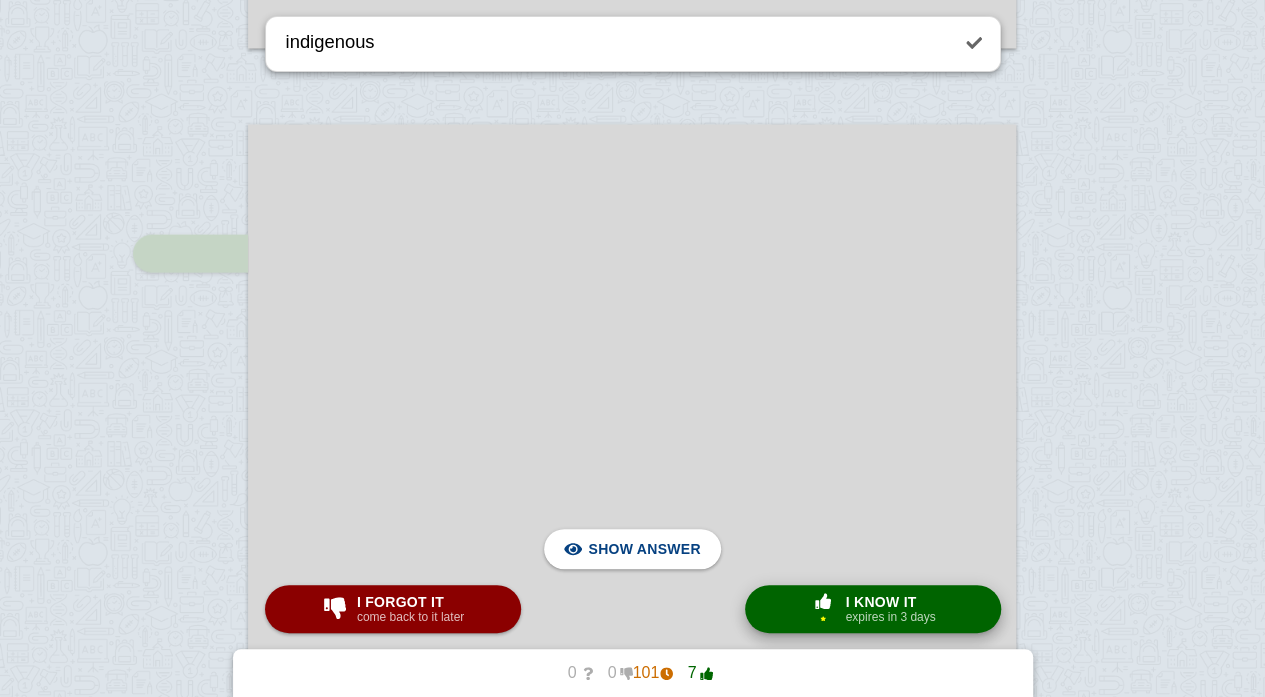 click on "I know it" at bounding box center (890, 602) 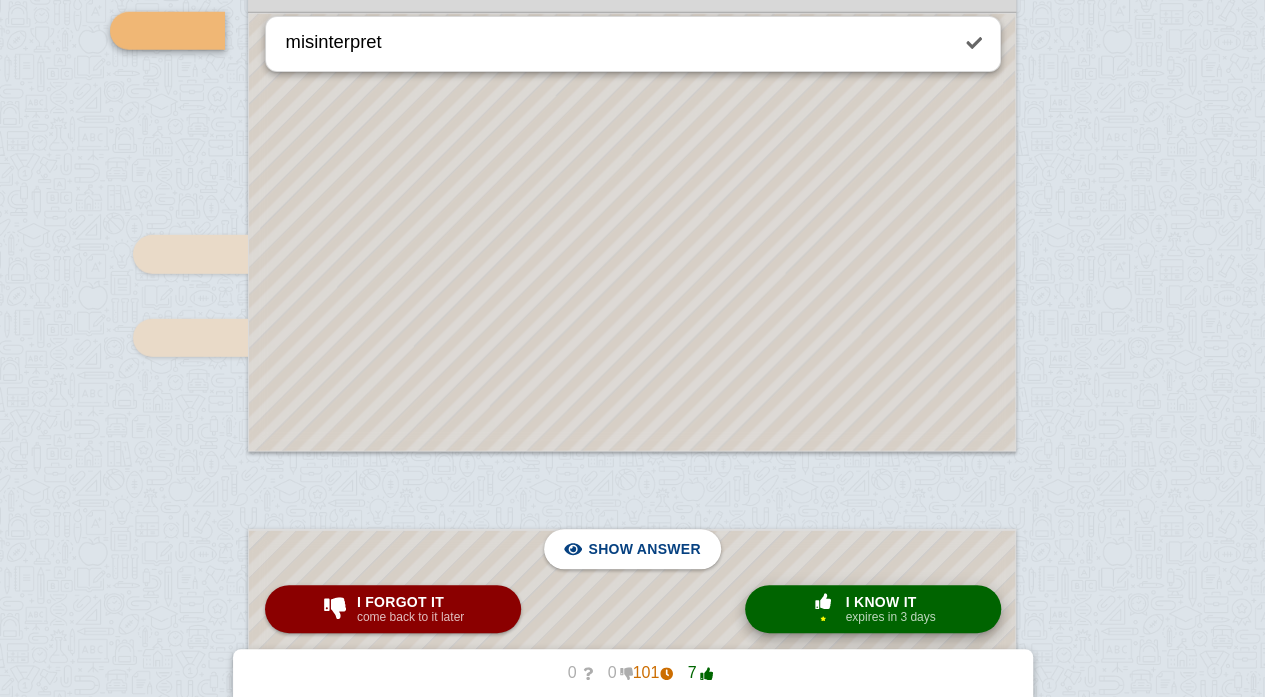 click on "I know it" at bounding box center (890, 602) 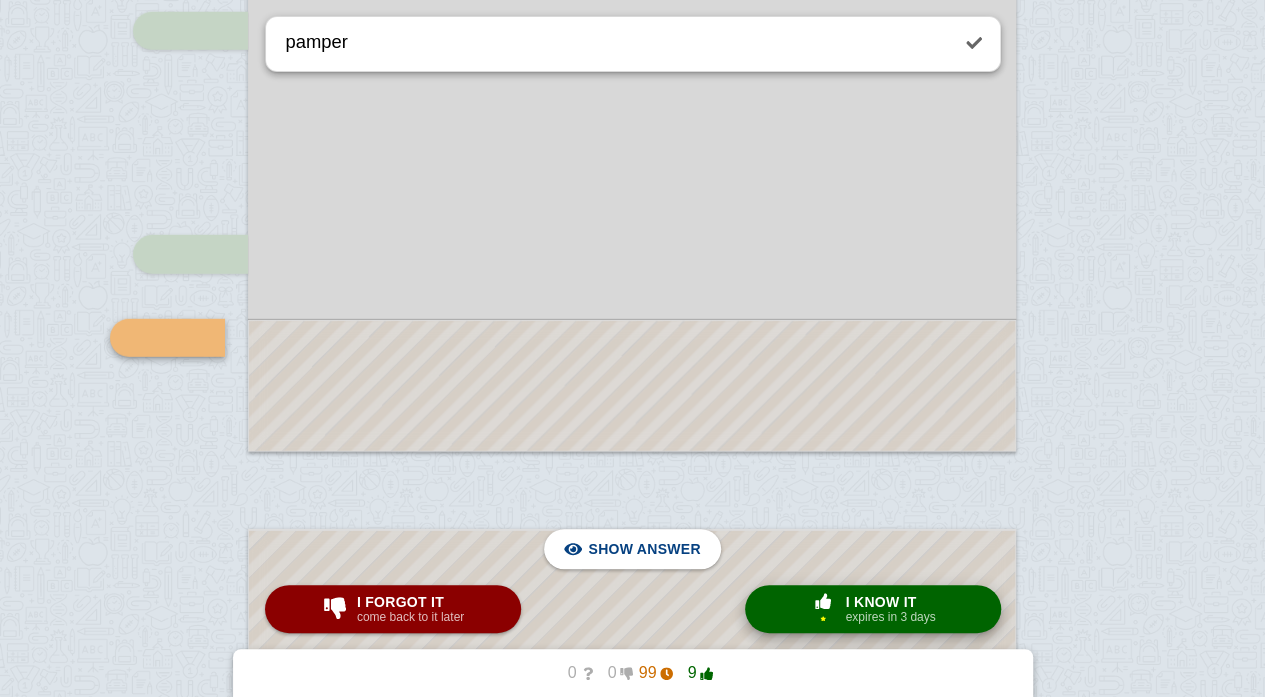 scroll, scrollTop: 6560, scrollLeft: 0, axis: vertical 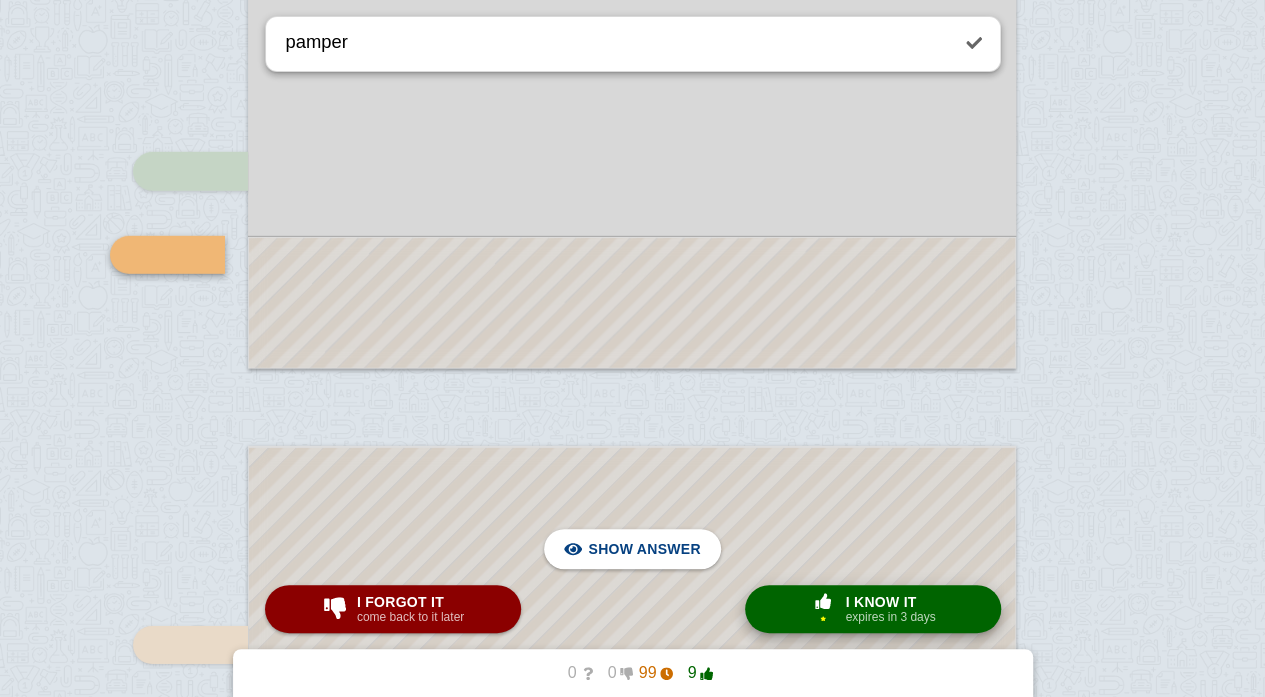 click on "I know it" at bounding box center (890, 602) 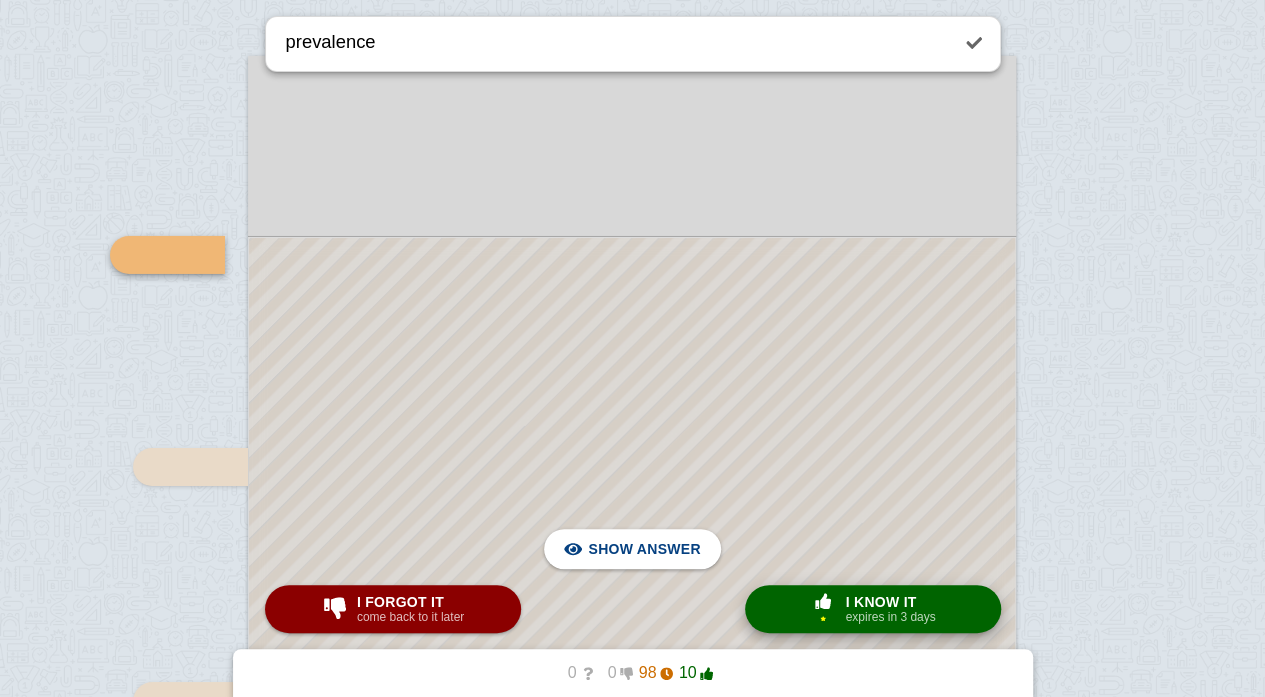 click on "I know it" at bounding box center (890, 602) 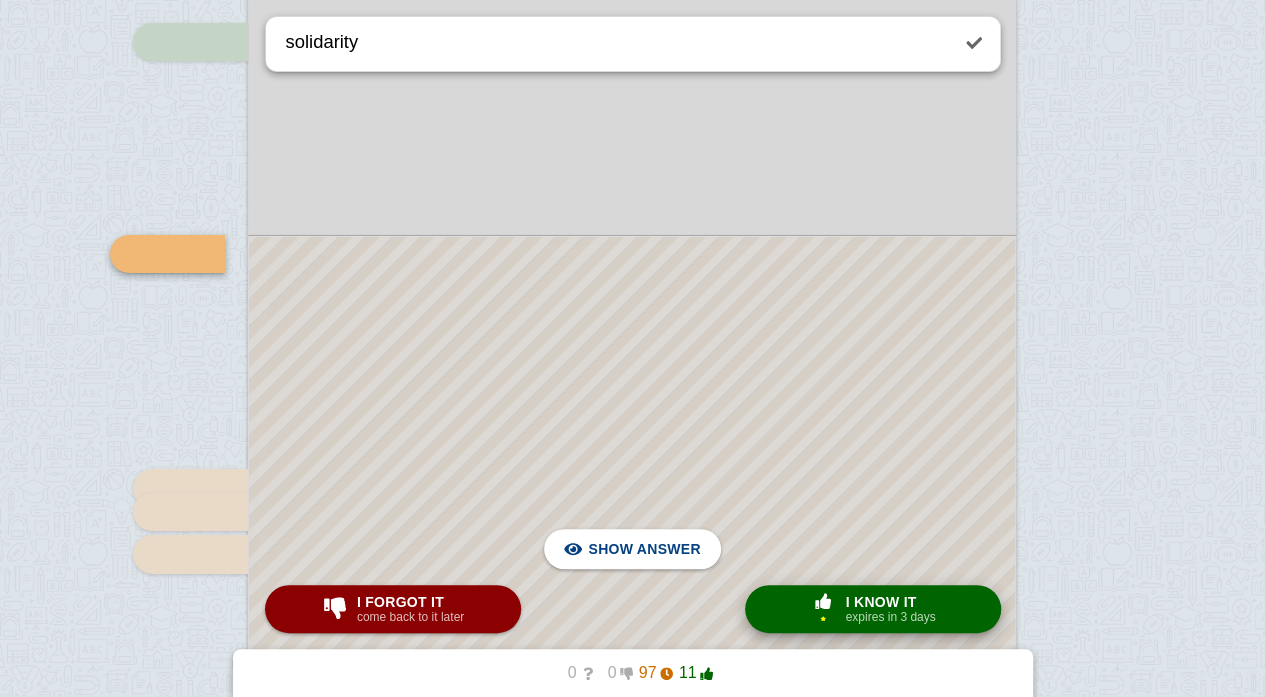 click on "I know it" at bounding box center (890, 602) 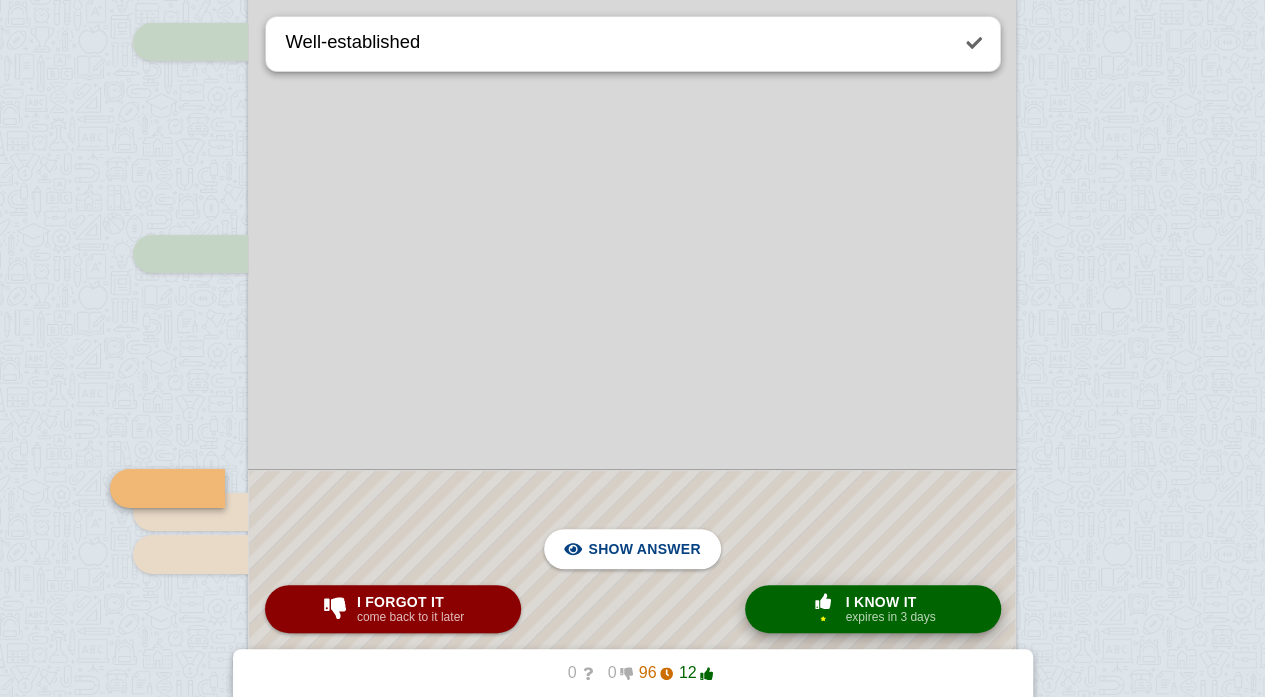 scroll, scrollTop: 7397, scrollLeft: 0, axis: vertical 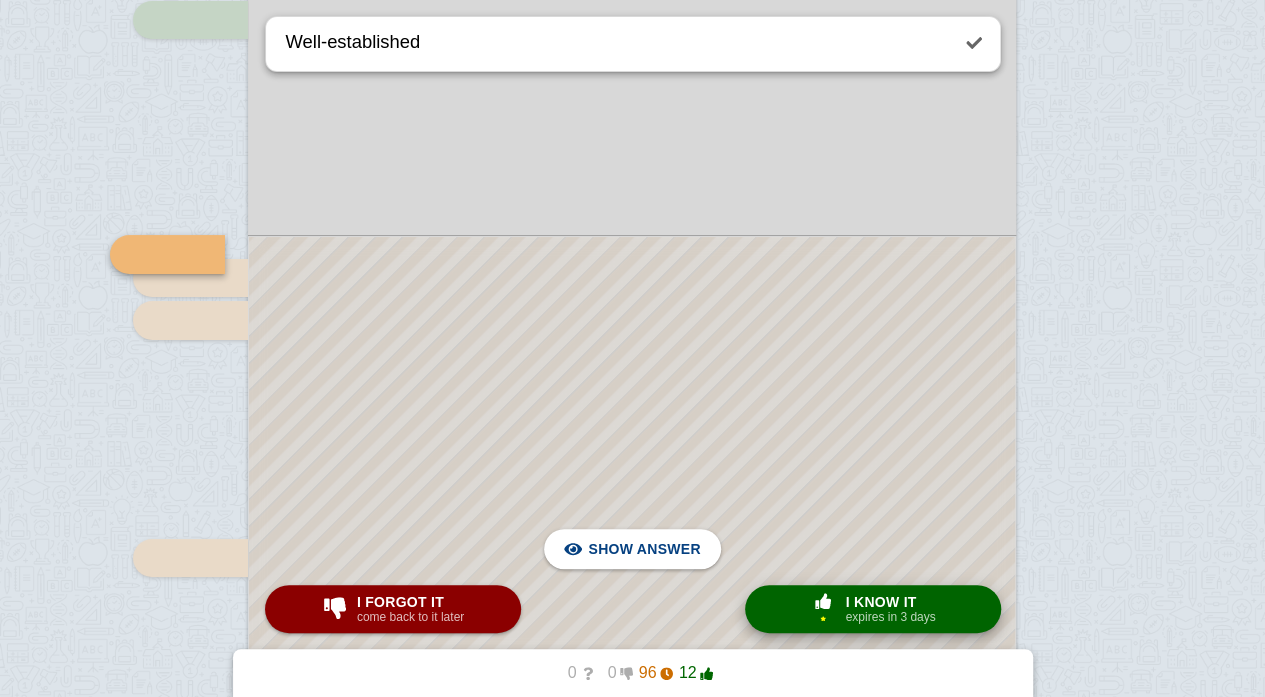 click on "I know it" at bounding box center [890, 602] 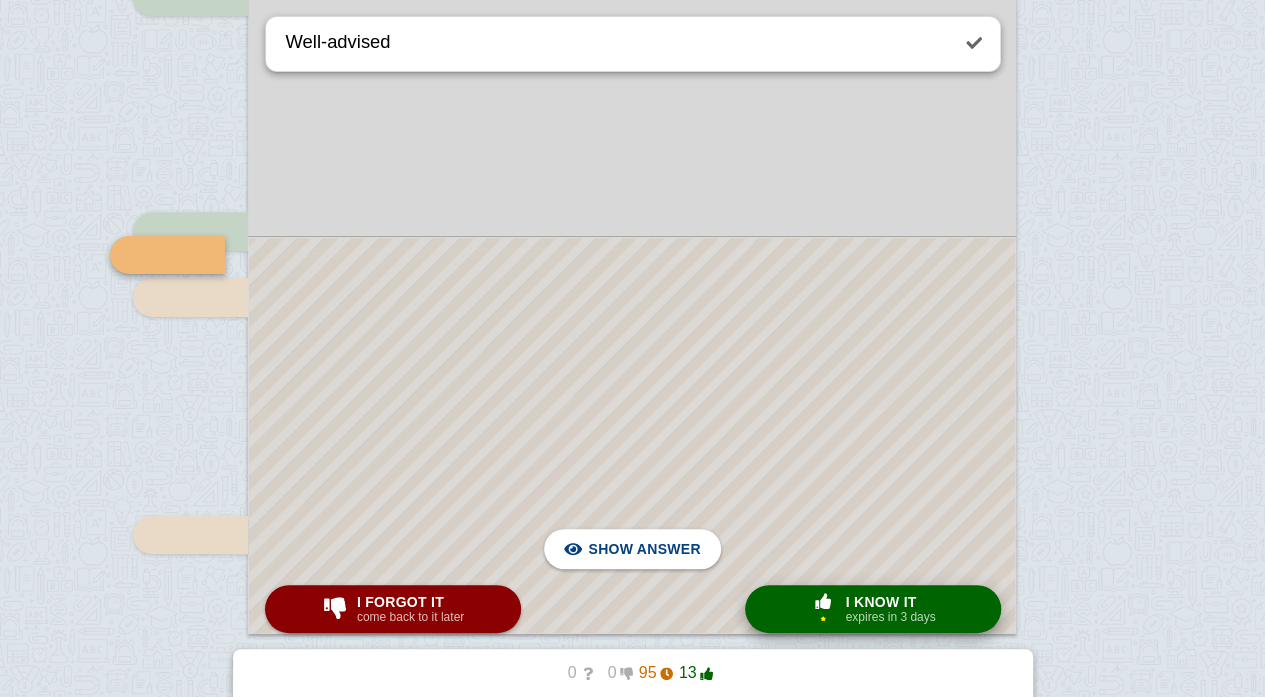 click on "I know it" at bounding box center (890, 602) 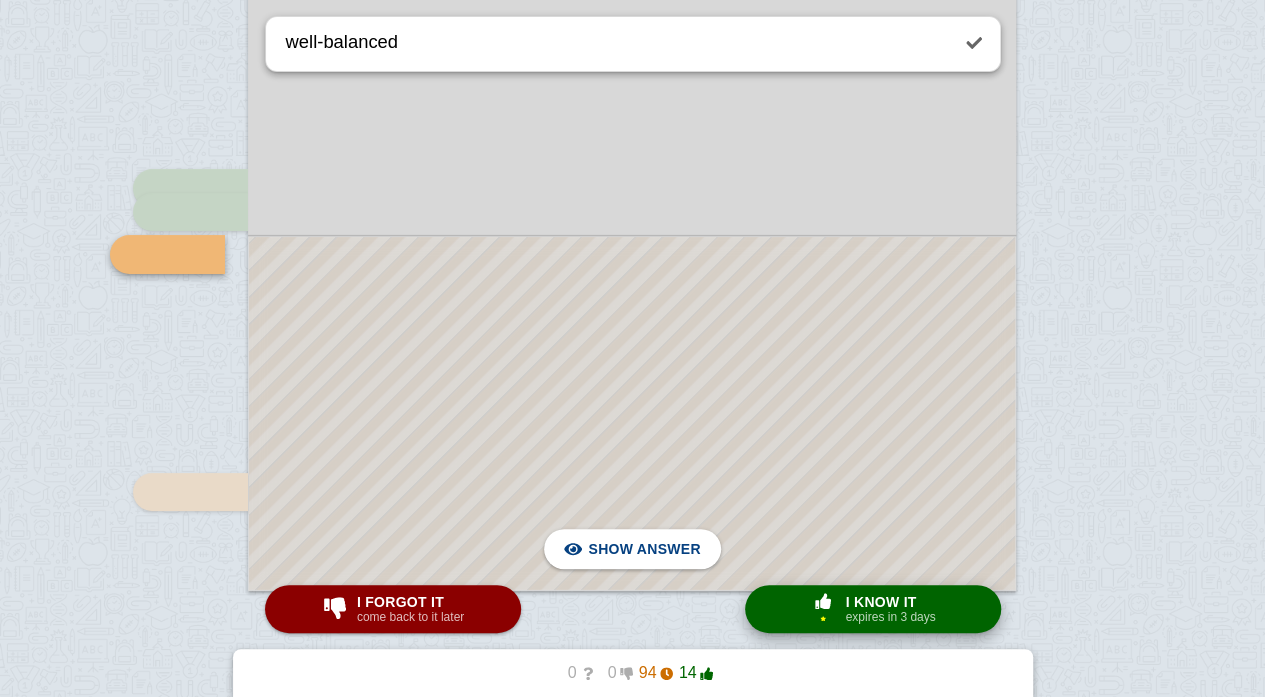 click on "I know it" at bounding box center [890, 602] 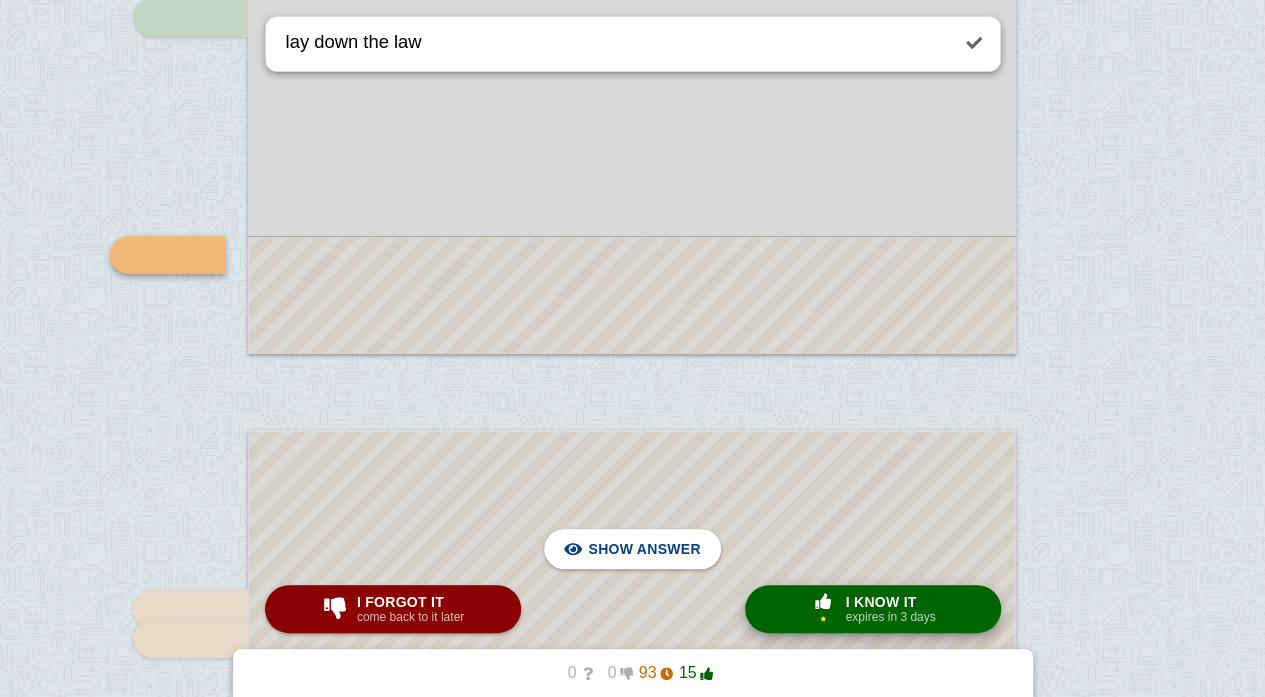 click on "I know it" at bounding box center (890, 602) 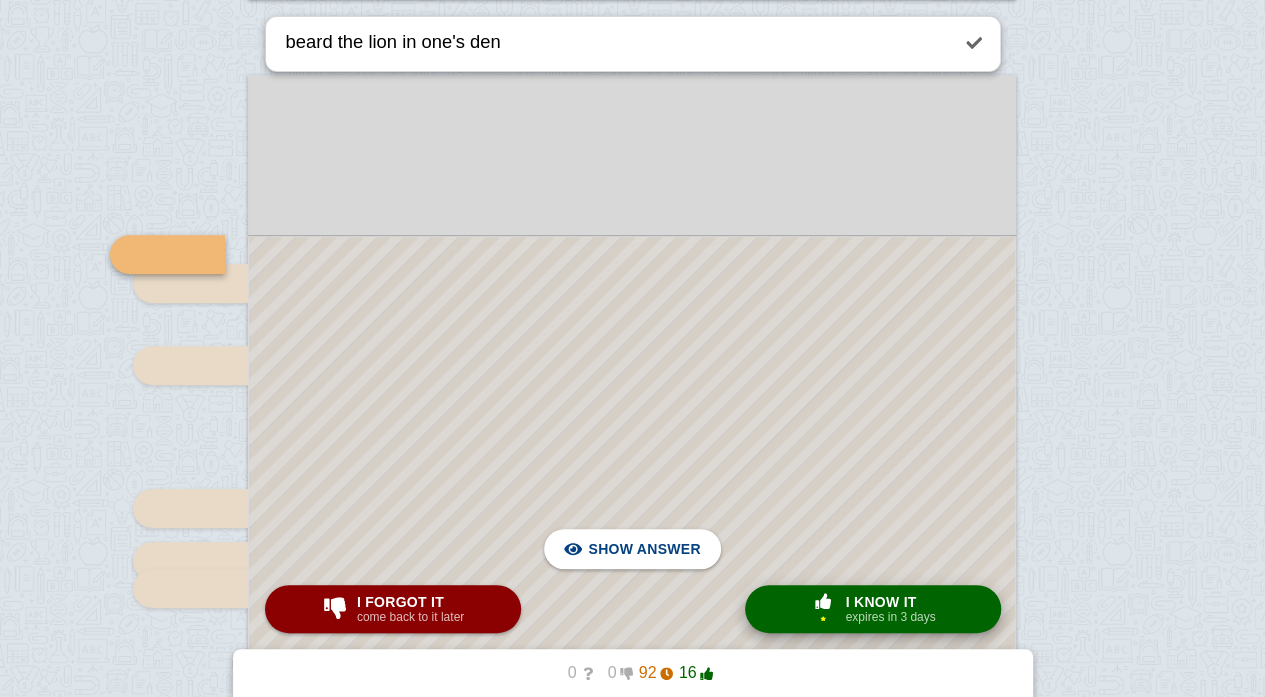 click on "I know it" at bounding box center [890, 602] 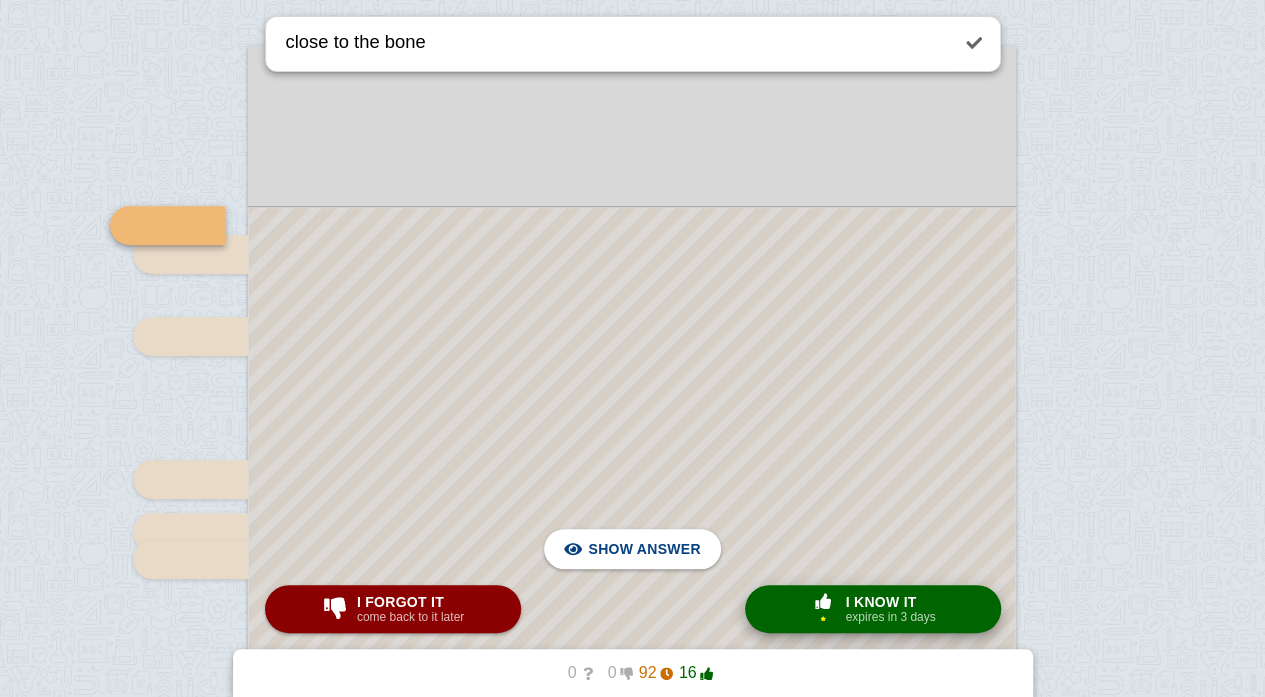 click on "I know it" at bounding box center (890, 602) 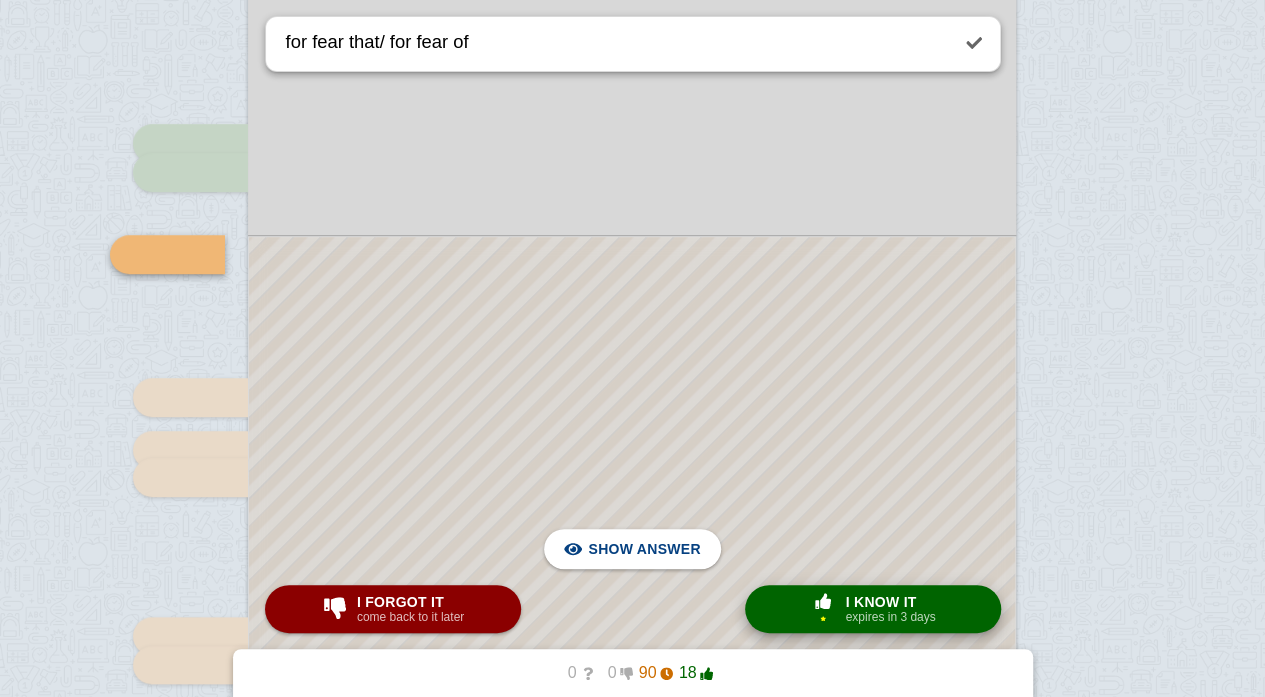 click on "I know it" at bounding box center (890, 602) 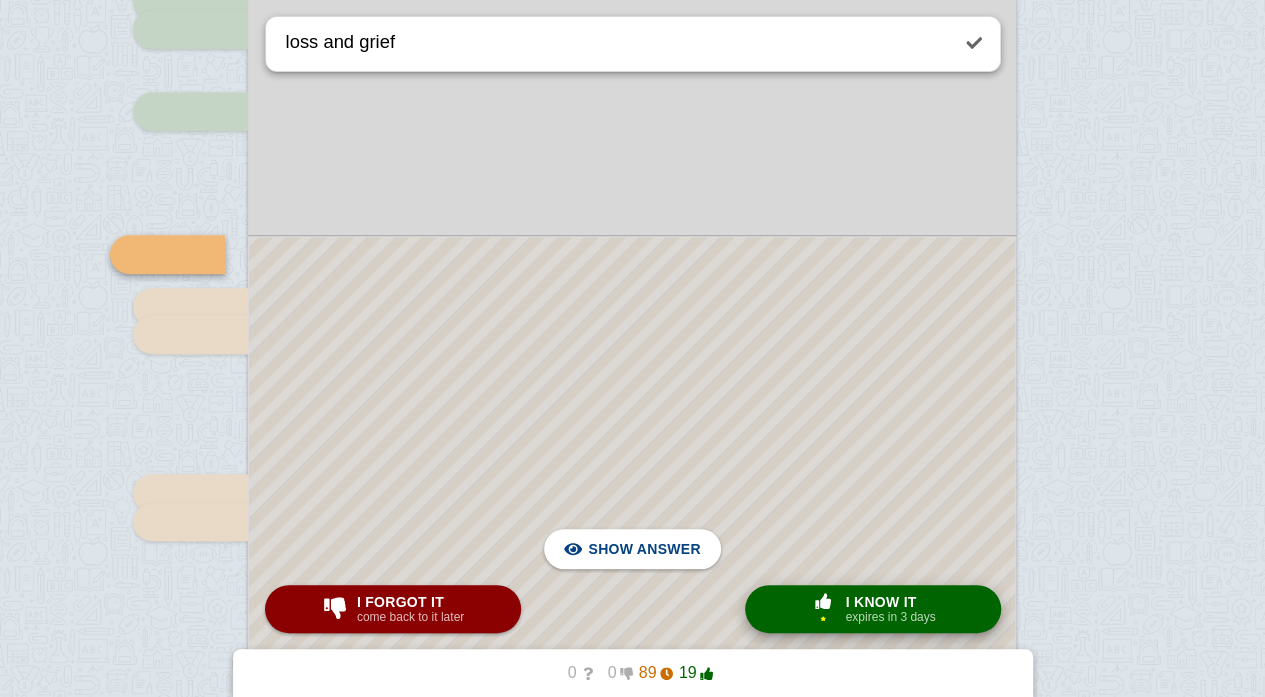 click on "I know it" at bounding box center (890, 602) 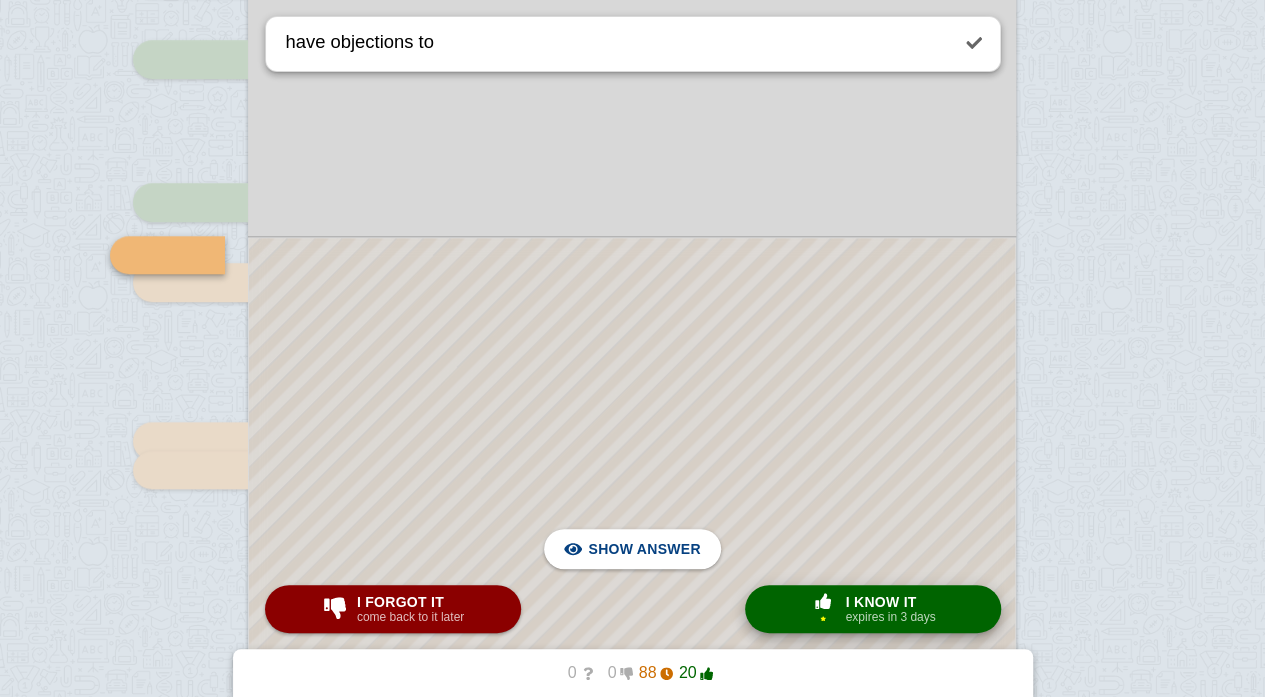 click on "I know it" at bounding box center [890, 602] 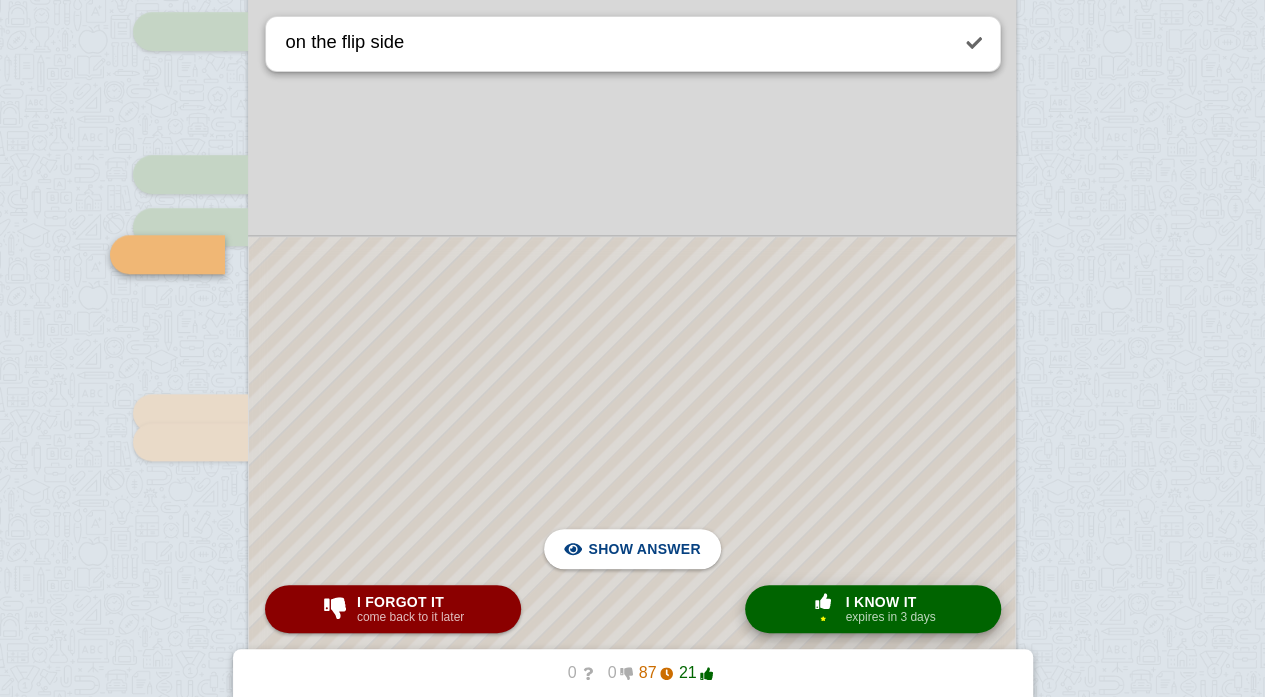 click on "I know it" at bounding box center (890, 602) 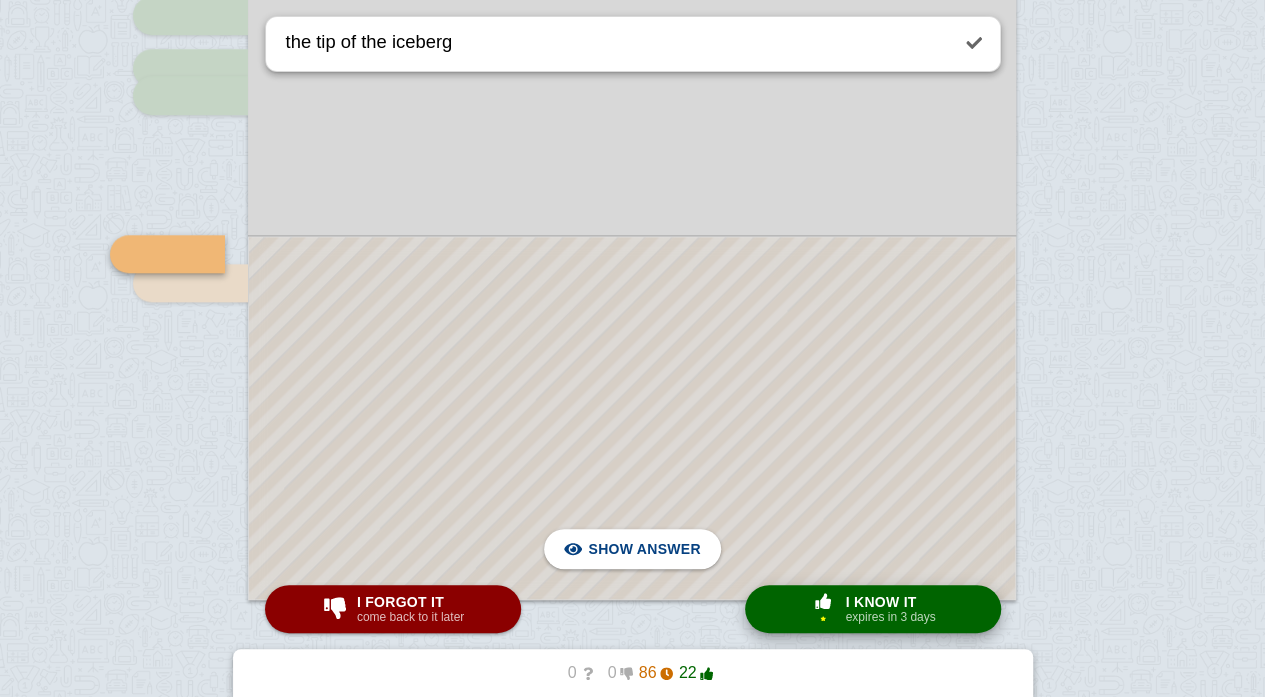 click on "I know it" at bounding box center [890, 602] 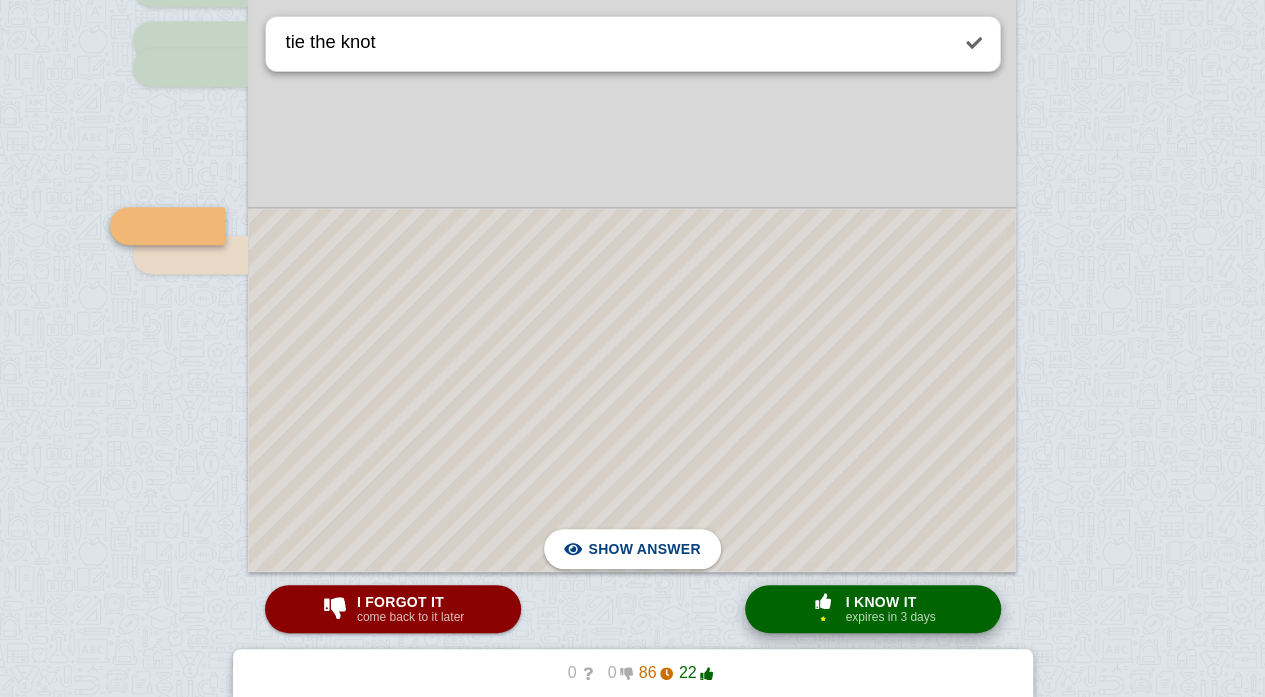 click on "I know it" at bounding box center [890, 602] 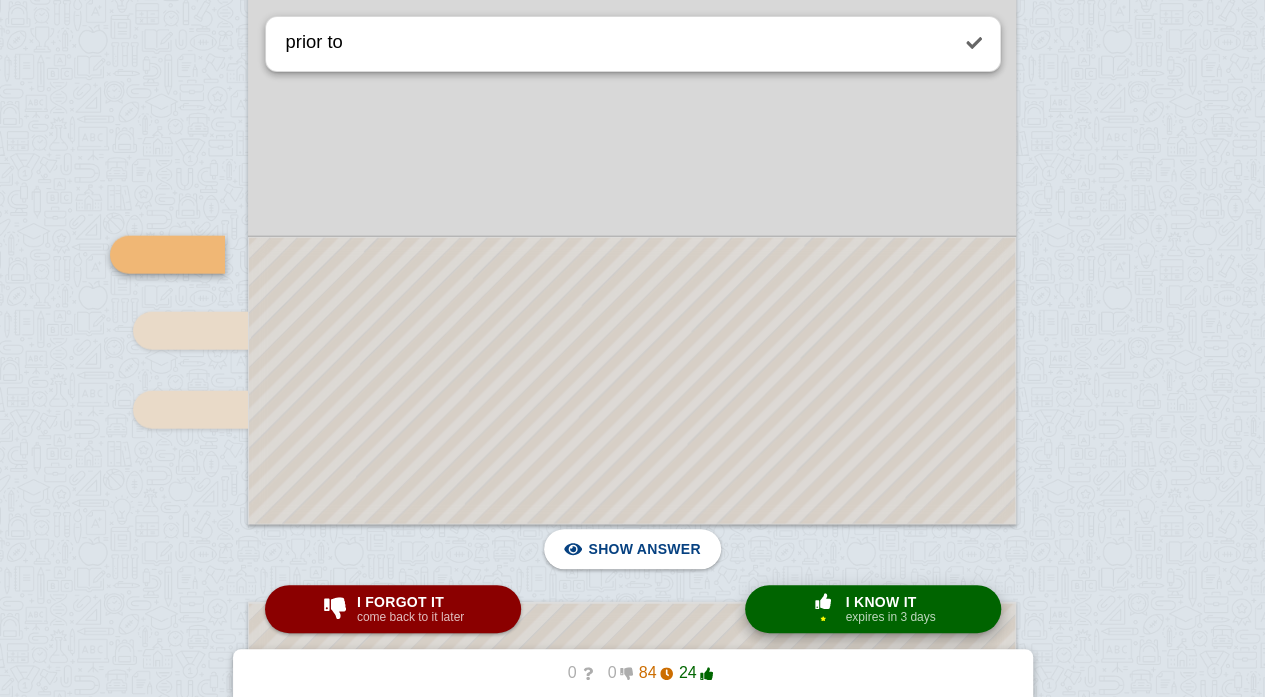 click on "I know it" at bounding box center [890, 602] 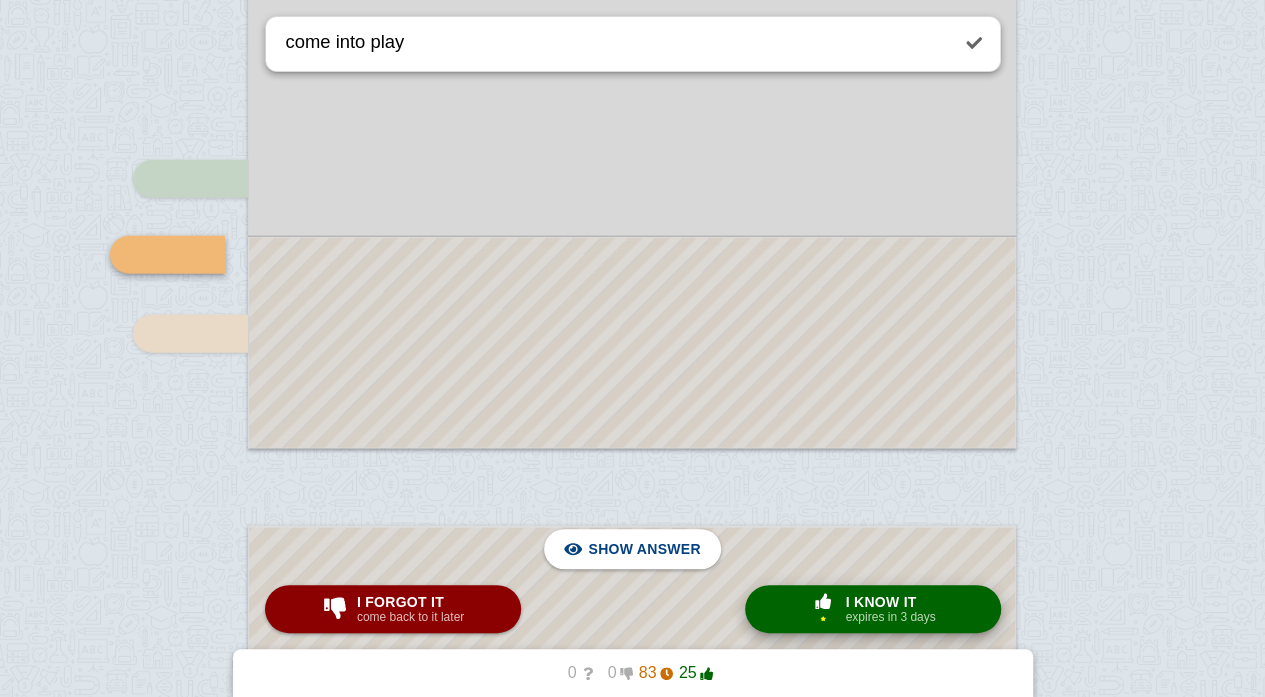 click on "I know it" at bounding box center (890, 602) 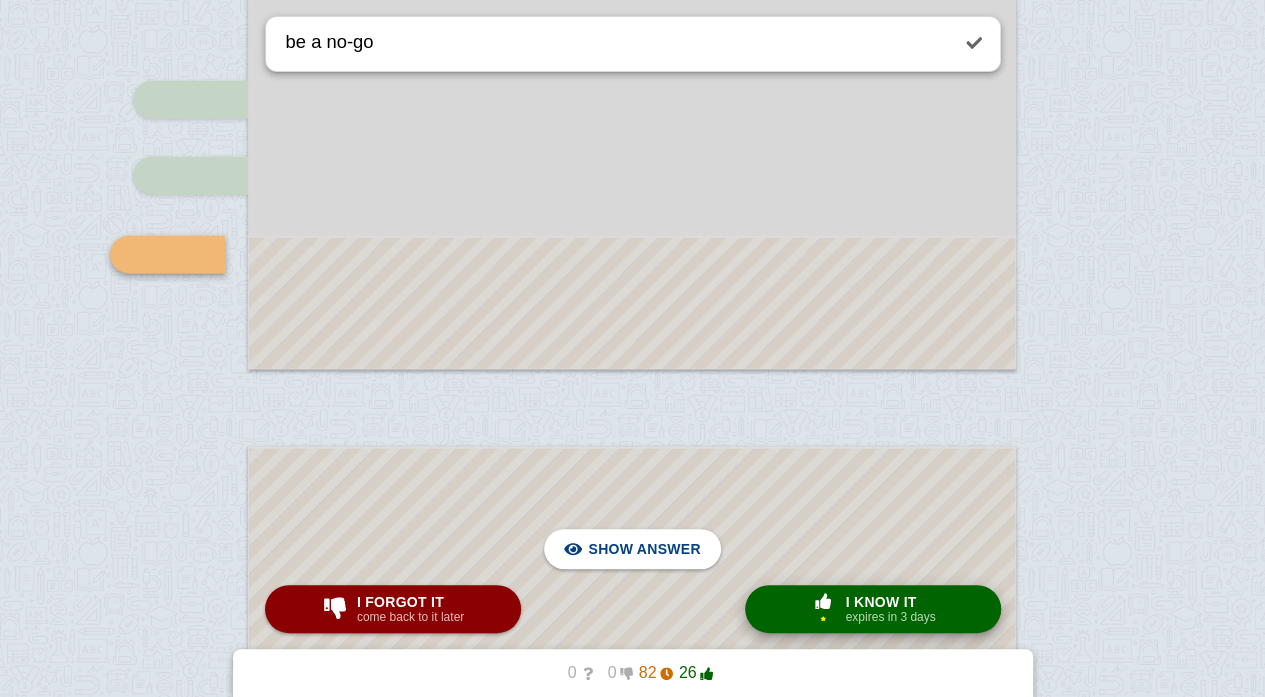click on "I know it" at bounding box center [890, 602] 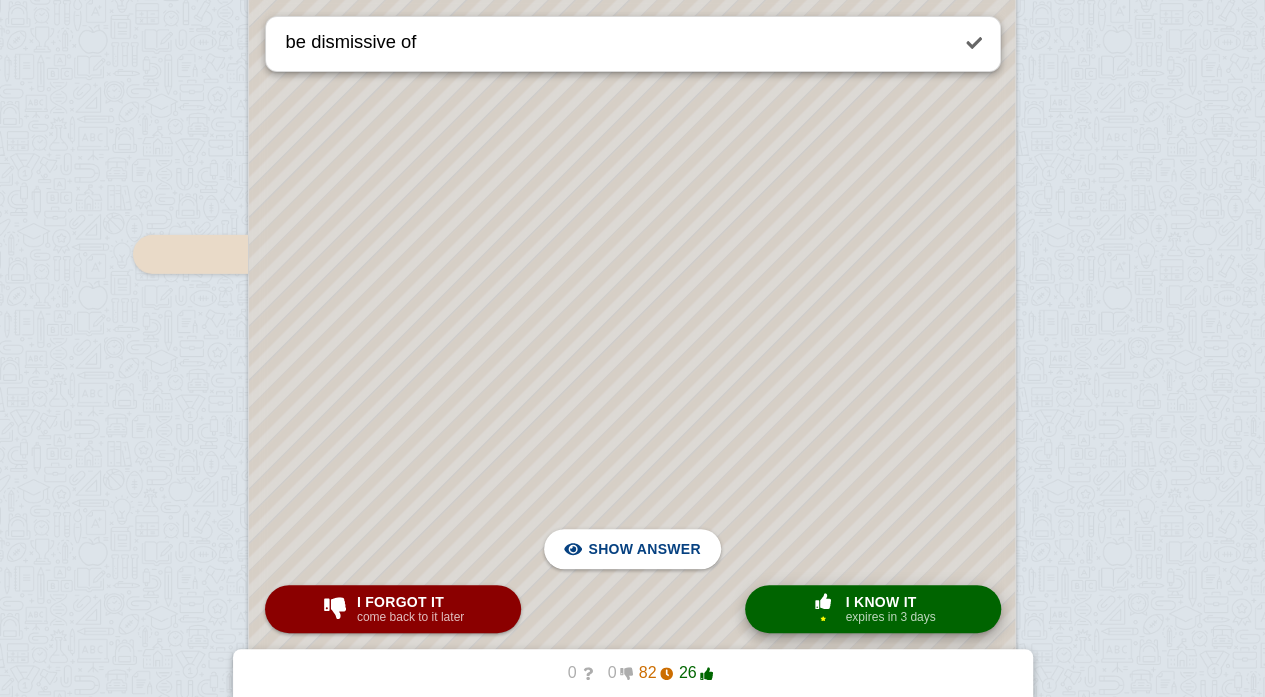 click on "I know it" at bounding box center [890, 602] 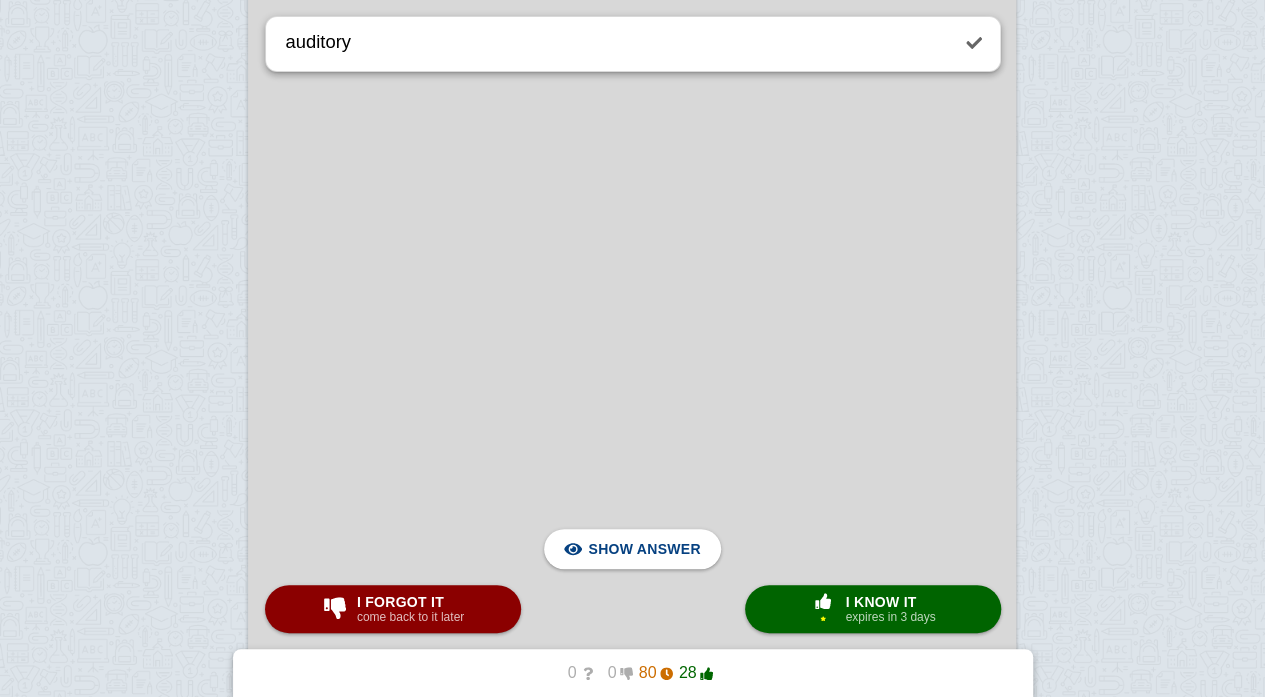 scroll, scrollTop: 46805, scrollLeft: 0, axis: vertical 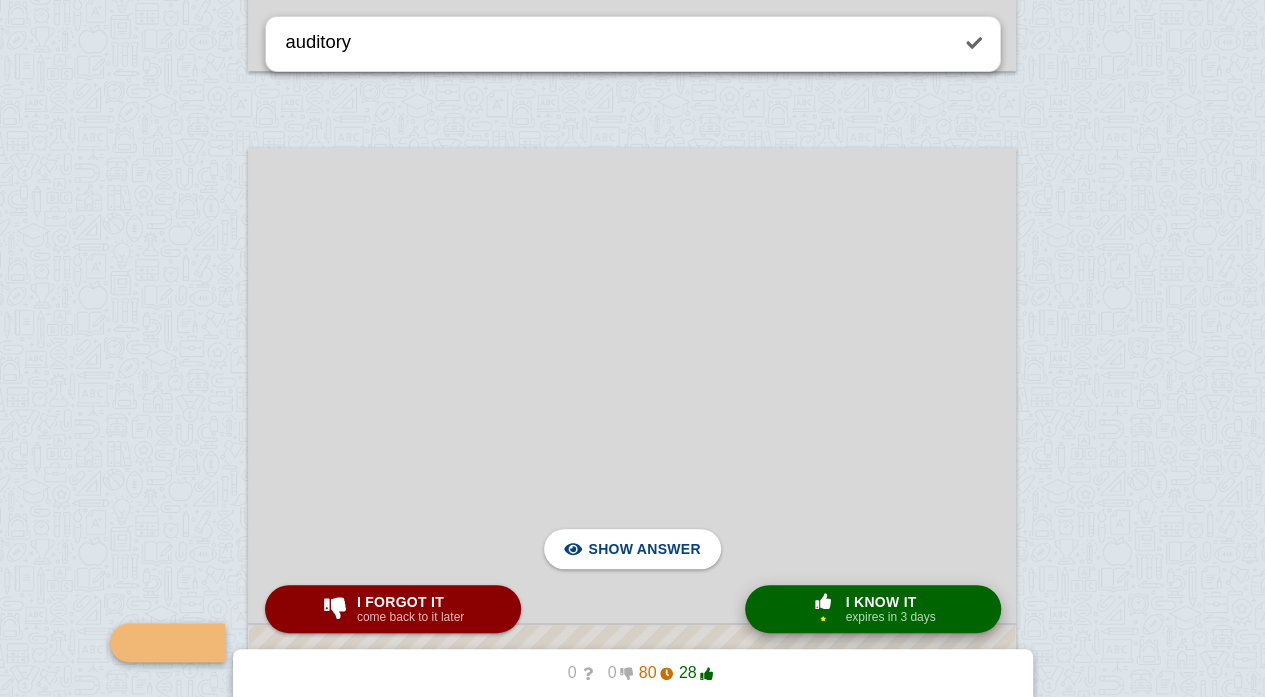 click on "I know it" at bounding box center [890, 602] 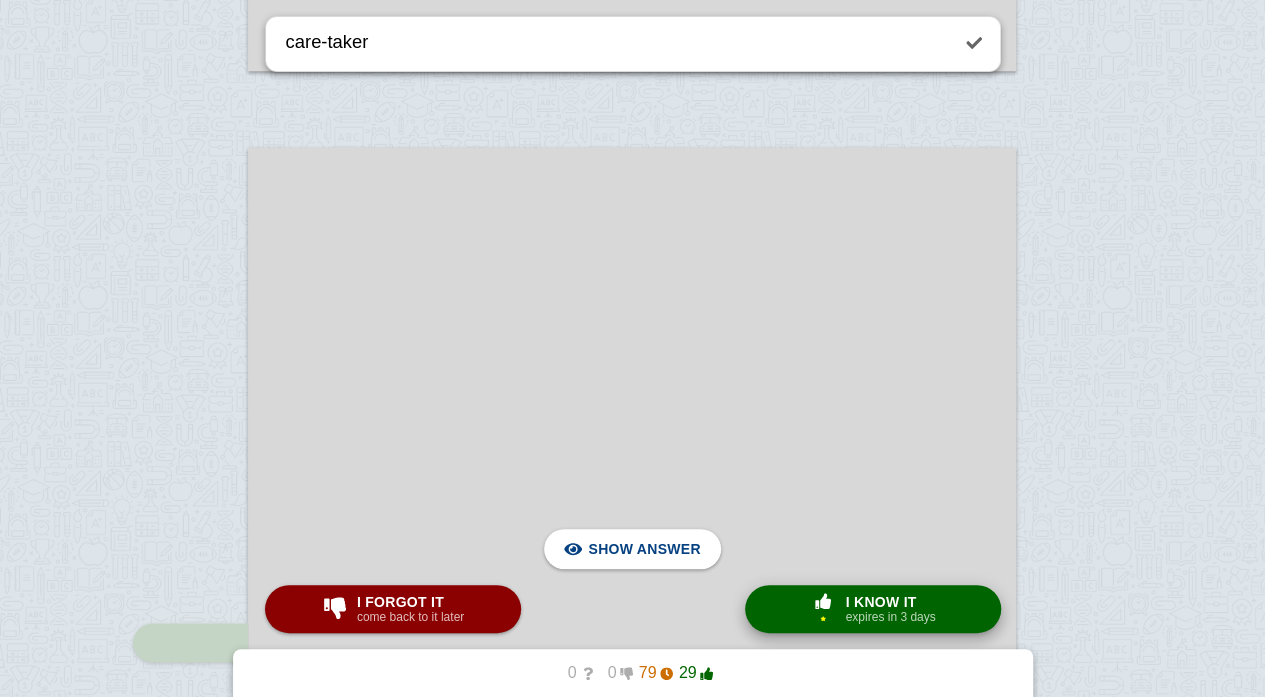 scroll, scrollTop: 47273, scrollLeft: 0, axis: vertical 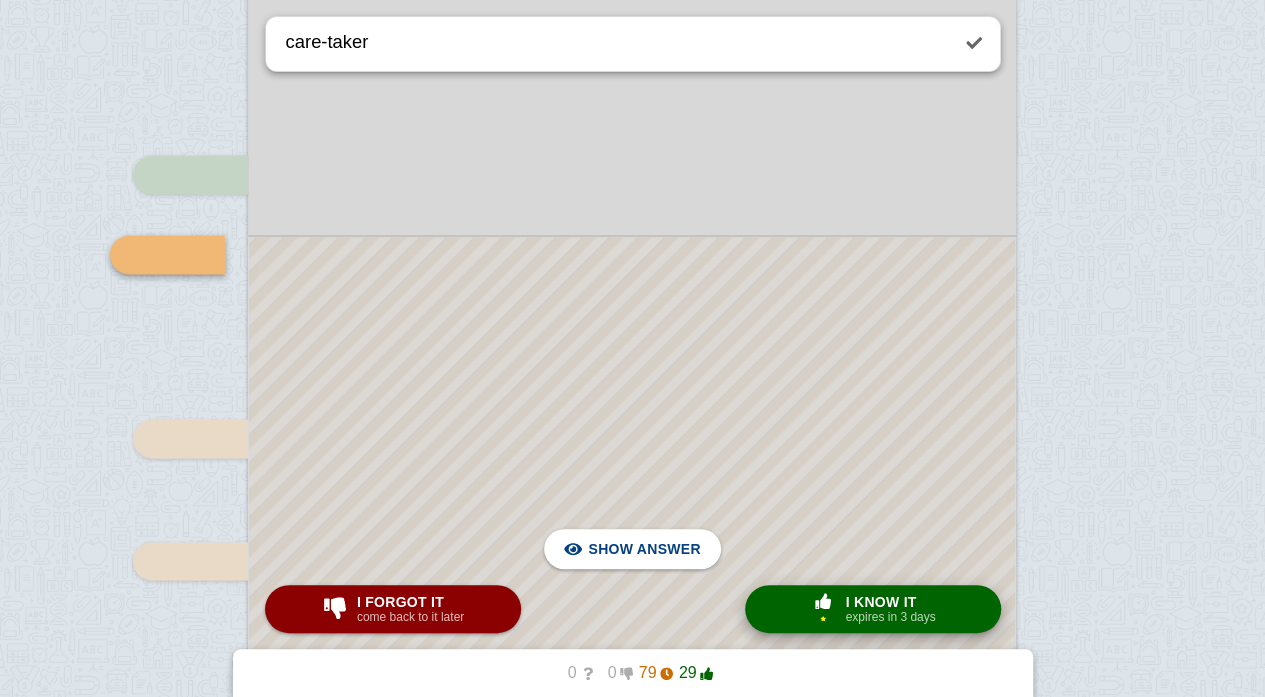 click on "I know it" at bounding box center (890, 602) 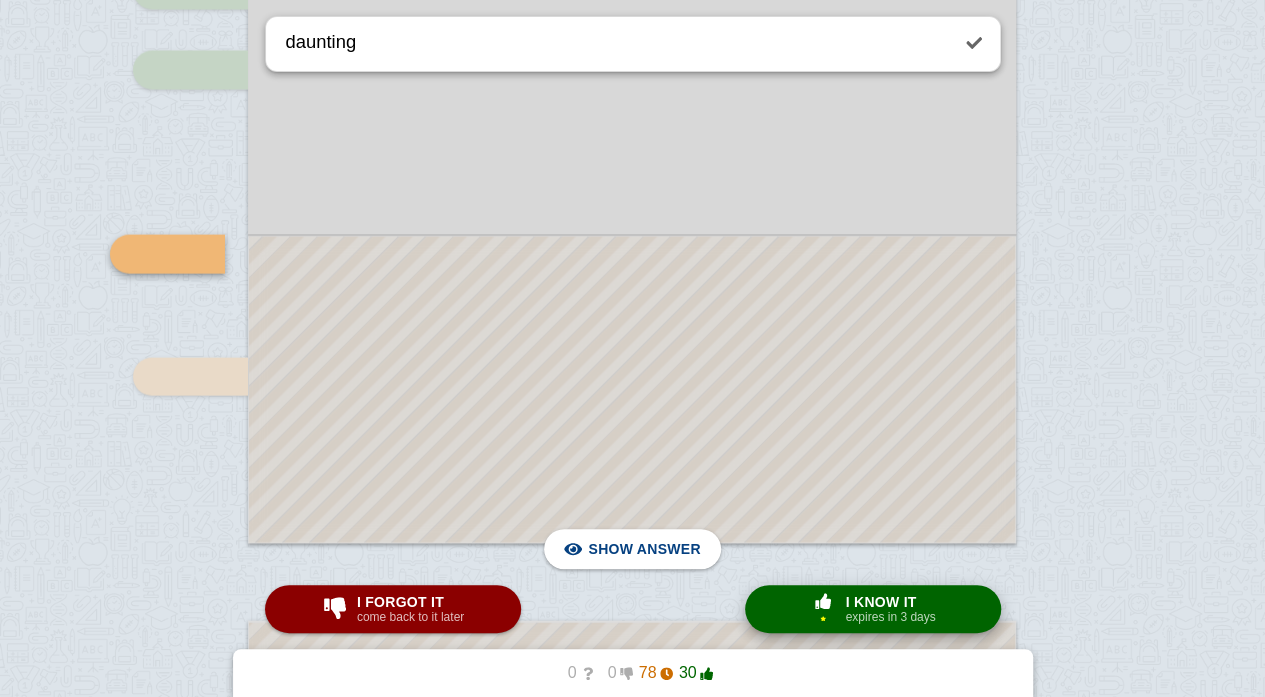 click on "I know it" at bounding box center [890, 602] 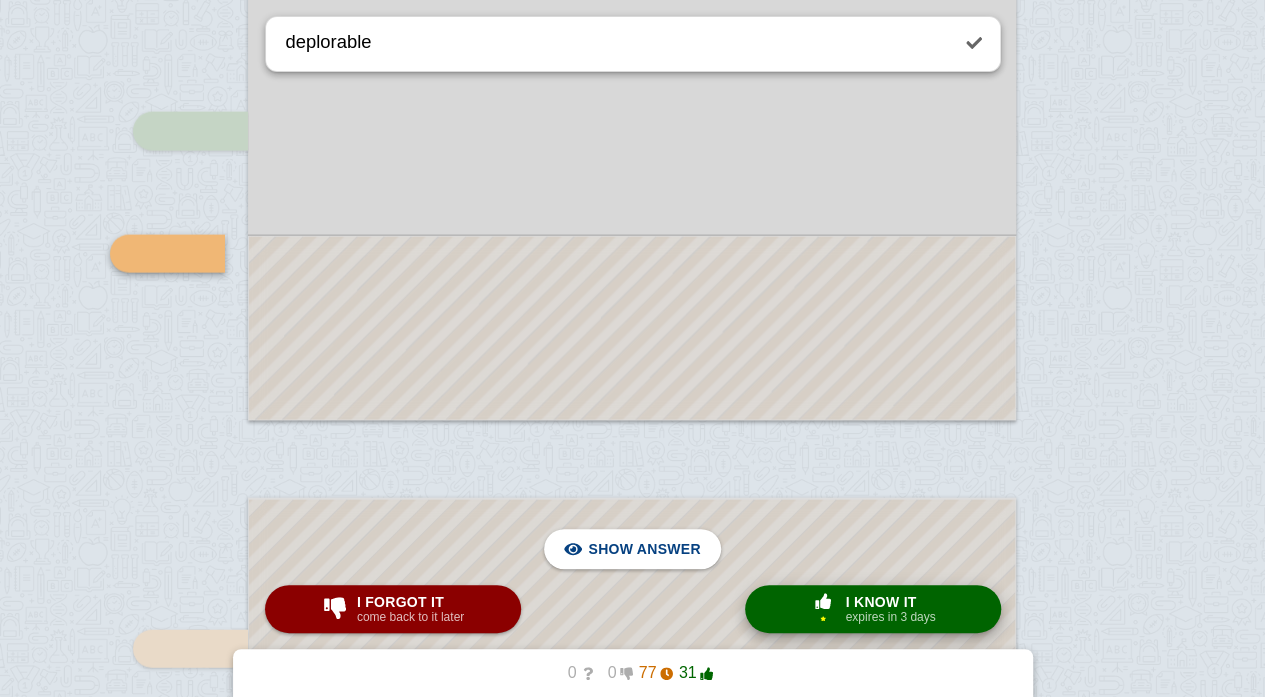 click on "I know it" at bounding box center (890, 602) 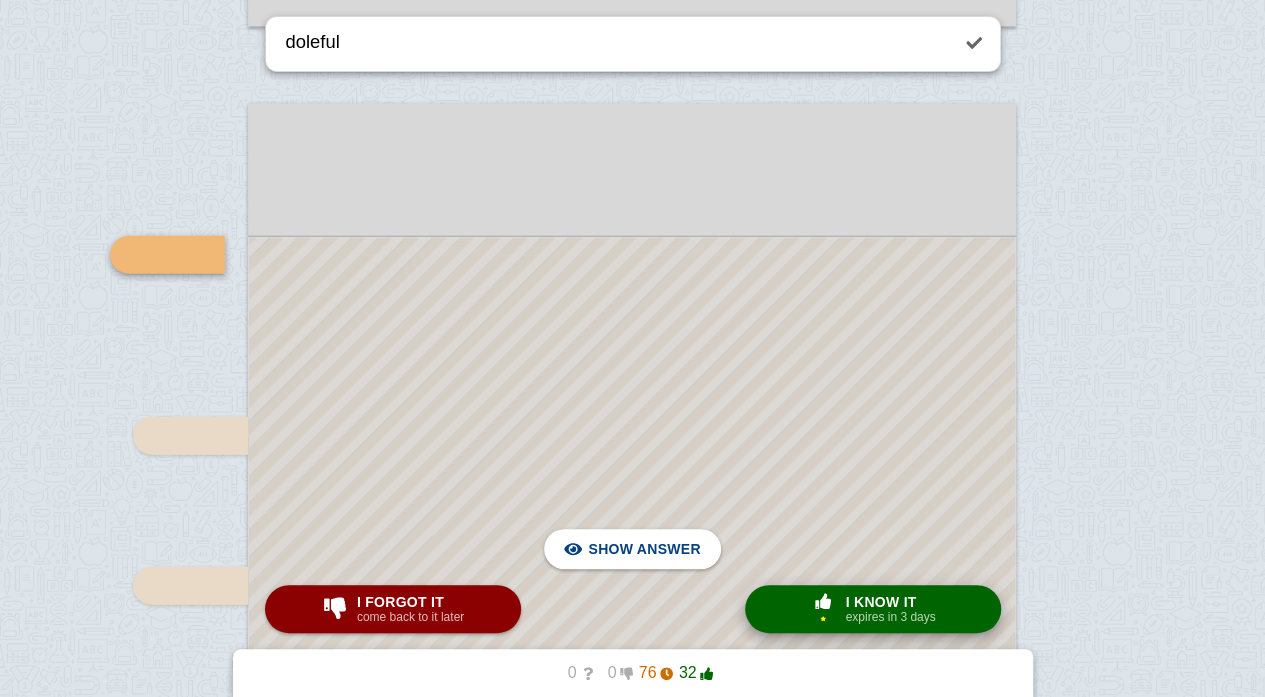 click on "I know it" at bounding box center [890, 602] 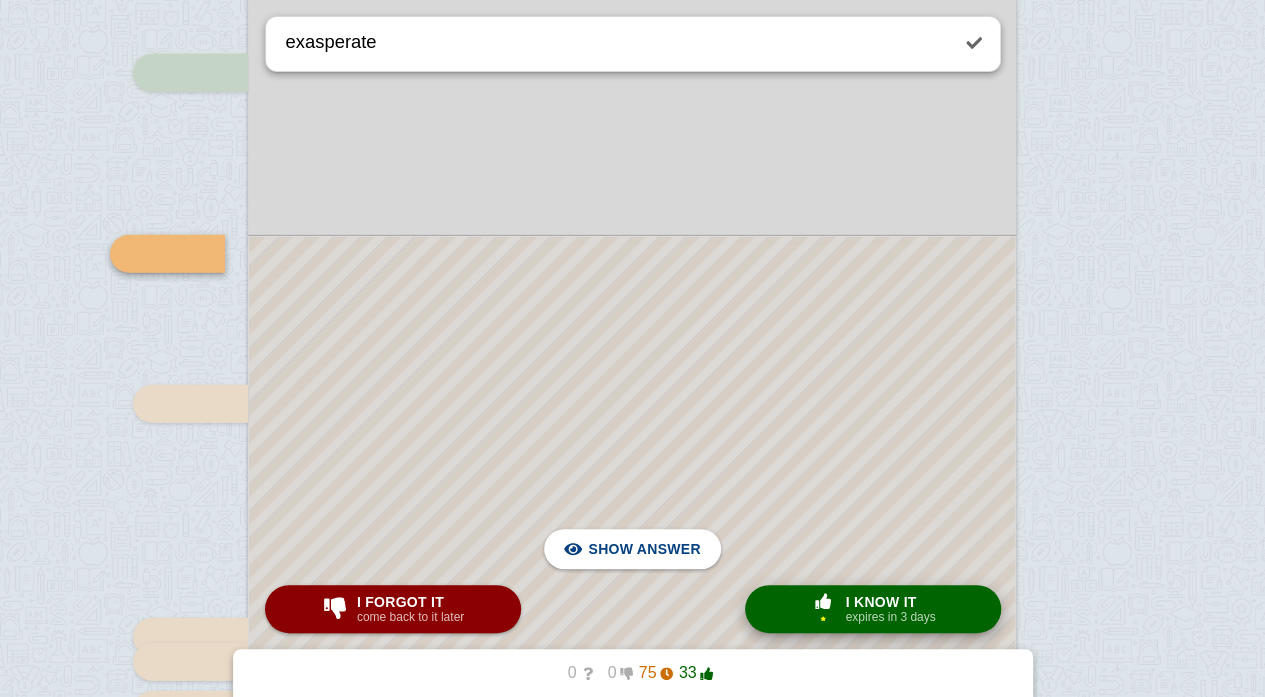 click on "I know it" at bounding box center (890, 602) 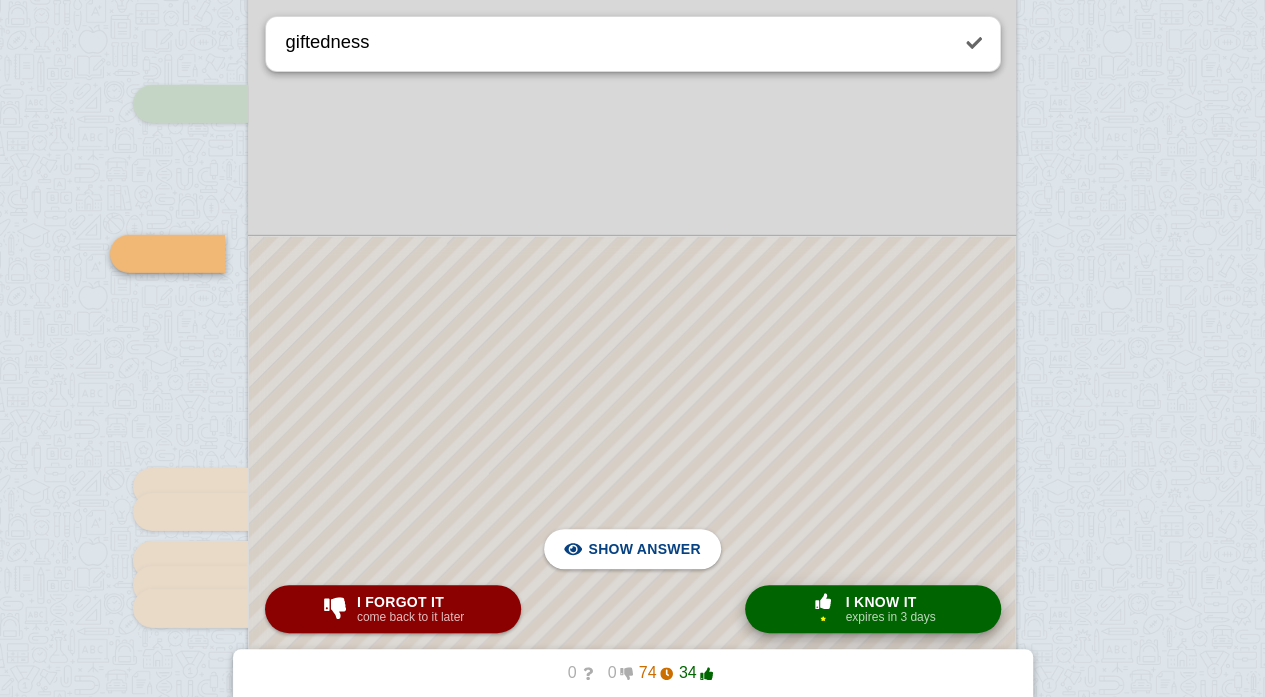 click on "I know it" at bounding box center (890, 602) 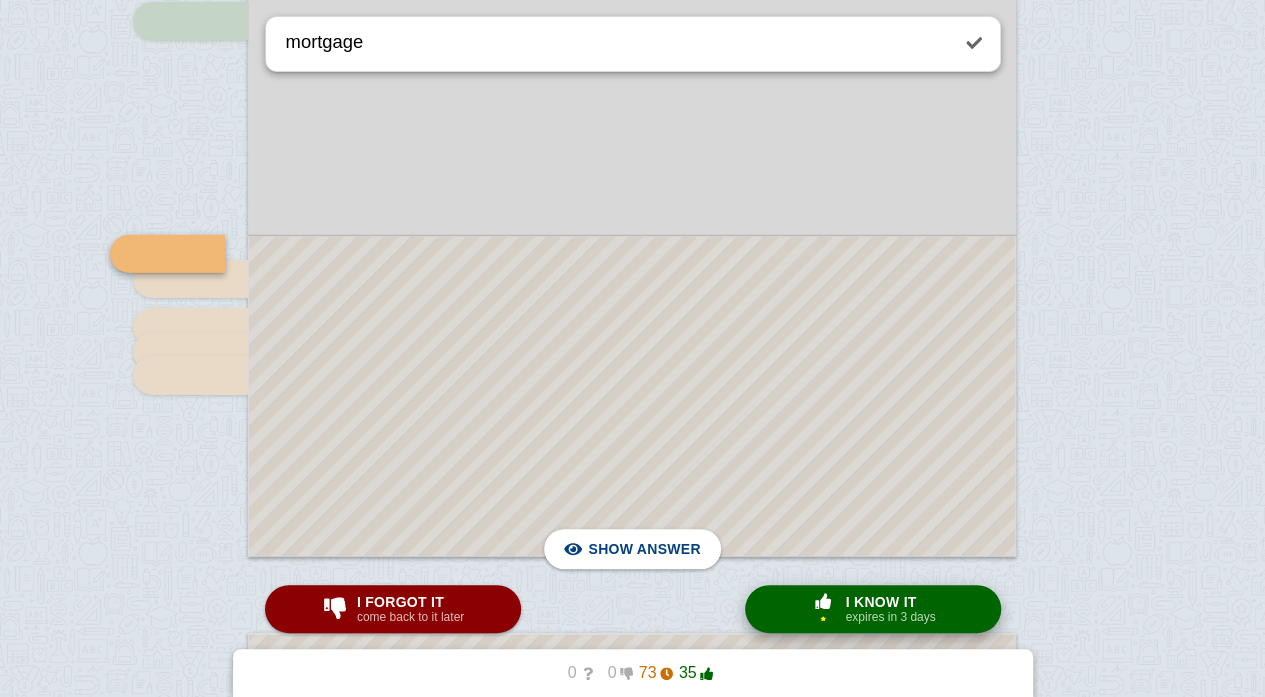 click on "I know it" at bounding box center (890, 602) 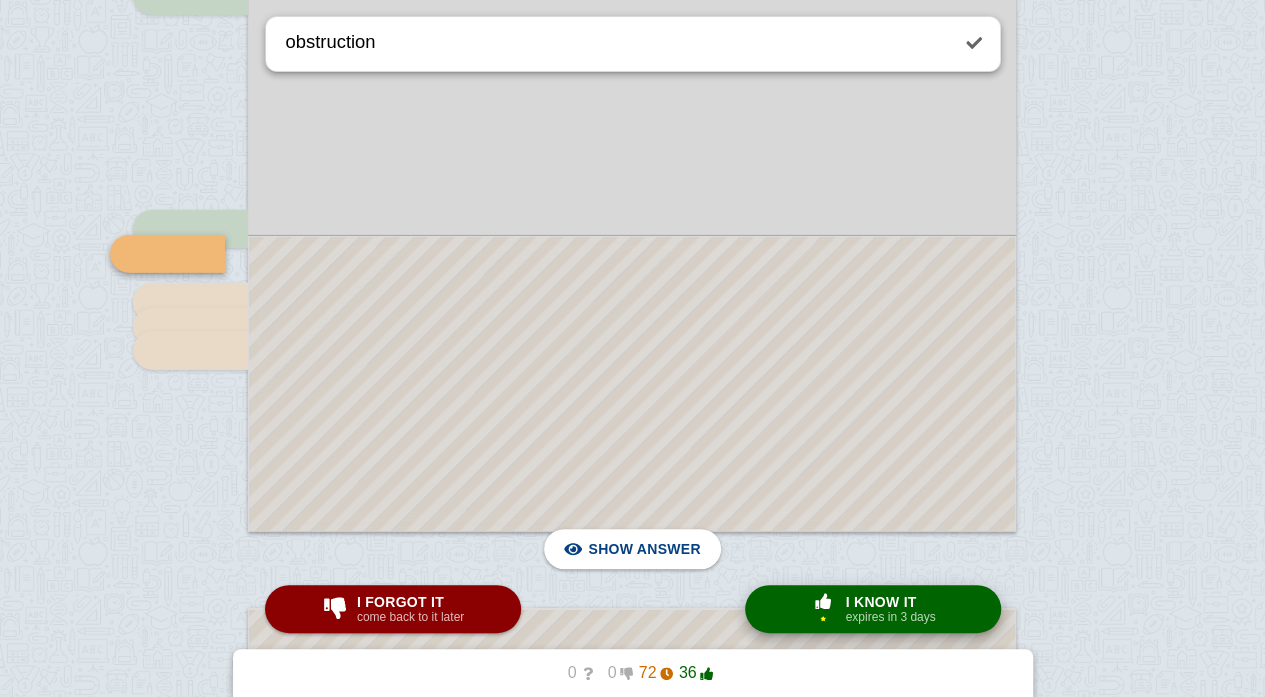 click on "I know it" at bounding box center (890, 602) 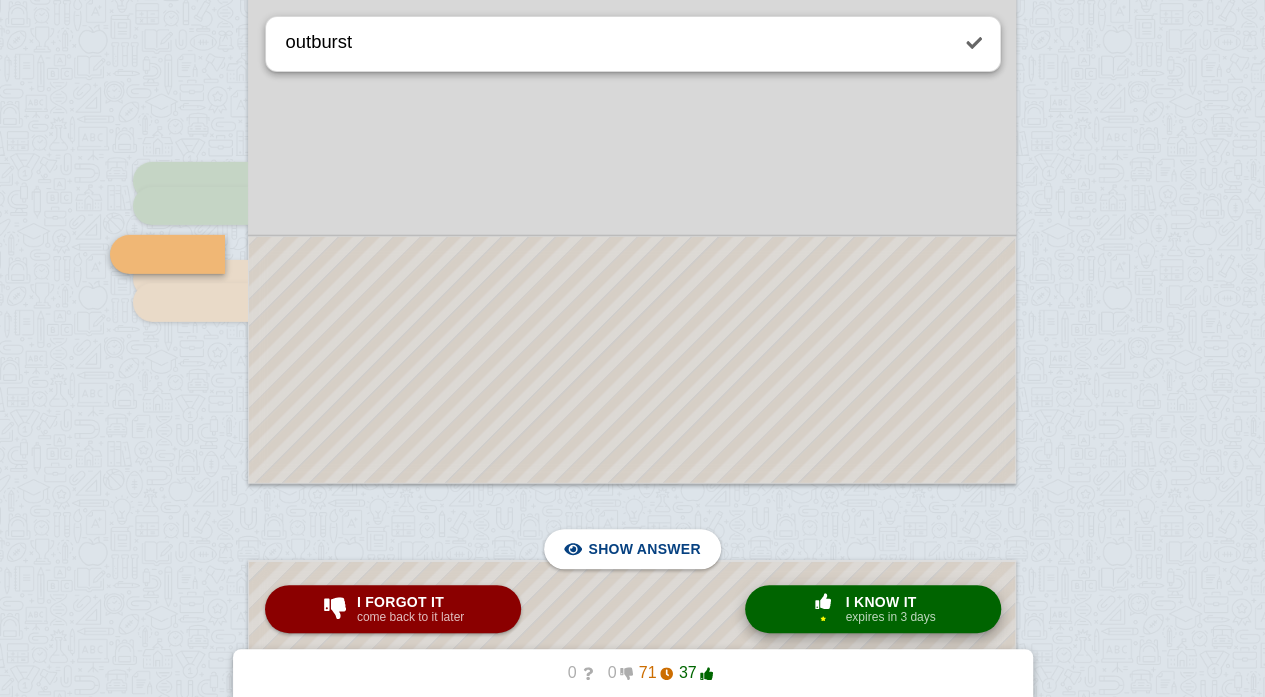 click on "I know it" at bounding box center [890, 602] 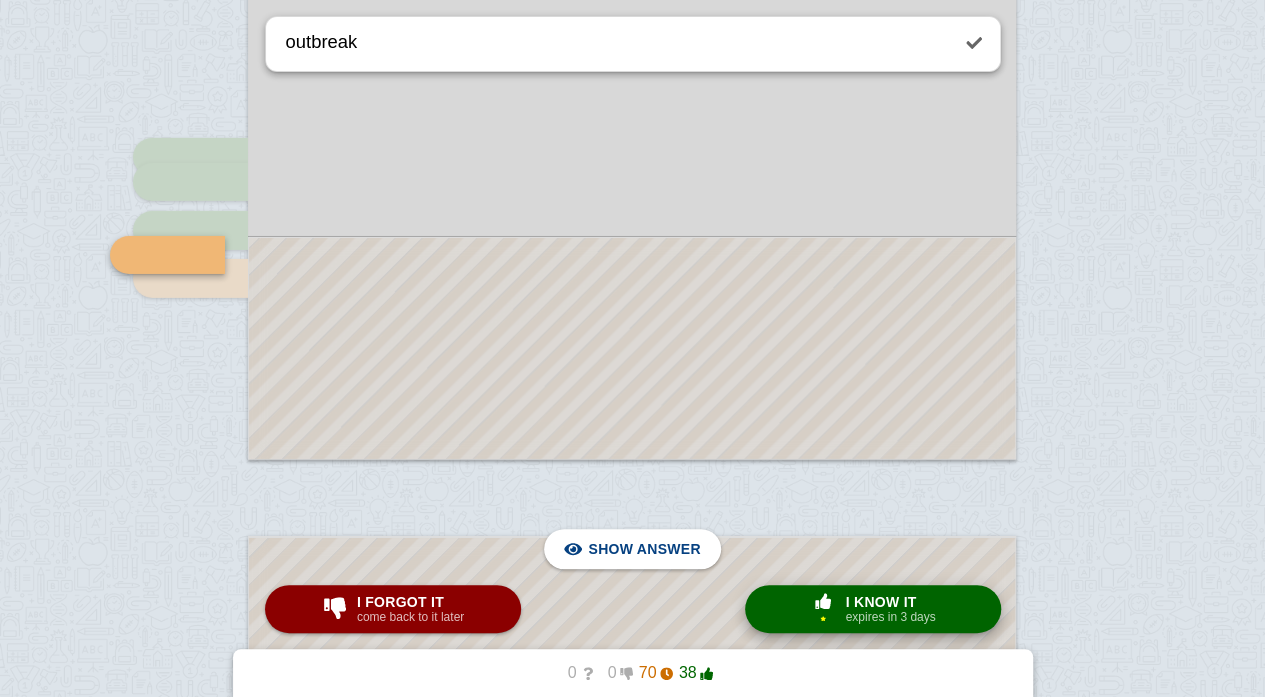 click on "I know it" at bounding box center [890, 602] 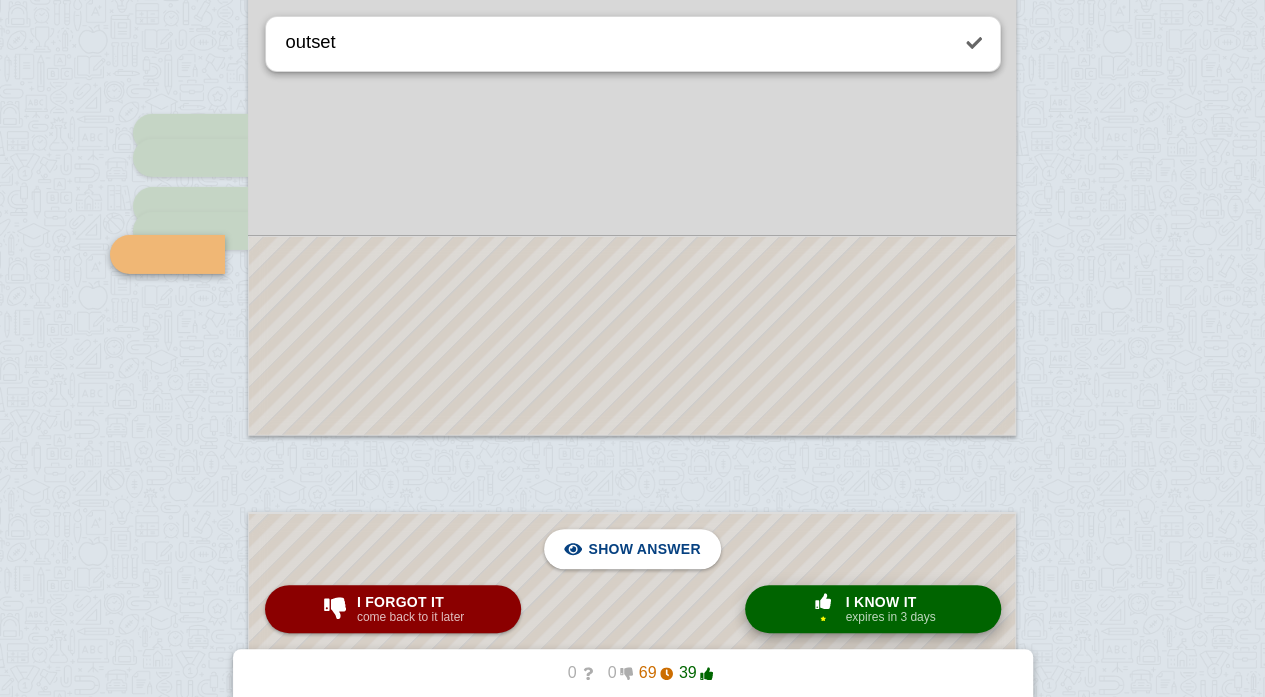 click on "I know it" at bounding box center [890, 602] 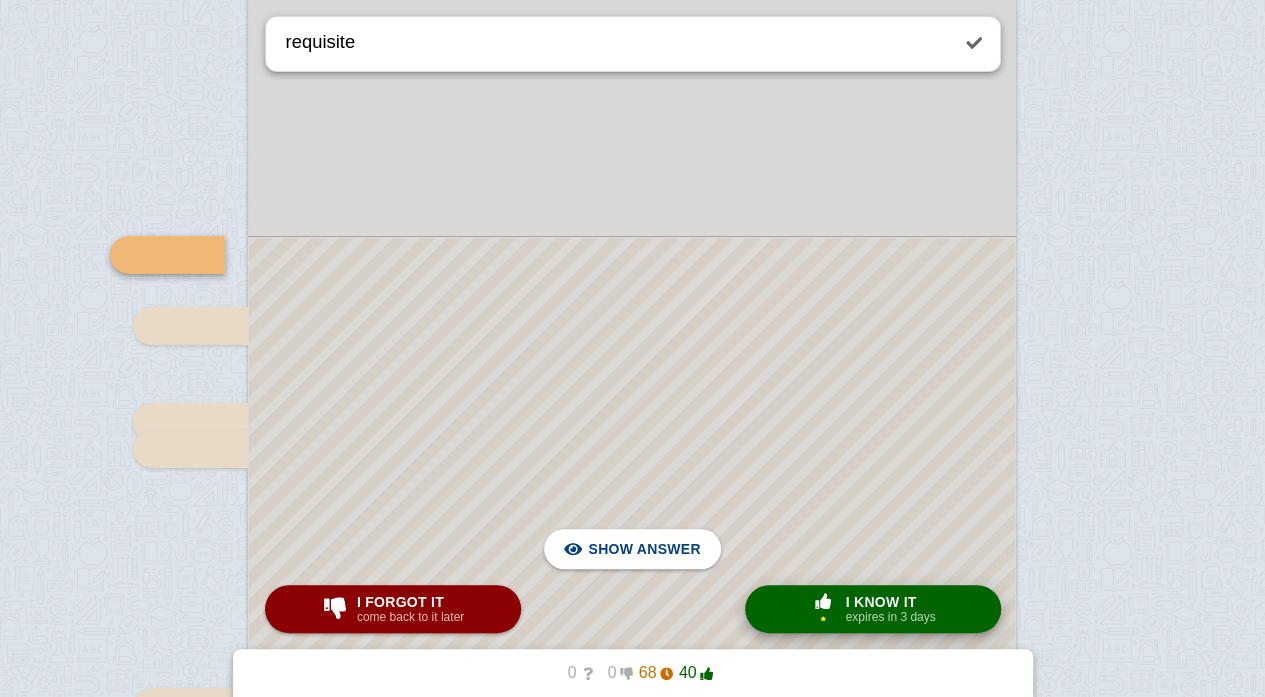 click on "I know it" at bounding box center (890, 602) 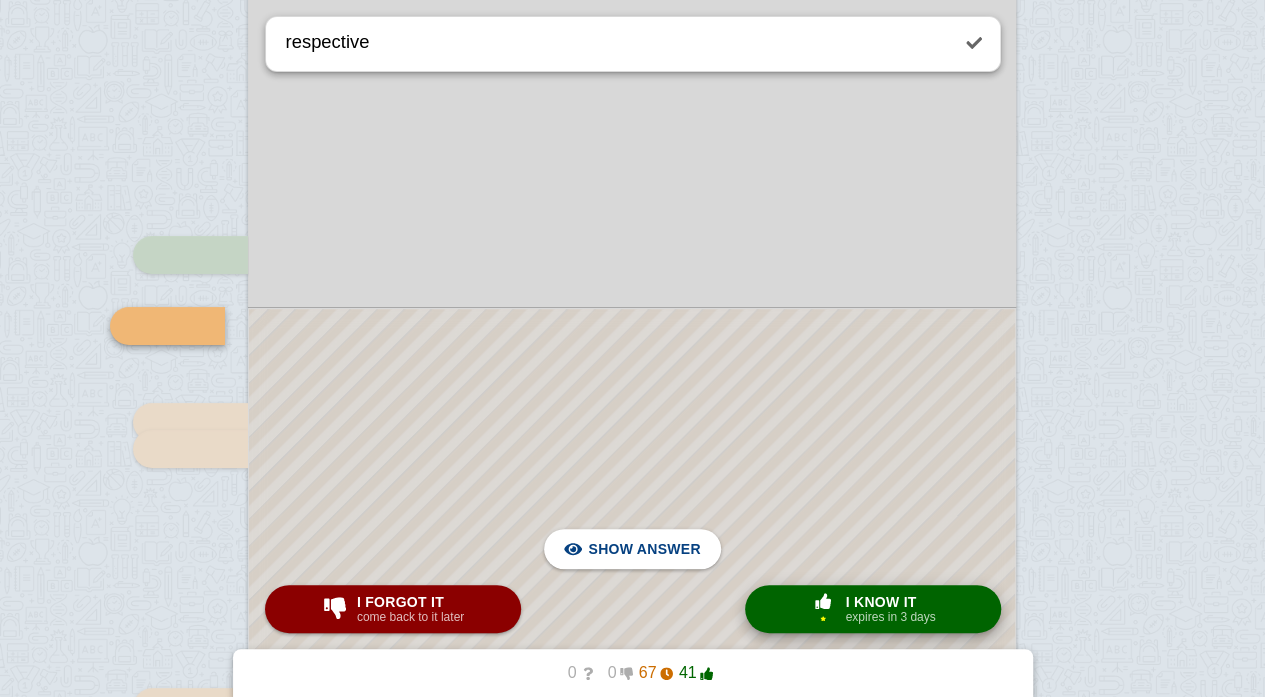 click on "I know it" at bounding box center (890, 602) 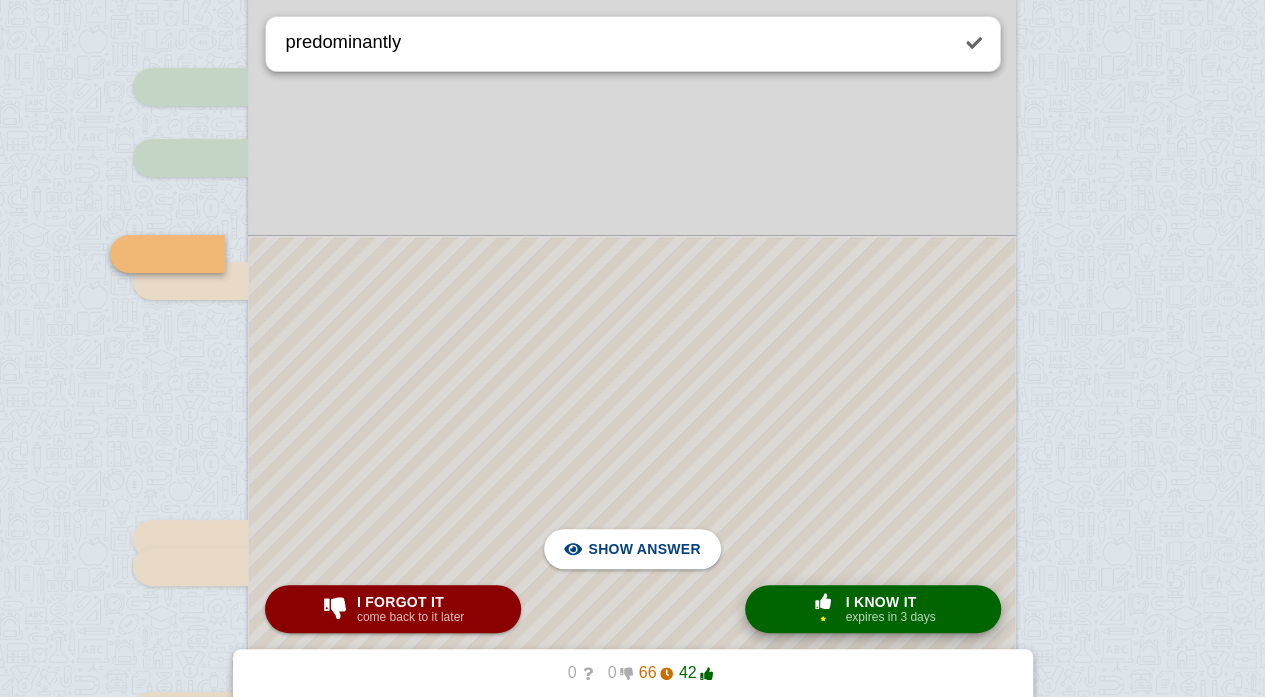 click on "I know it" at bounding box center (890, 602) 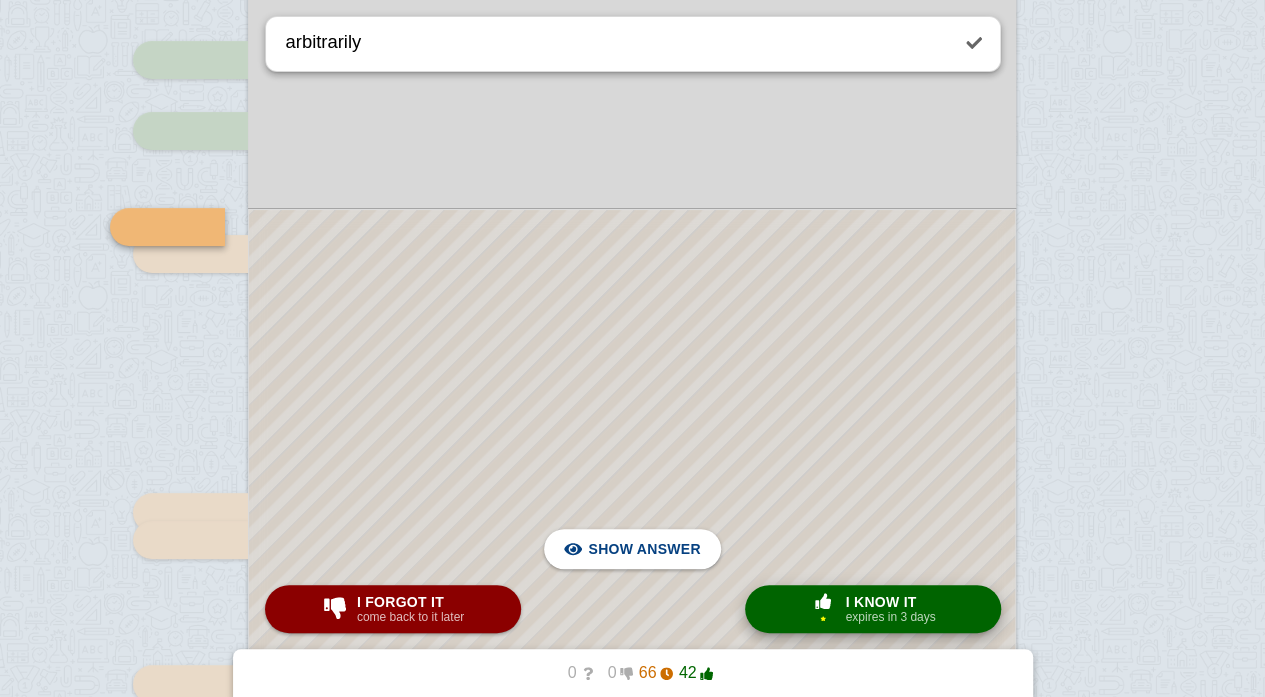 click on "I know it" at bounding box center [890, 602] 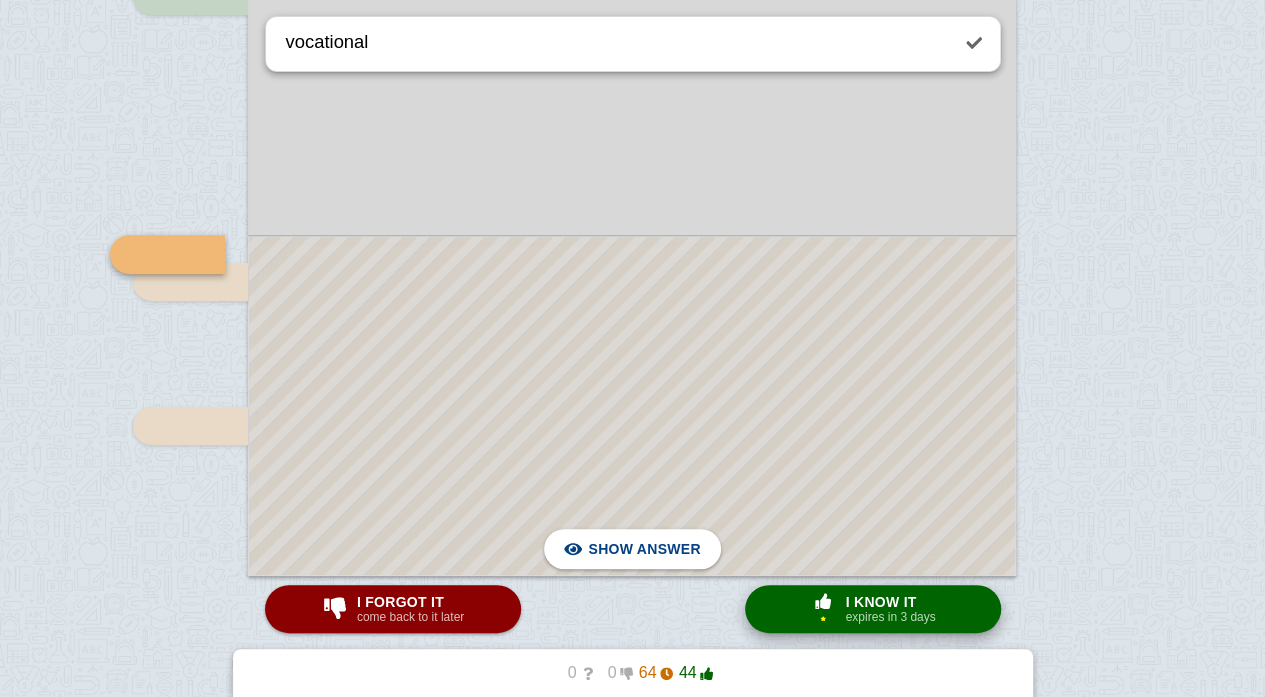 click on "I know it" at bounding box center [890, 602] 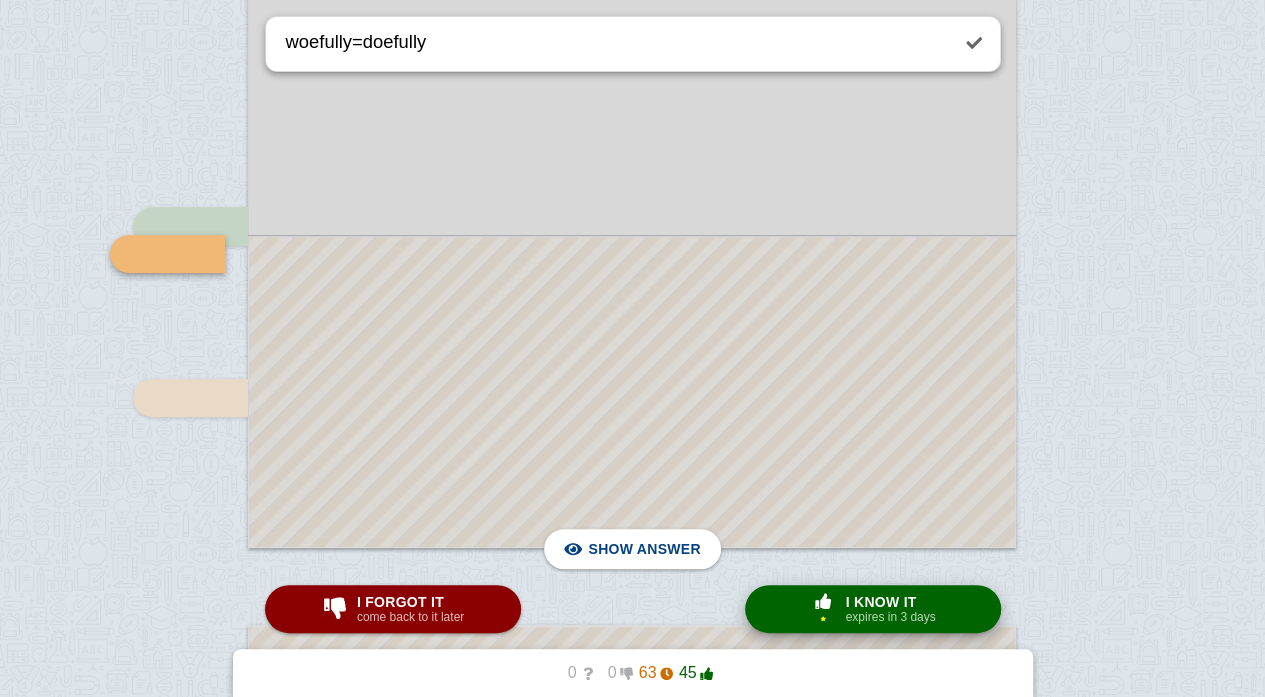 click on "I know it" at bounding box center [890, 602] 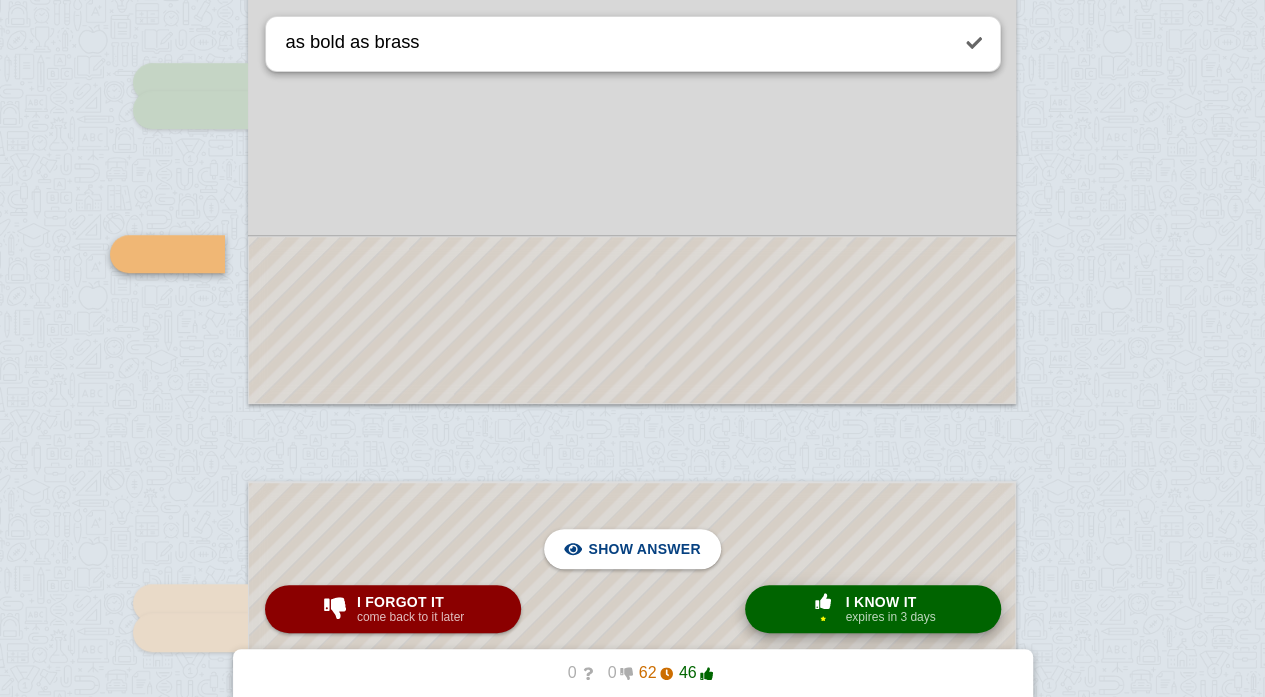 click on "I know it" at bounding box center [890, 602] 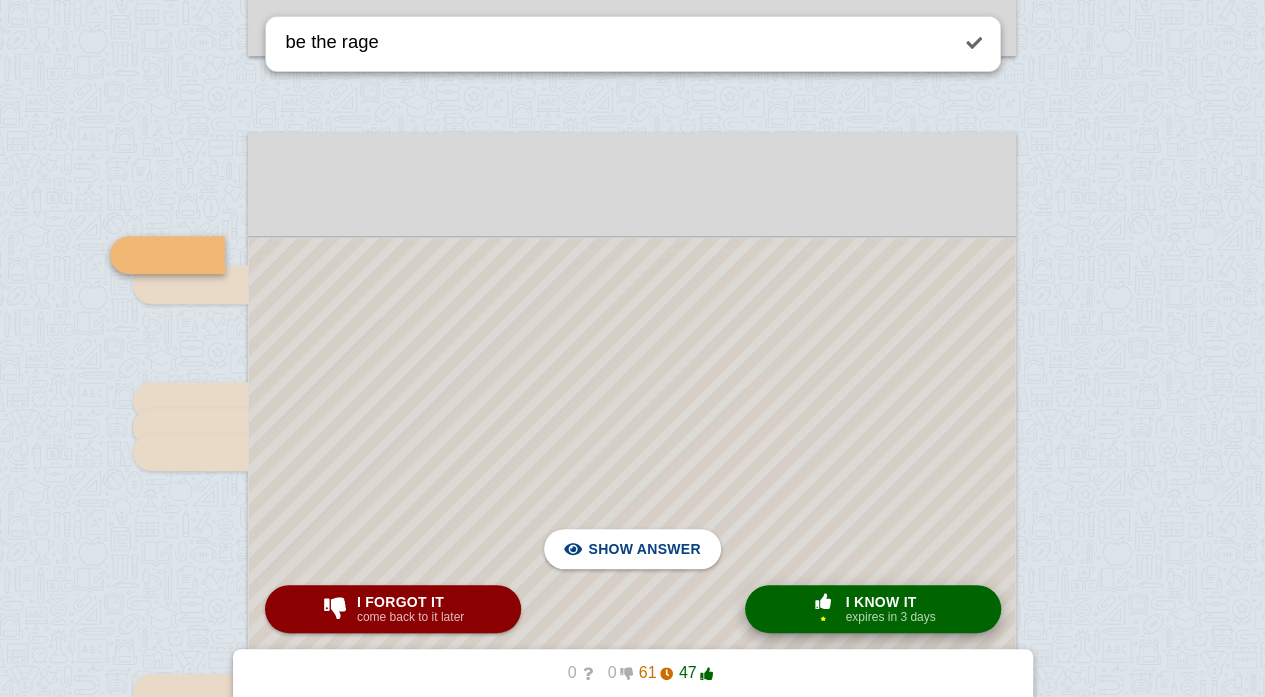 click on "I know it" at bounding box center (890, 602) 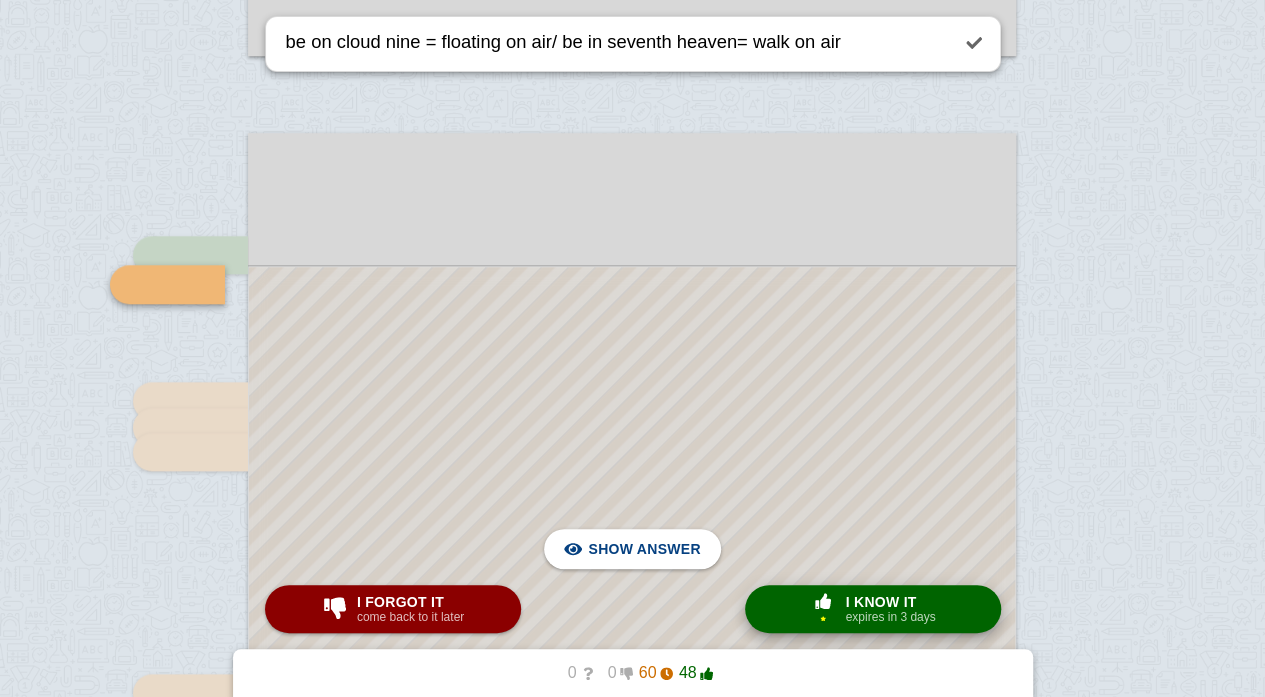 click on "I know it" at bounding box center (890, 602) 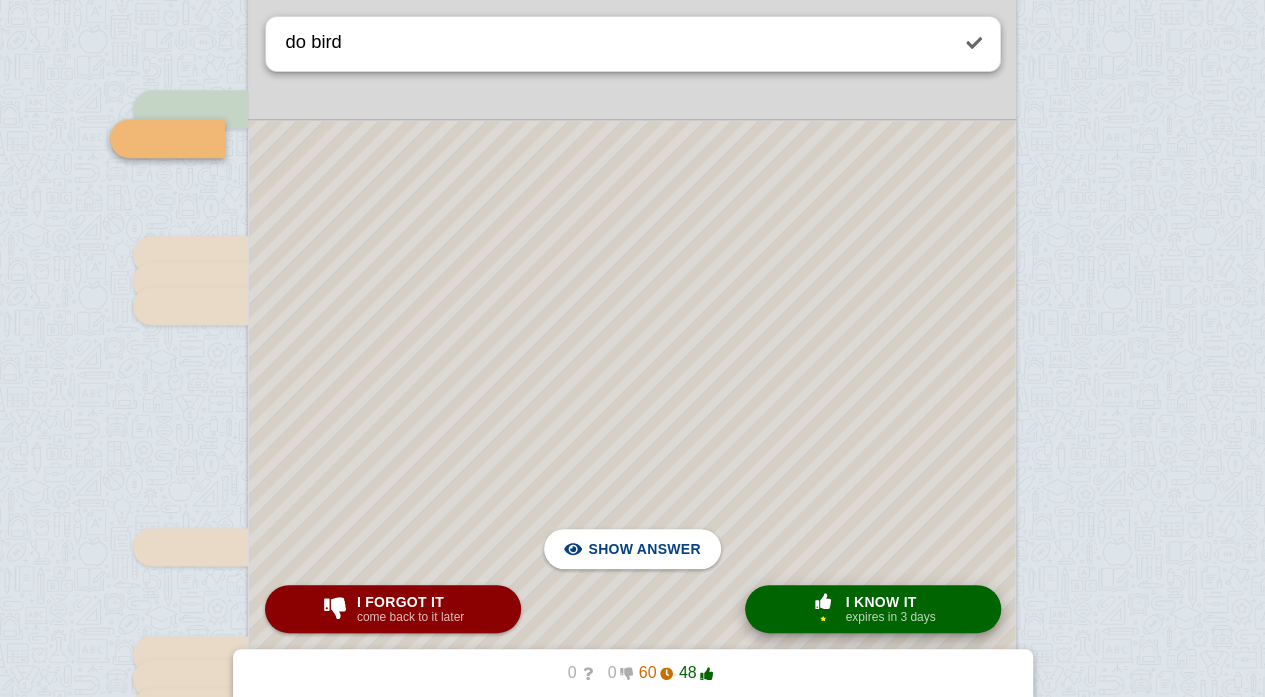 click on "I know it" at bounding box center (890, 602) 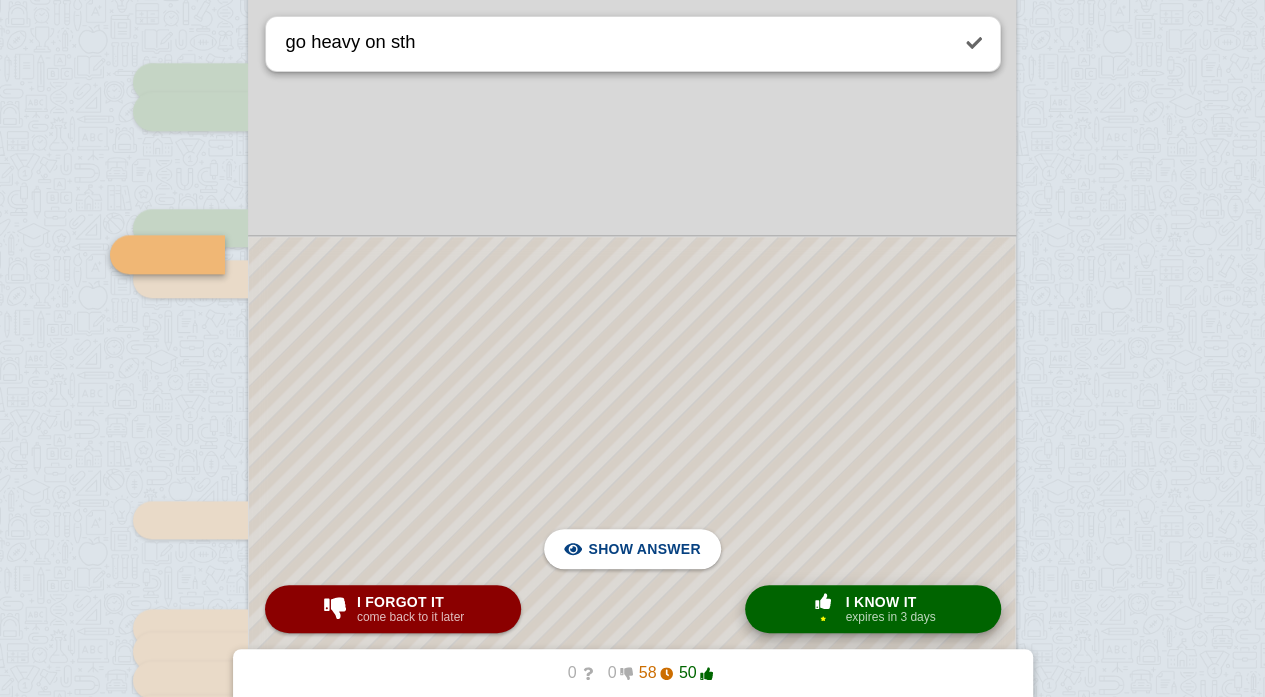 click on "I know it" at bounding box center [890, 602] 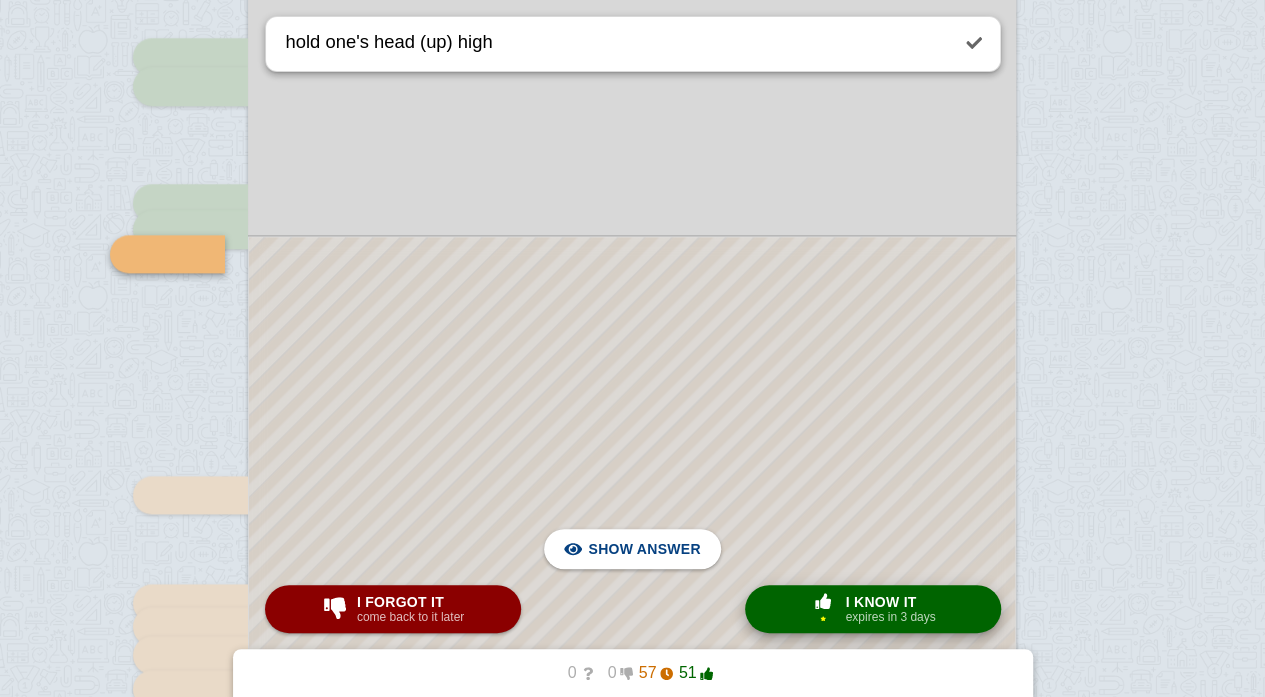 click on "I know it" at bounding box center [890, 602] 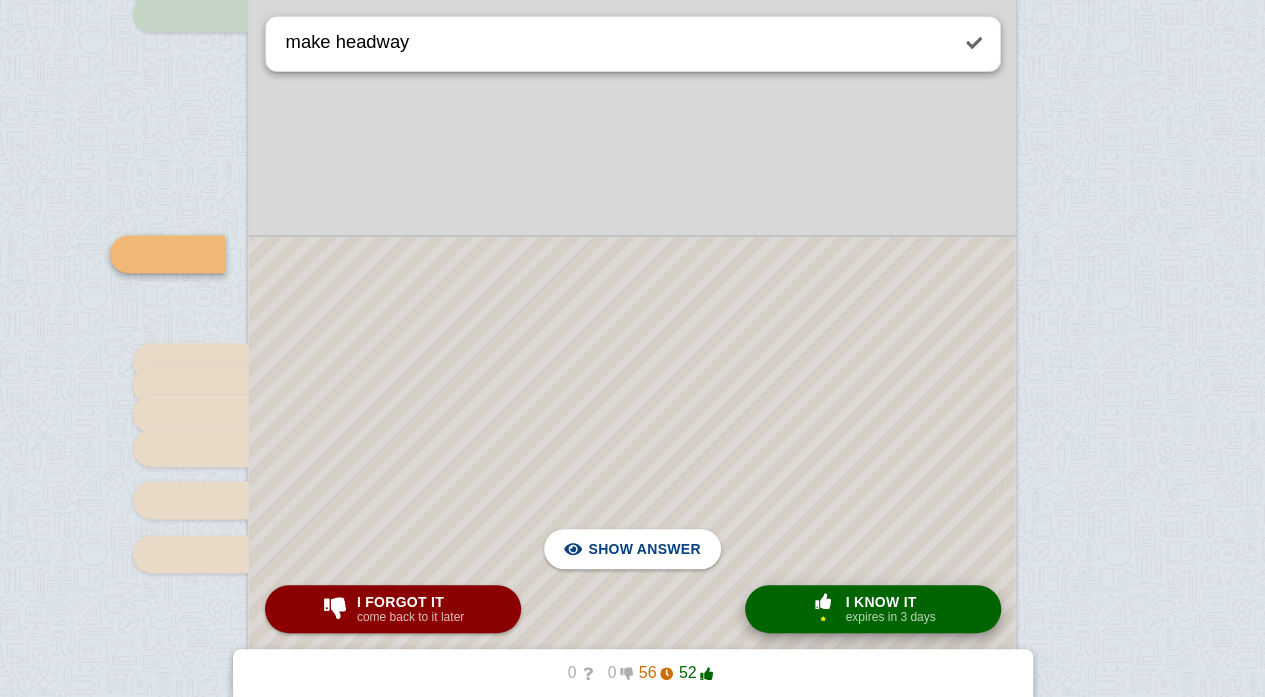 click on "I know it" at bounding box center [890, 602] 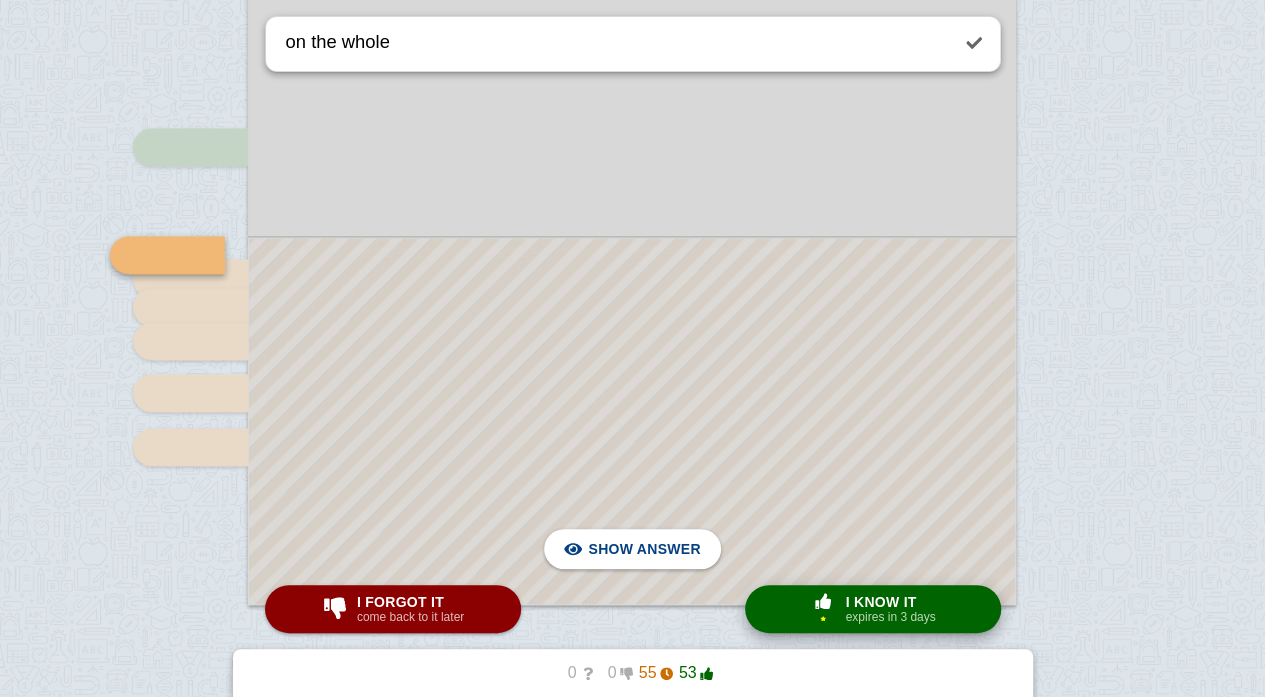 click on "I know it" at bounding box center [890, 602] 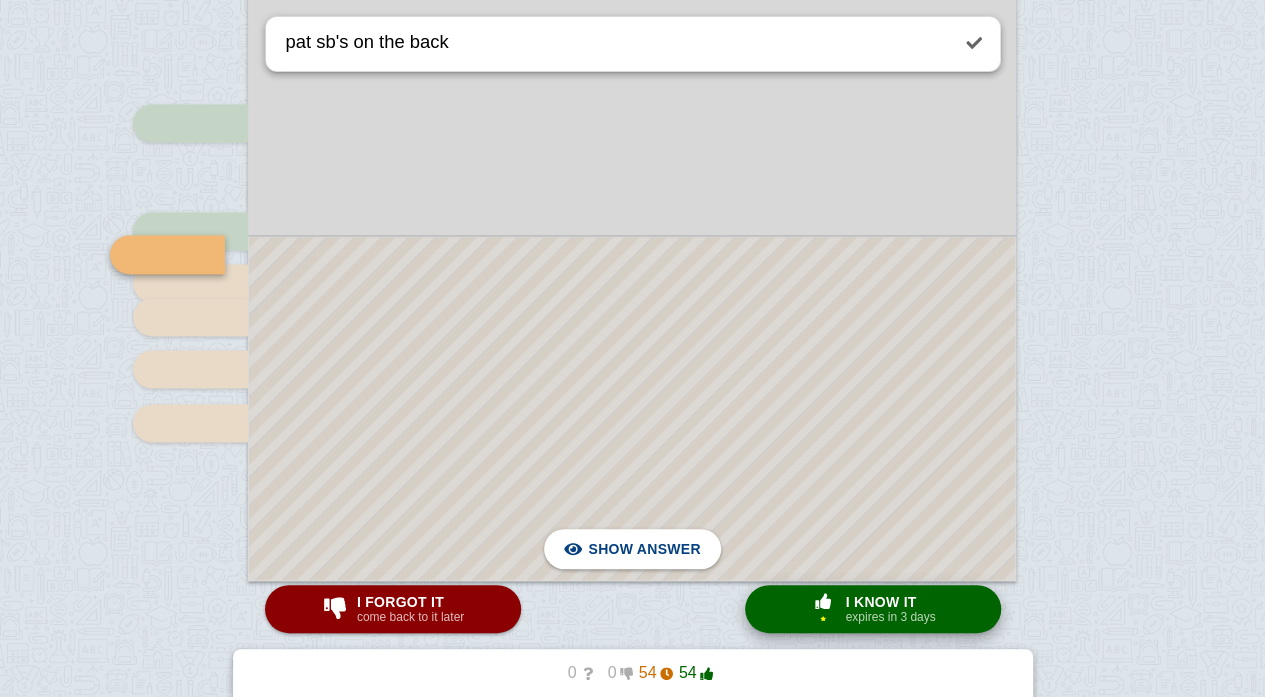 click on "I know it" at bounding box center [890, 602] 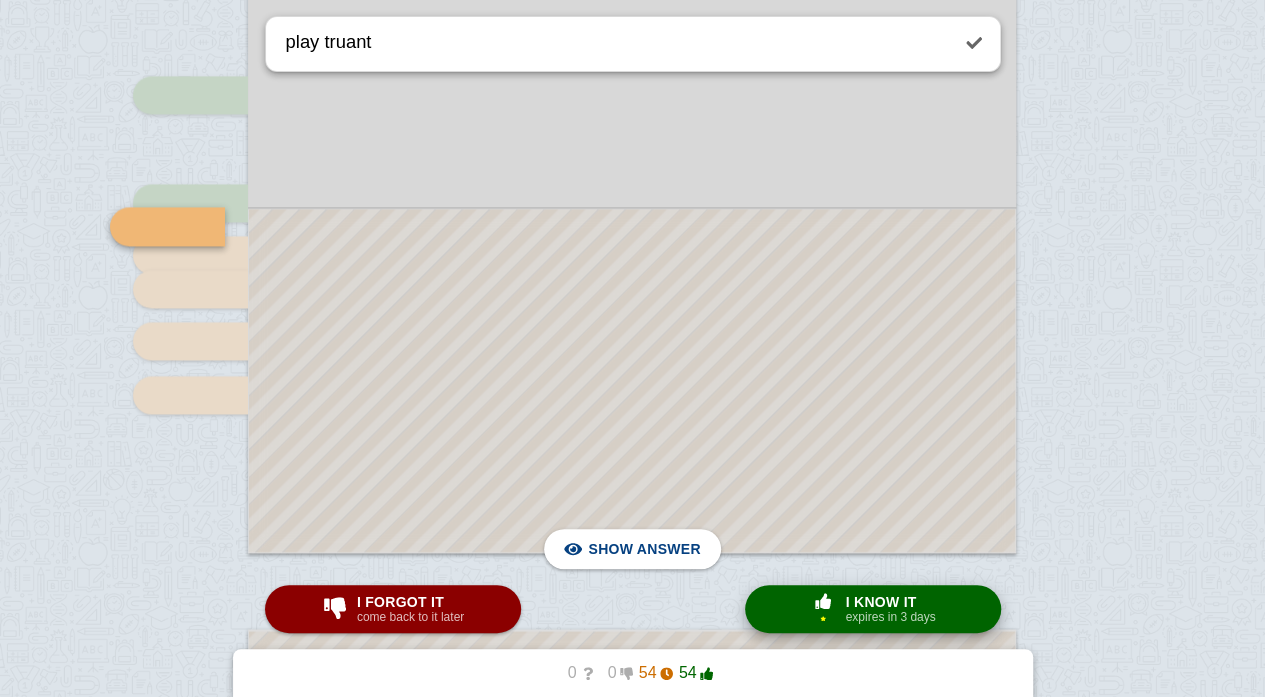 click on "I know it" at bounding box center (890, 602) 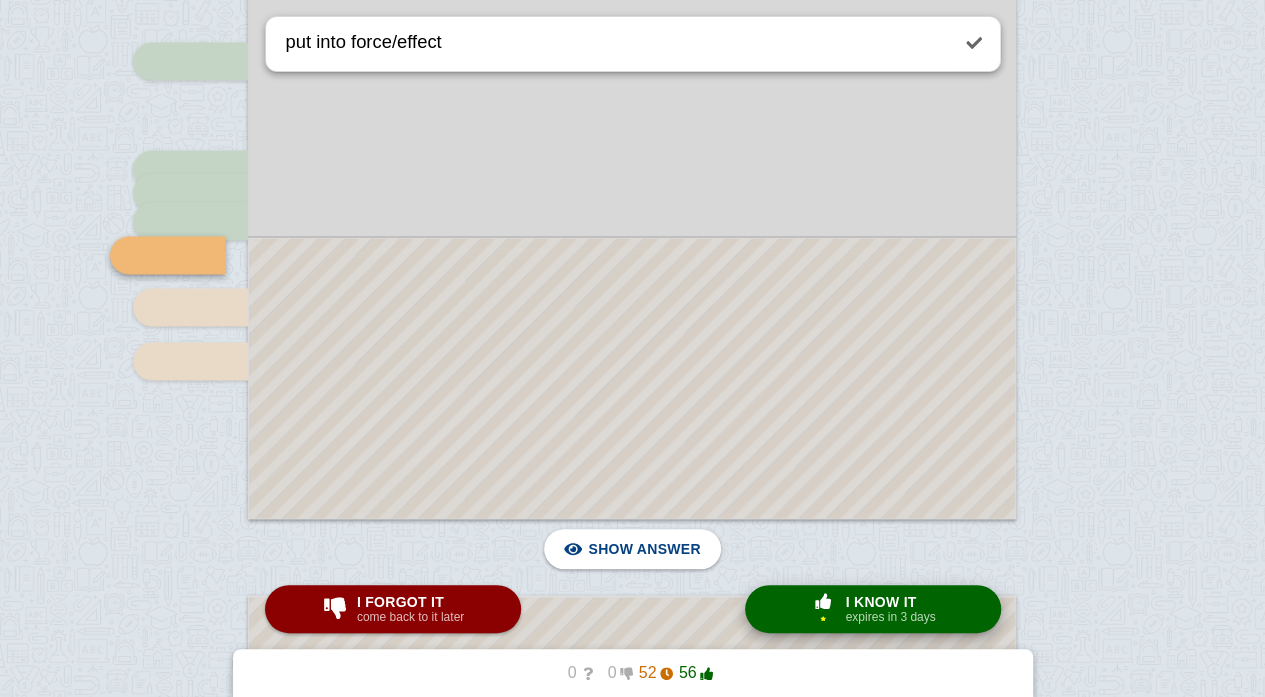 click on "I know it" at bounding box center (890, 602) 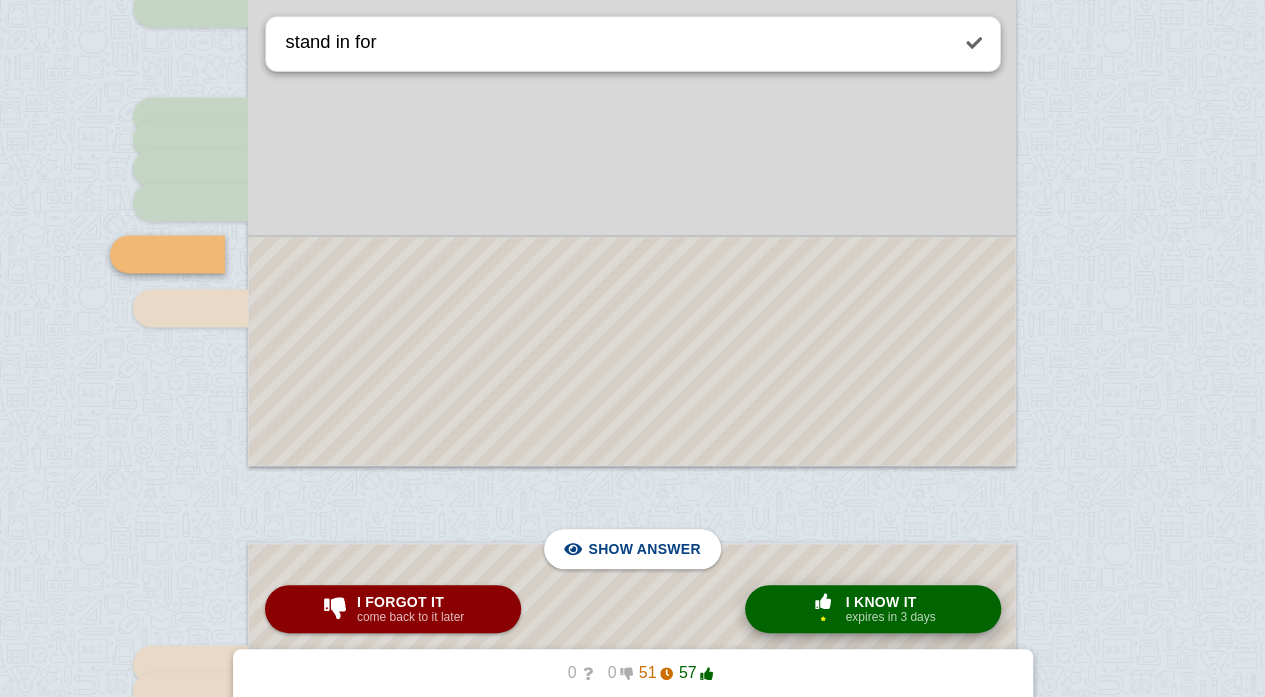 click on "I know it" at bounding box center [890, 602] 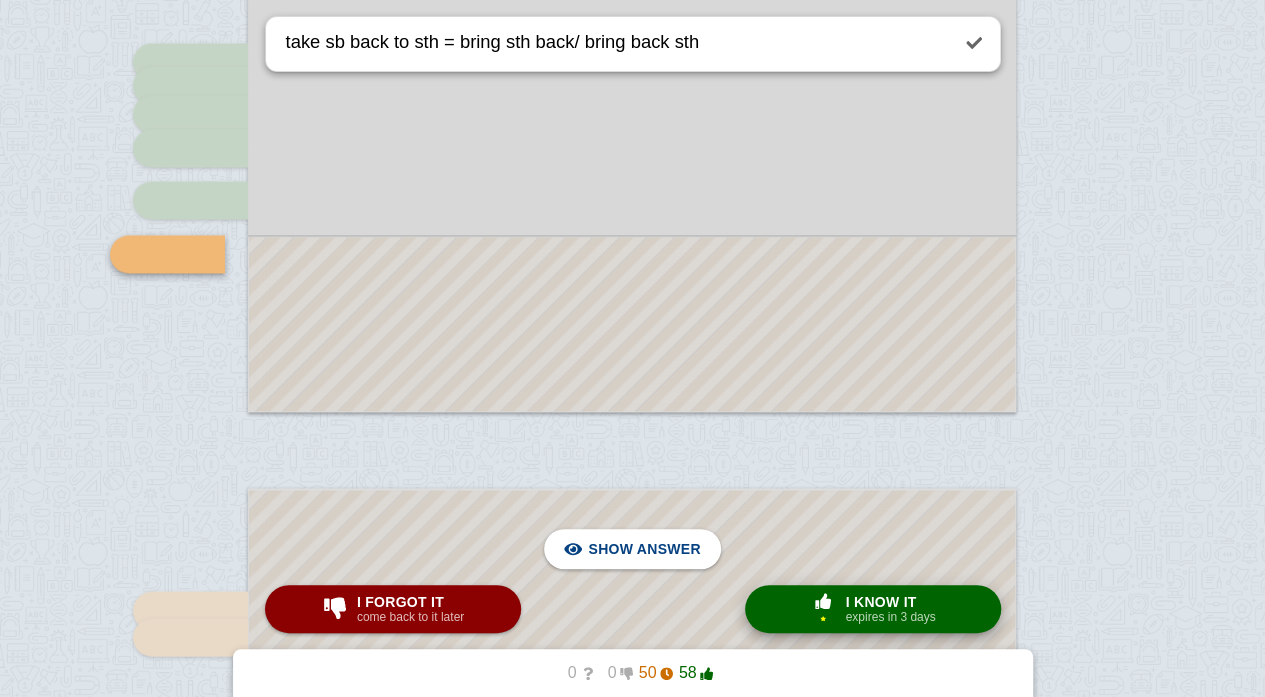 click on "I know it" at bounding box center [890, 602] 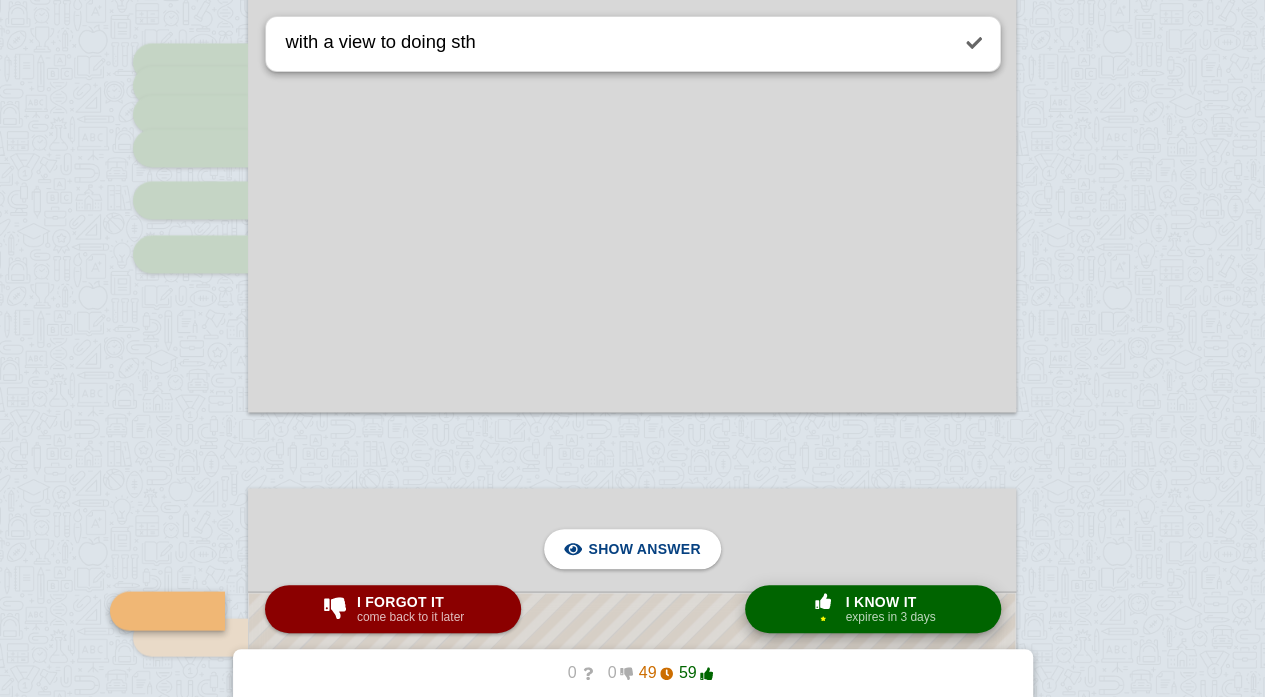 click on "I know it" at bounding box center (890, 602) 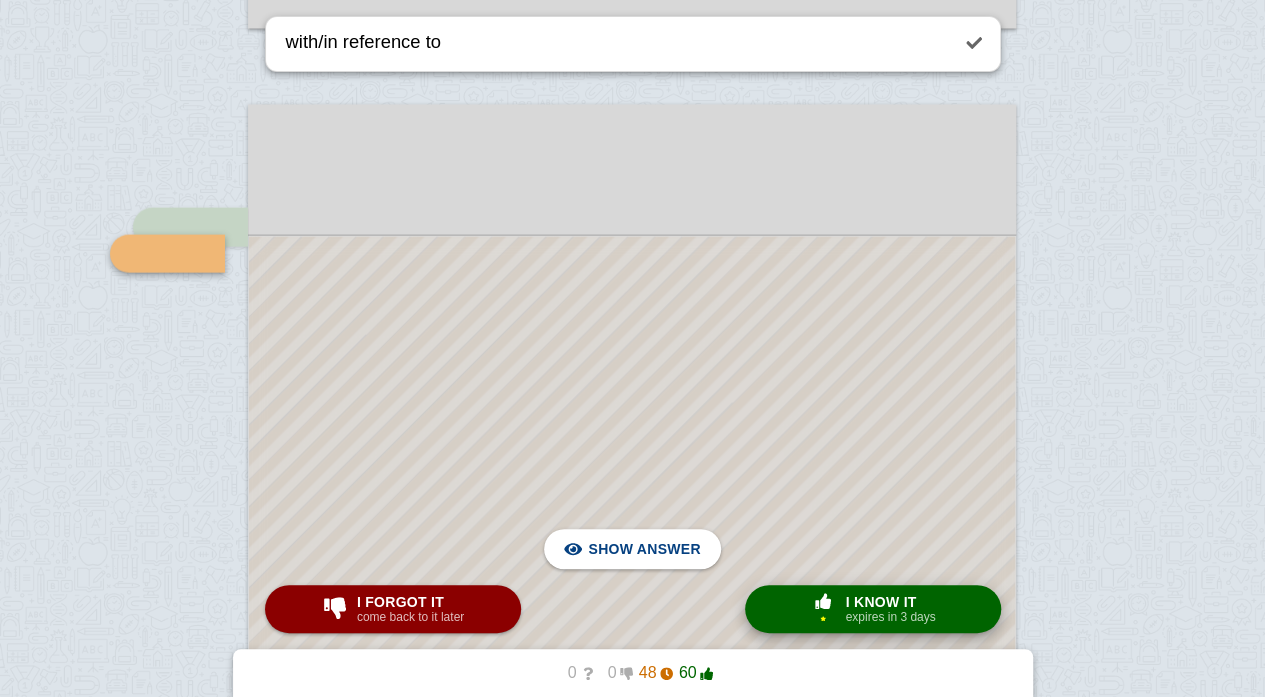 click on "I know it" at bounding box center [890, 602] 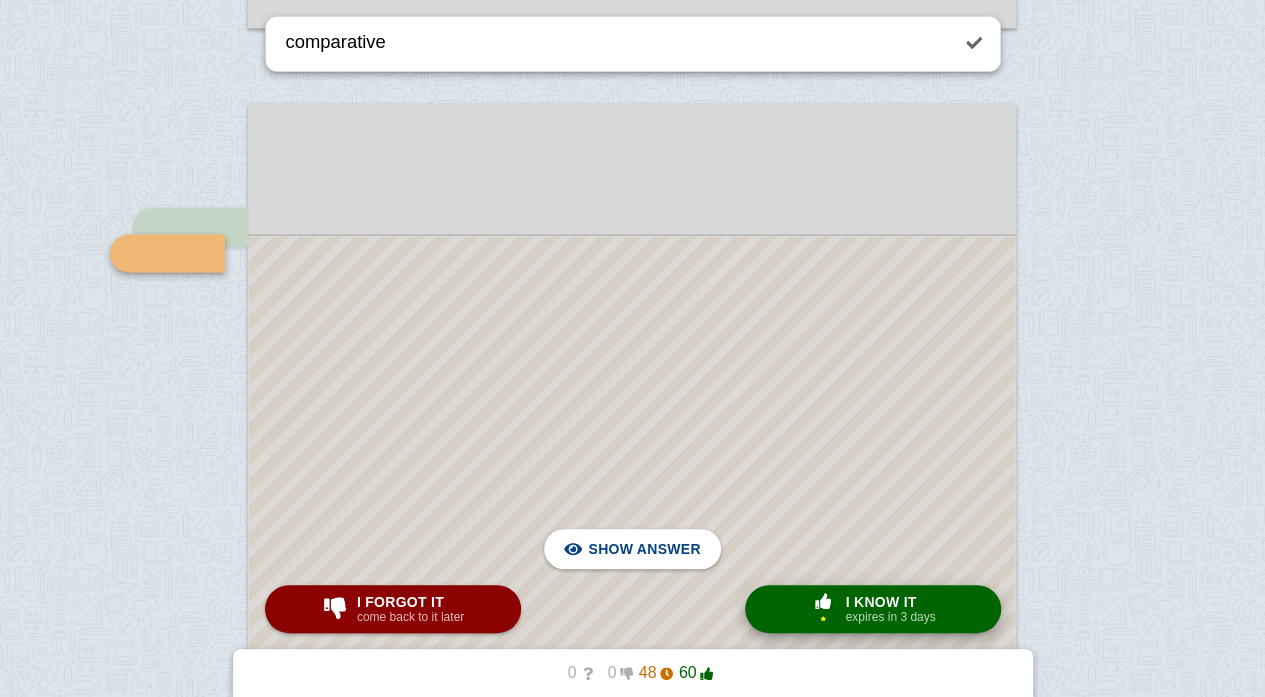 click on "I know it" at bounding box center (890, 602) 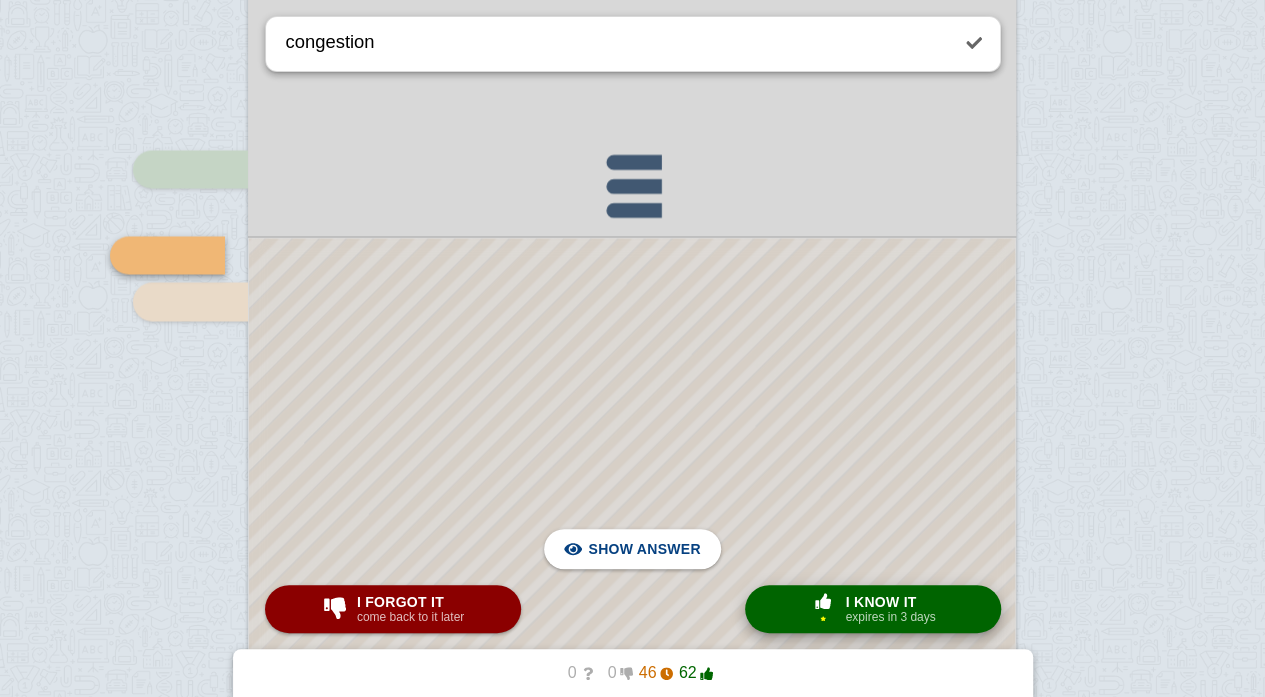 click on "I know it" at bounding box center [890, 602] 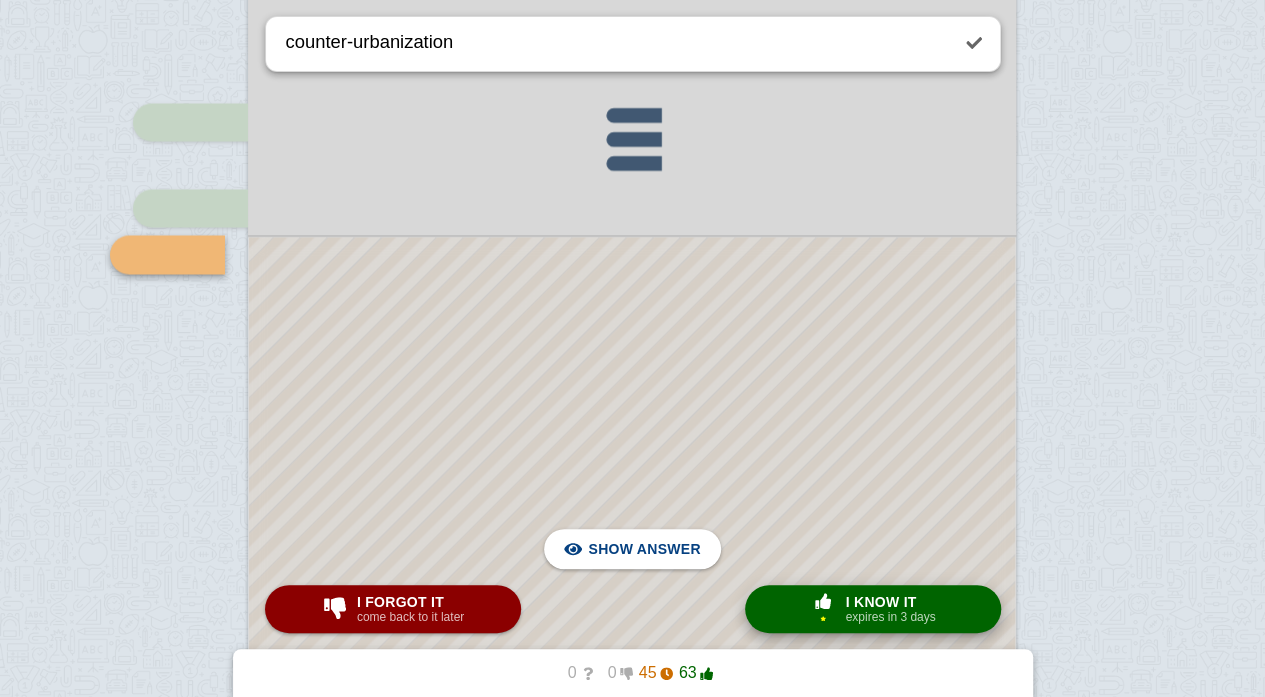 click on "I know it" at bounding box center [890, 602] 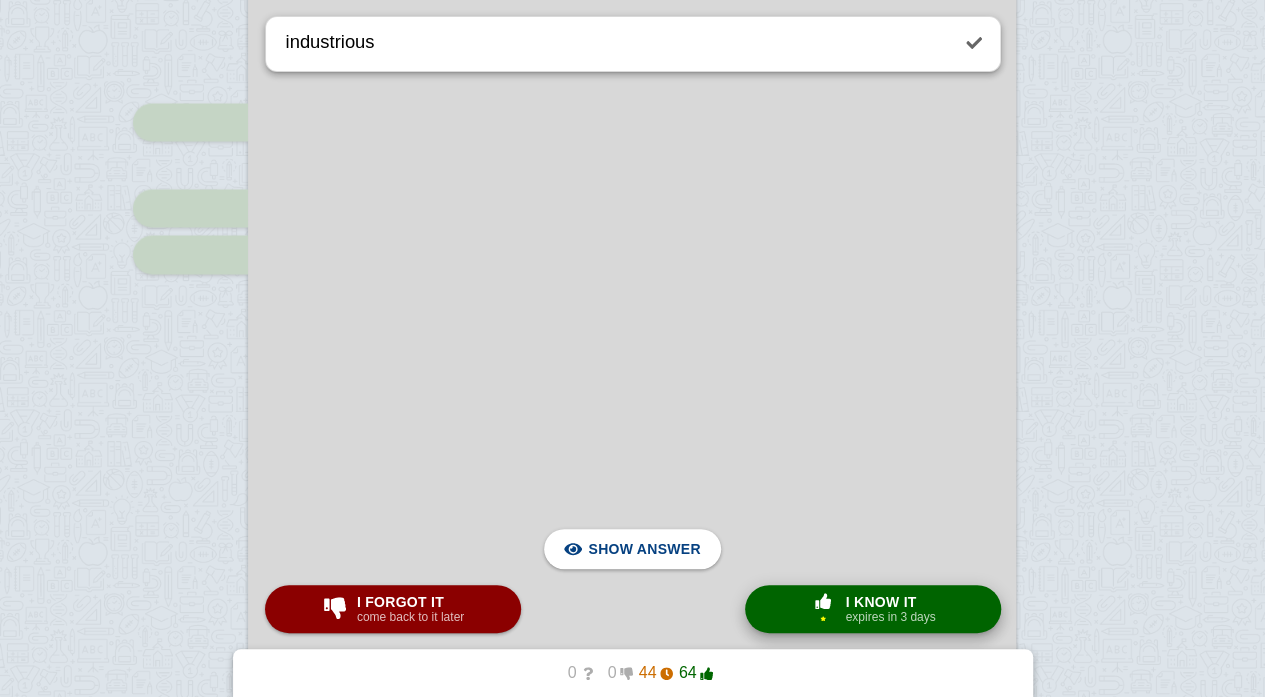 click on "I know it" at bounding box center (890, 602) 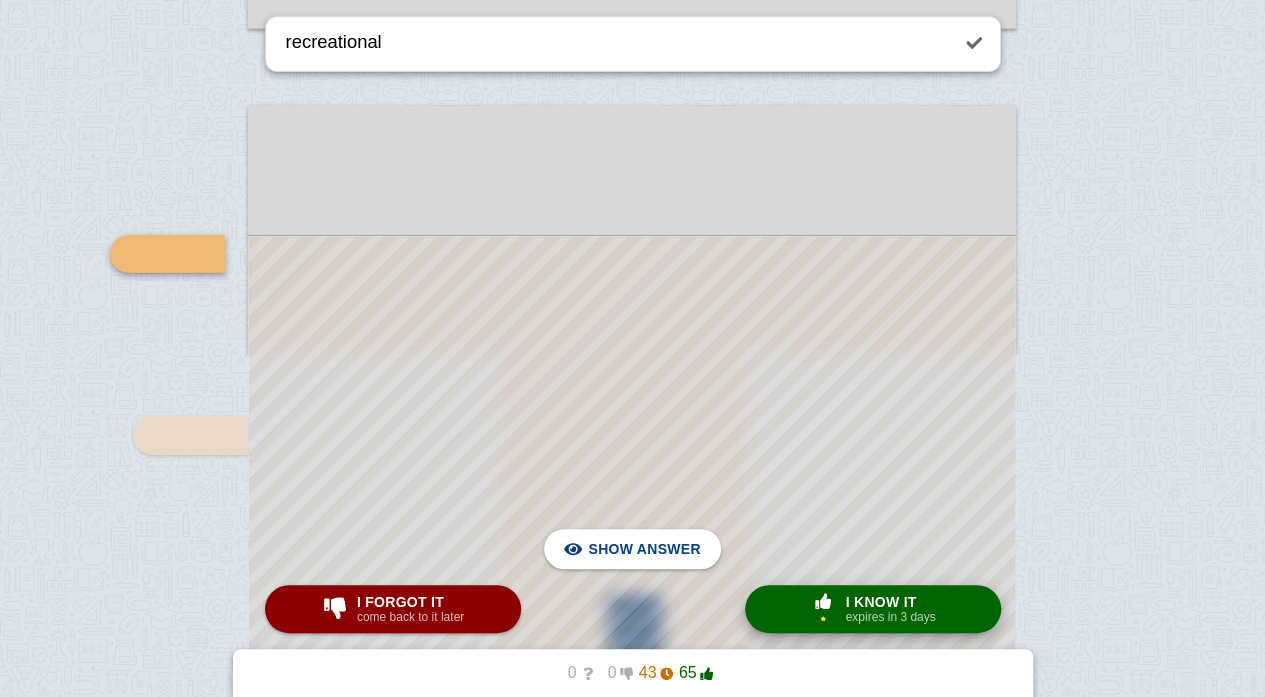 click on "I know it" at bounding box center (890, 602) 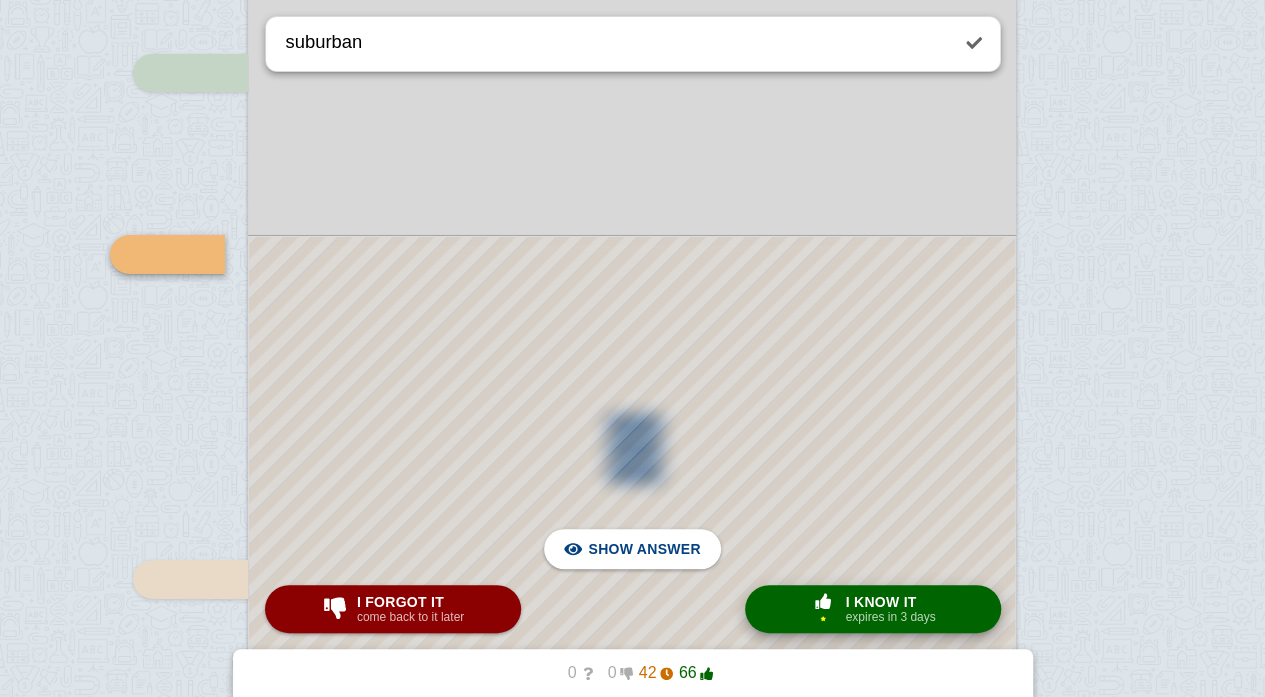 click on "I know it" at bounding box center (890, 602) 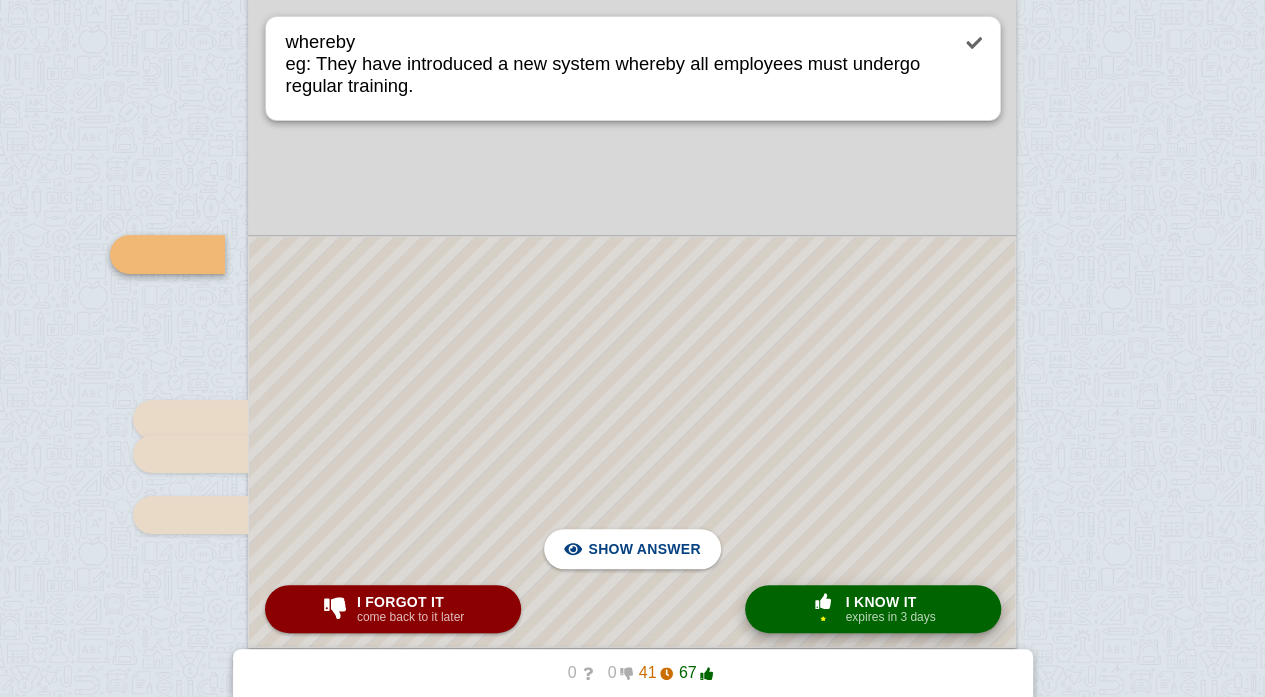 click on "I know it" at bounding box center (890, 602) 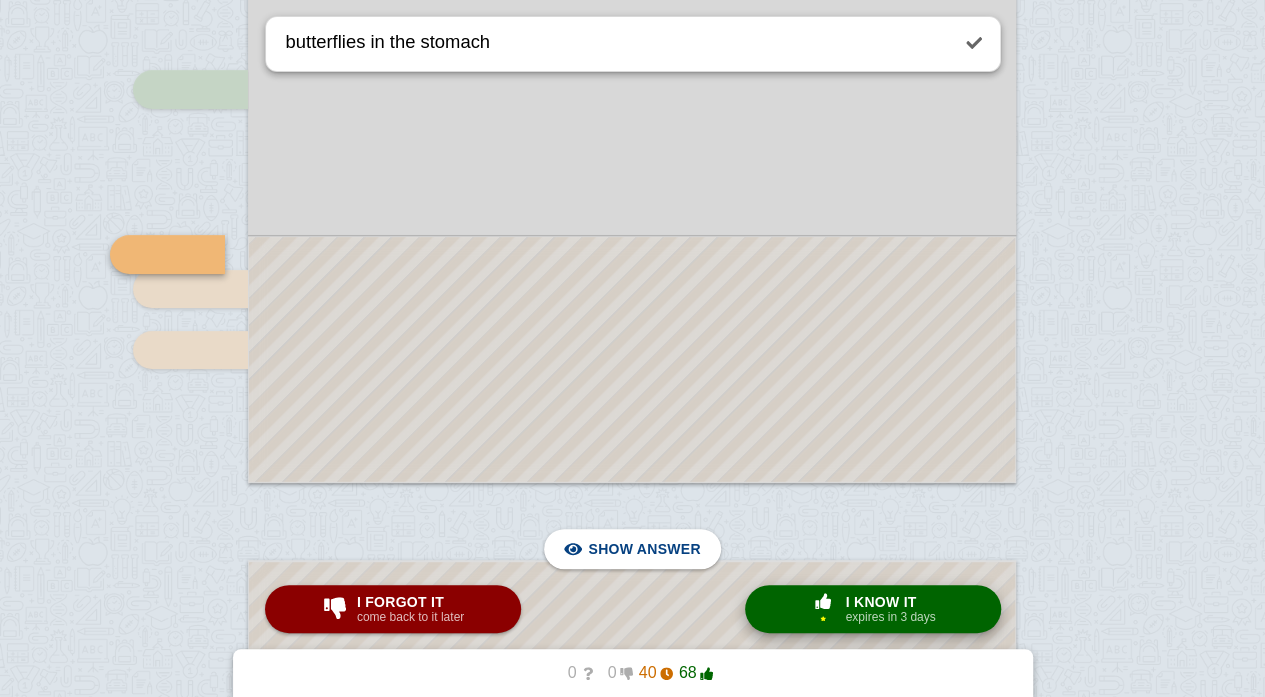 click on "I know it" at bounding box center [890, 602] 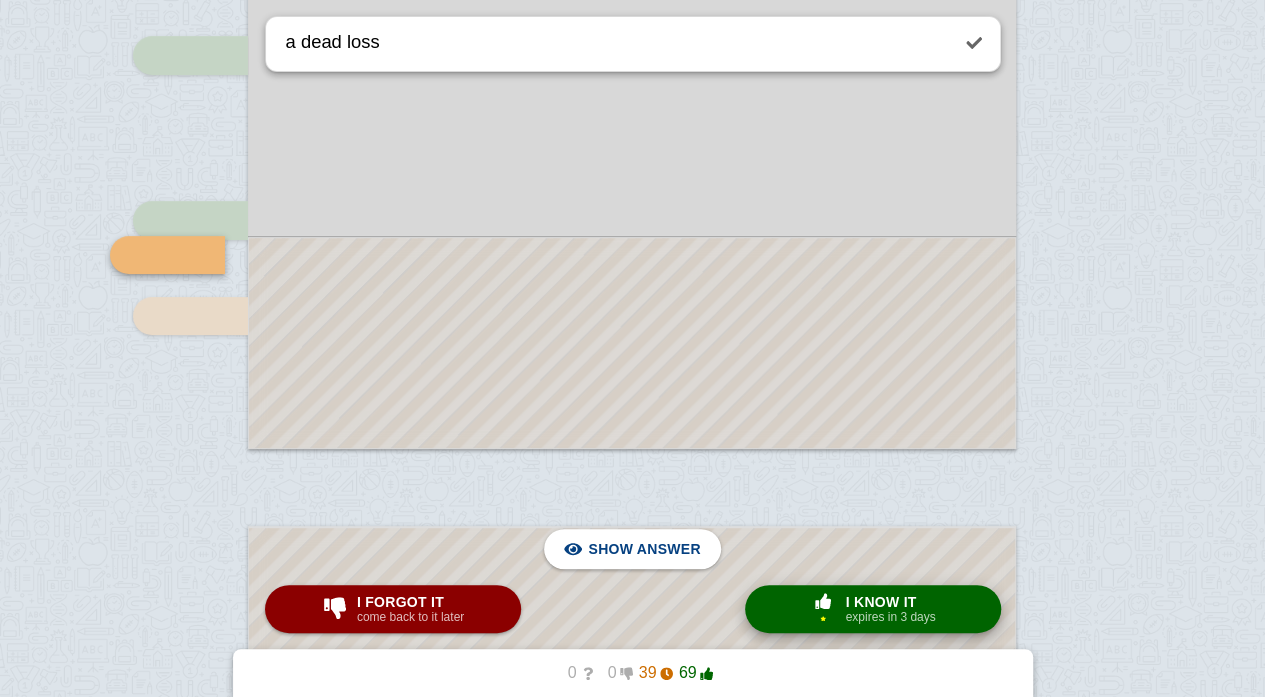 click on "I know it" at bounding box center [890, 602] 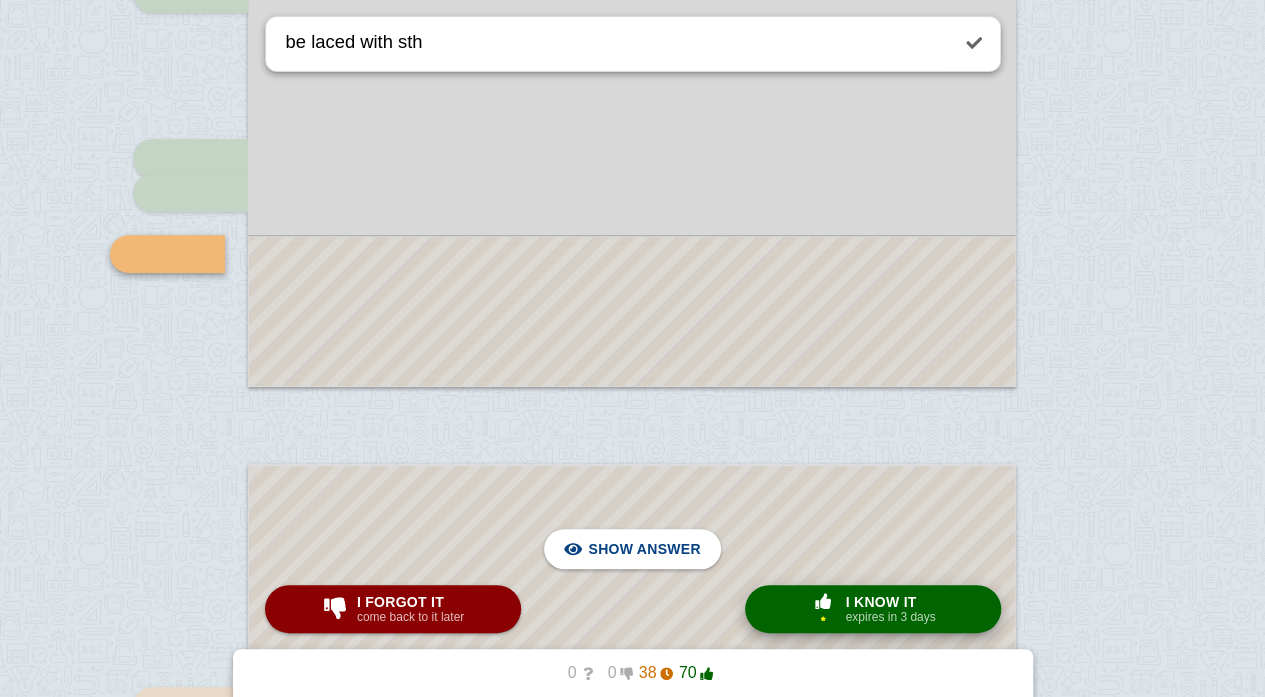 click on "I know it" at bounding box center [890, 602] 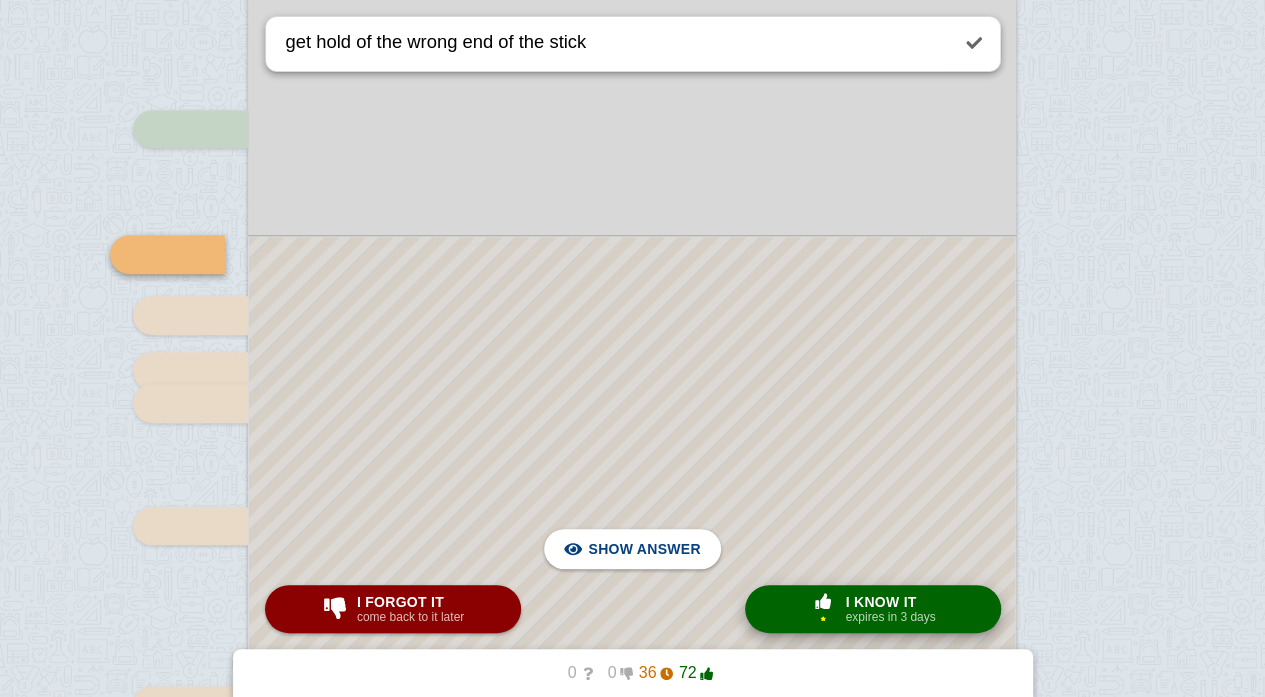 click on "I know it" at bounding box center [890, 602] 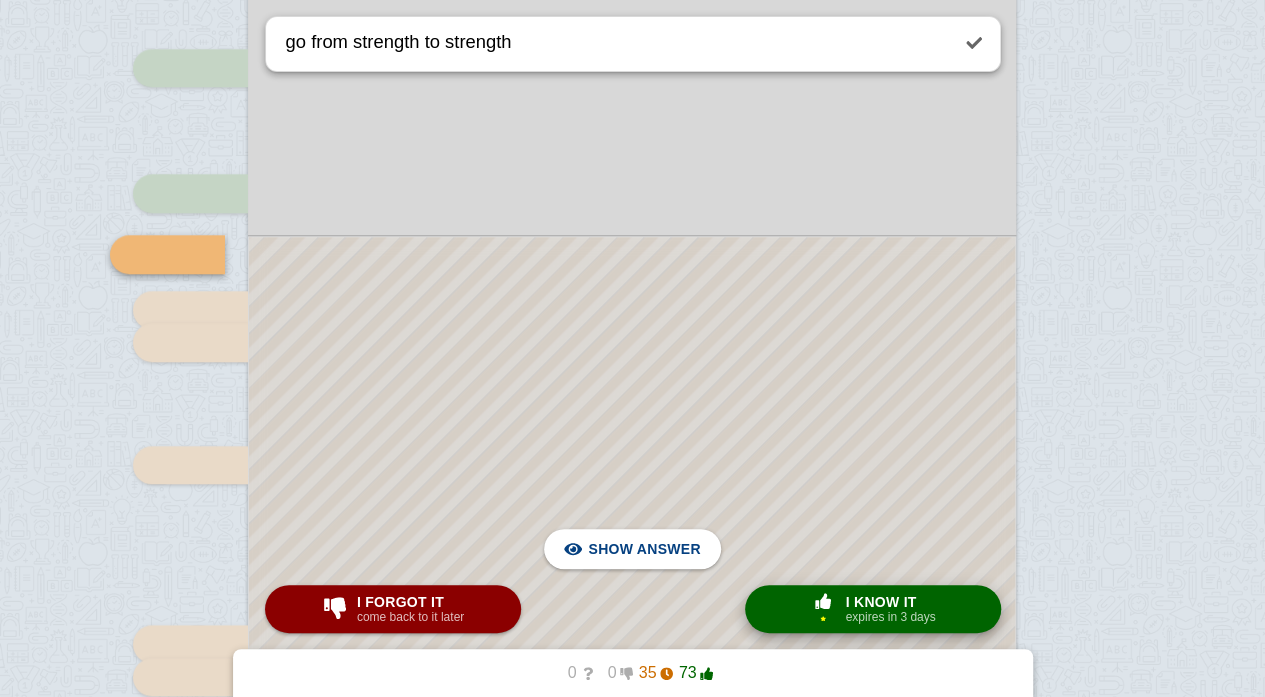 click on "I know it" at bounding box center (890, 602) 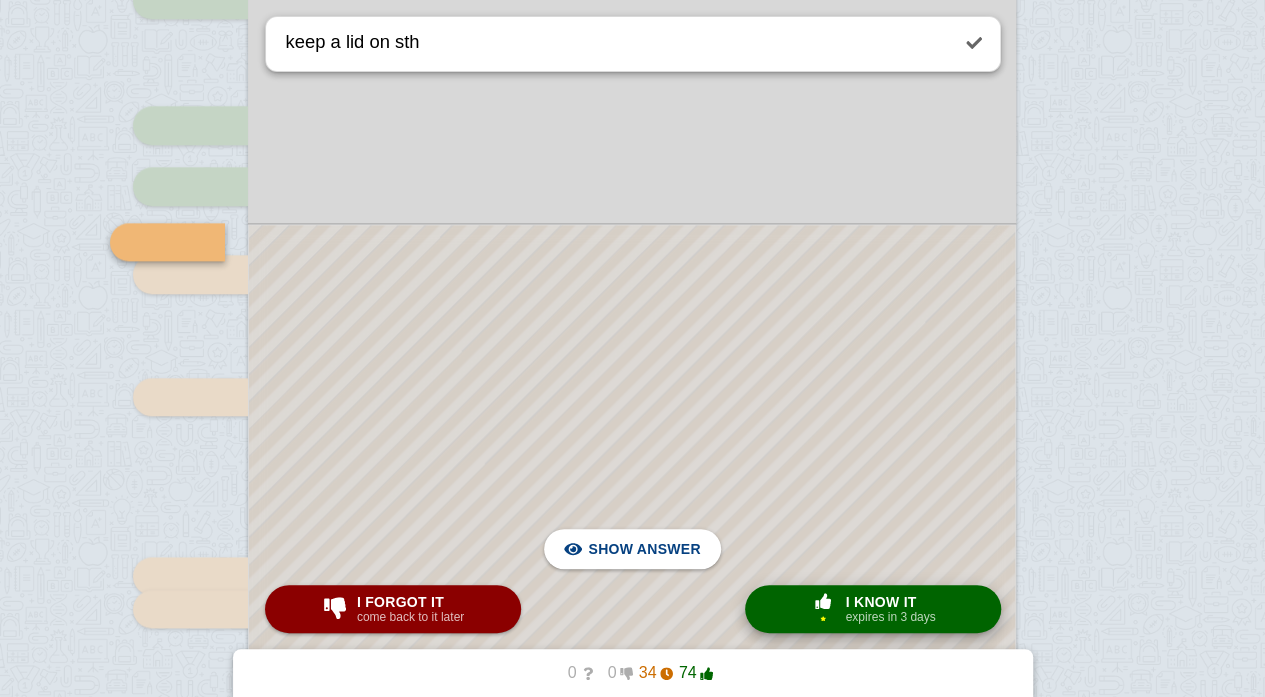 click on "I know it" at bounding box center (890, 602) 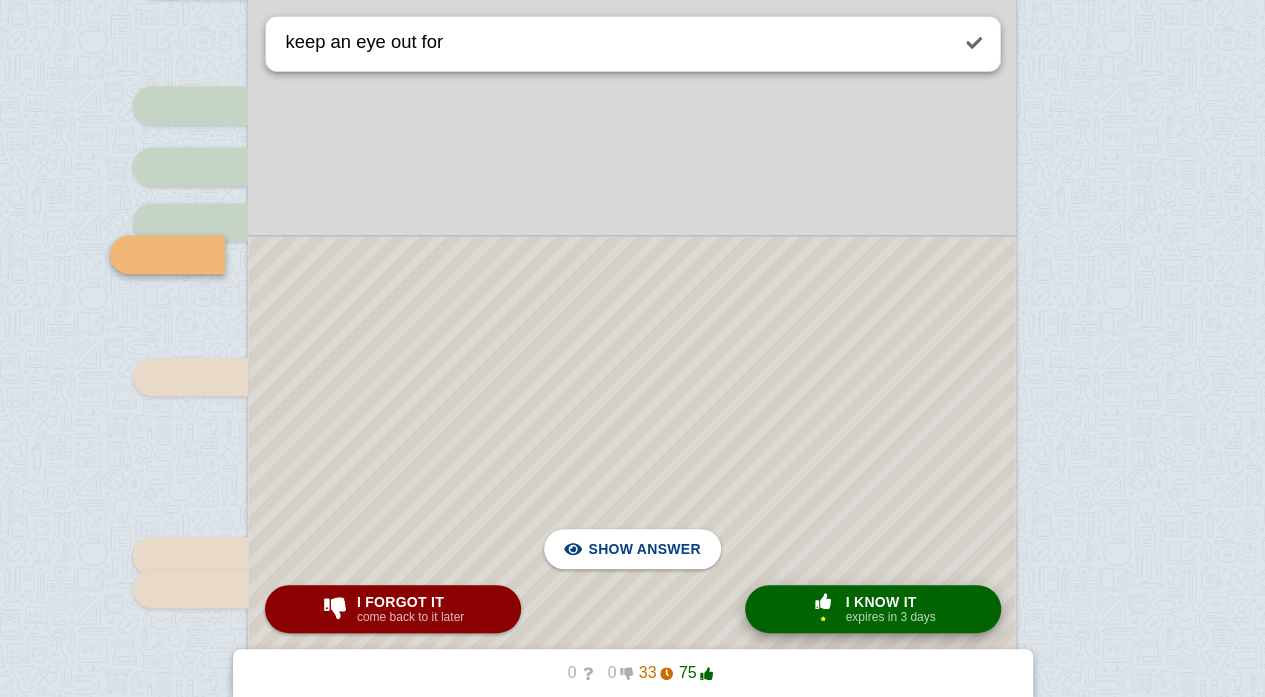 click on "I know it" at bounding box center (890, 602) 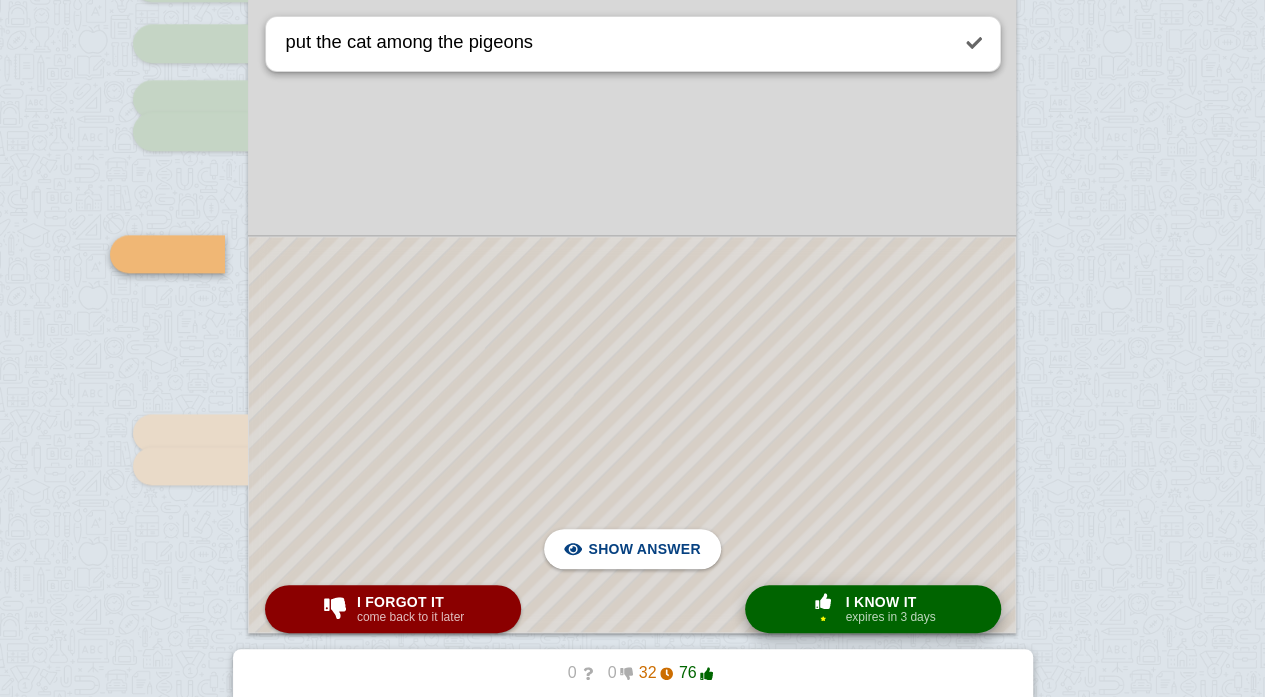 click on "I know it" at bounding box center (890, 602) 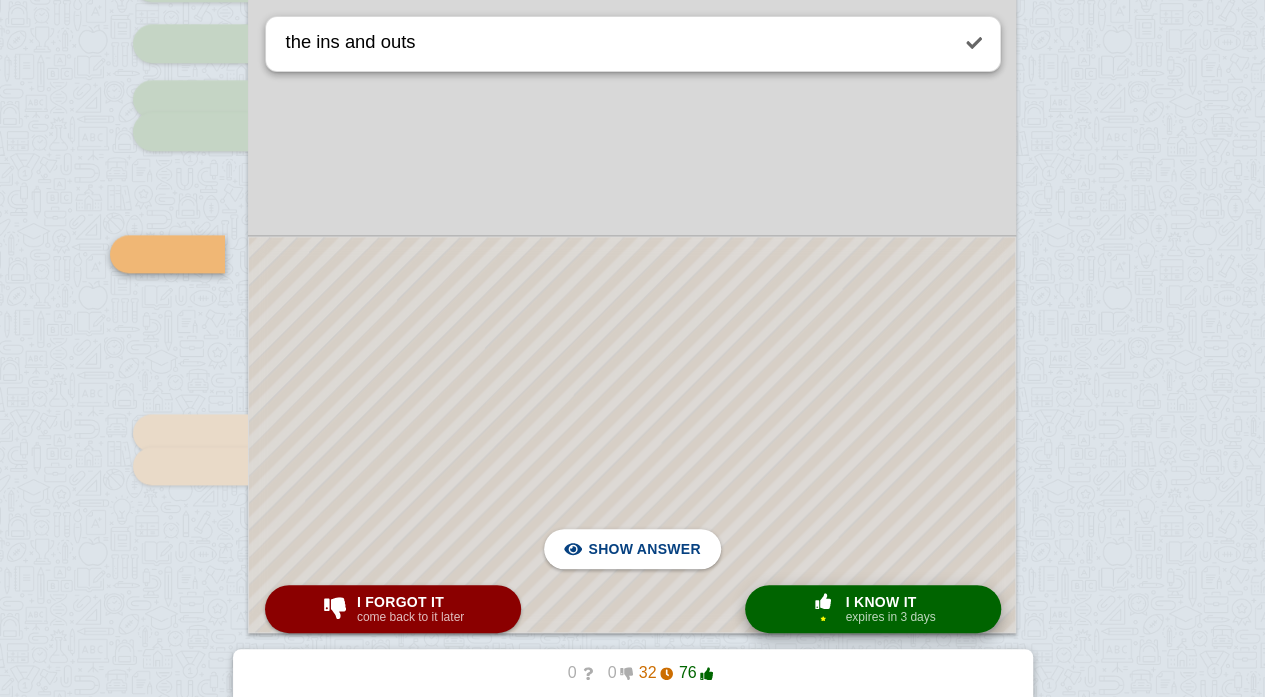 click on "I know it" at bounding box center (890, 602) 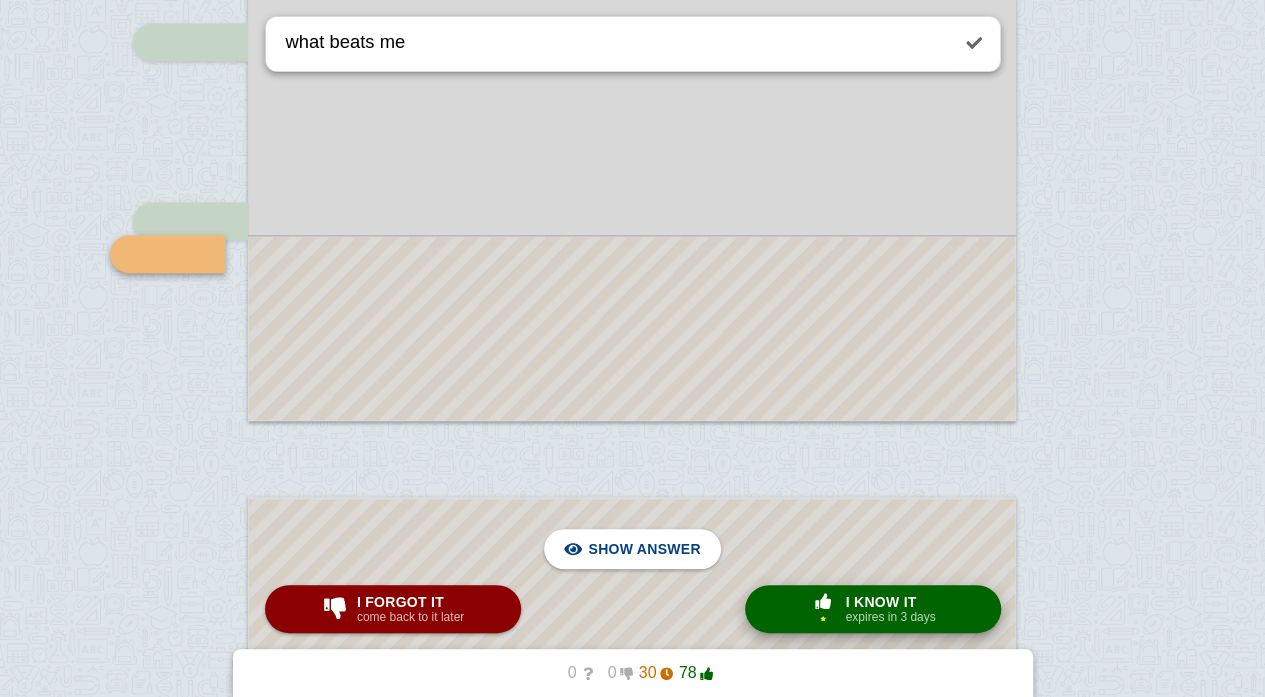 click on "I know it" at bounding box center (890, 602) 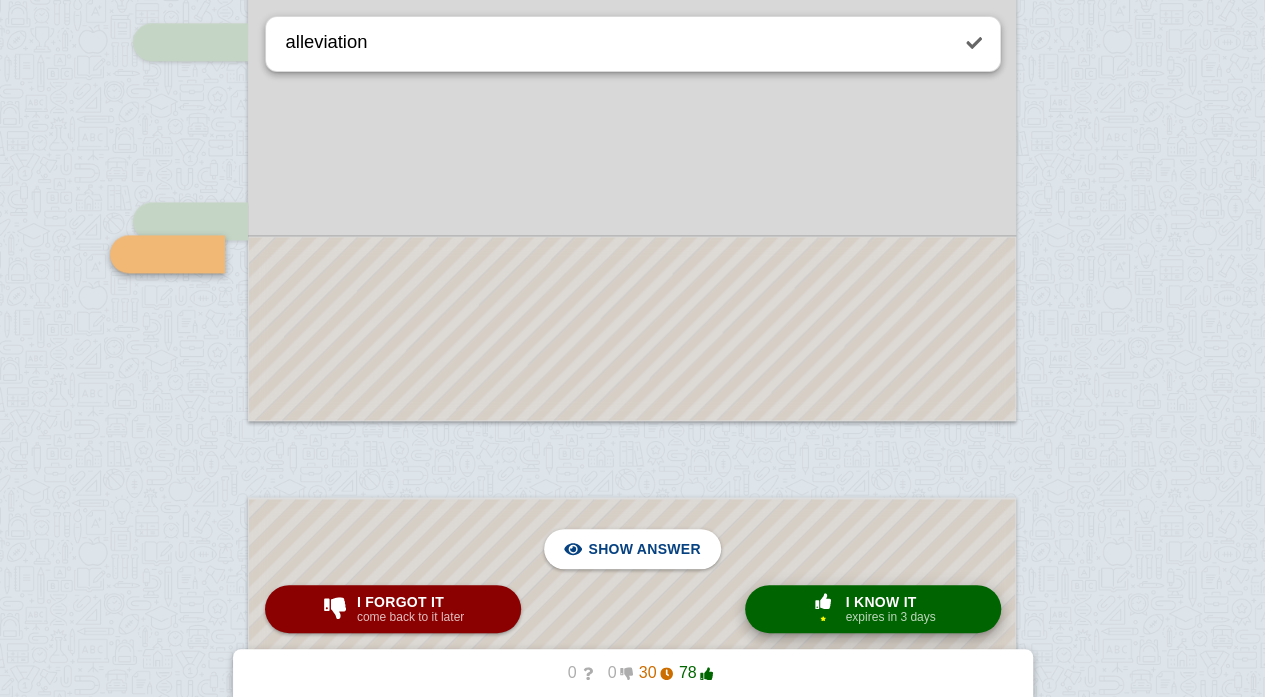 click on "I know it" at bounding box center [890, 602] 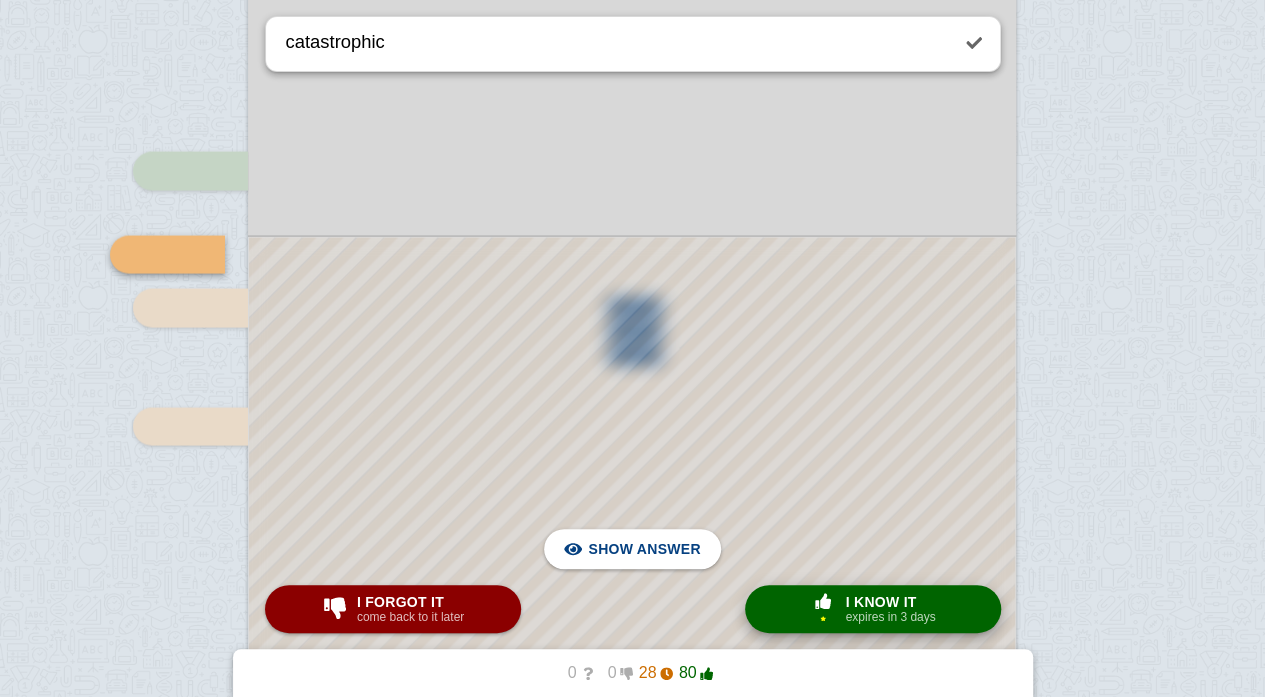 click on "I know it" at bounding box center (890, 602) 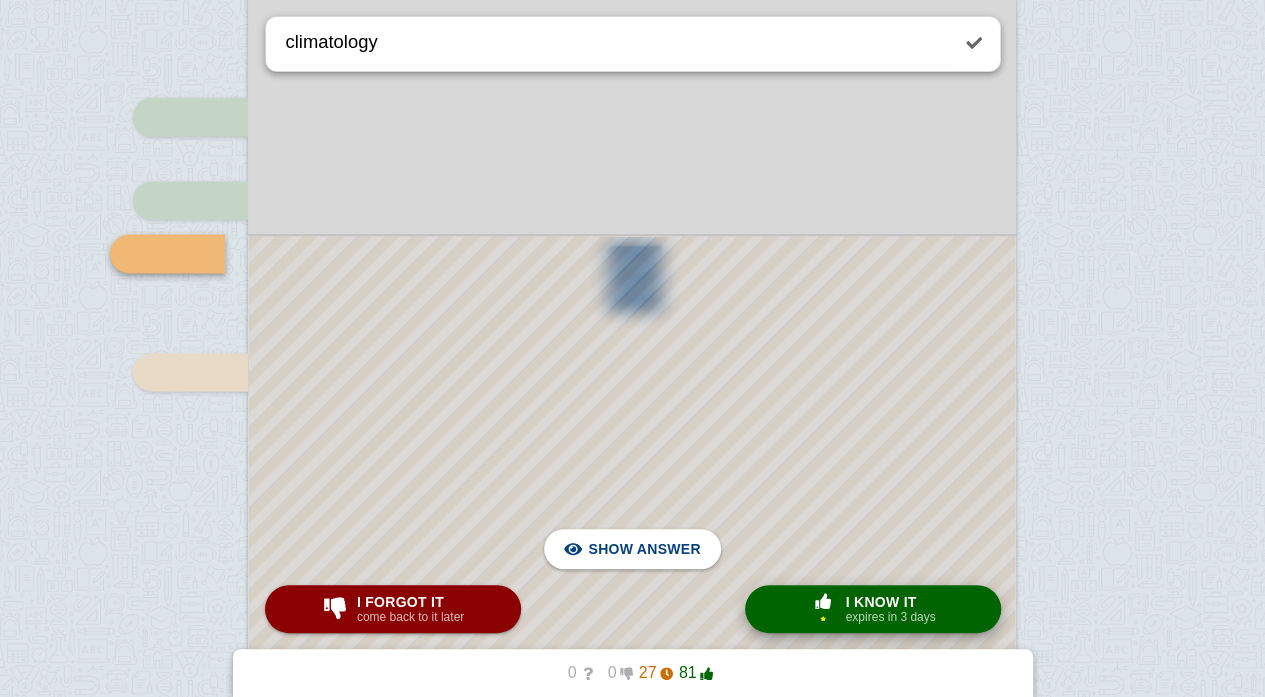 click on "I know it" at bounding box center (890, 602) 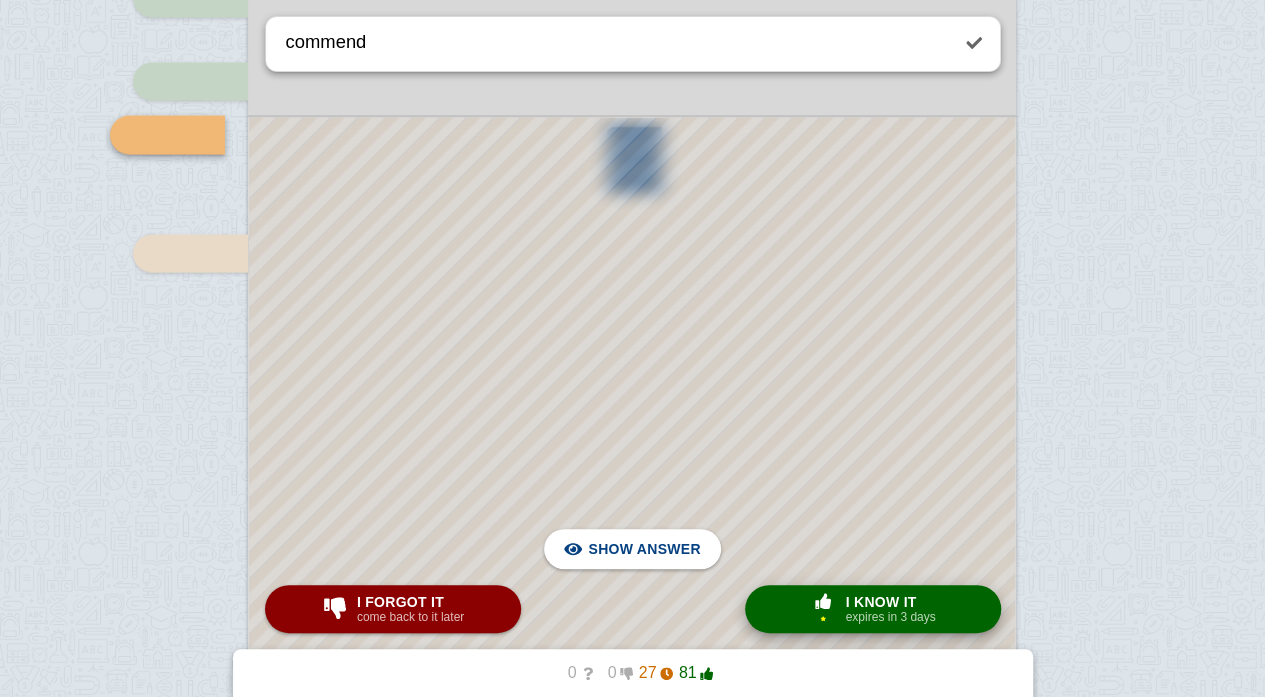 click on "I know it" at bounding box center (890, 602) 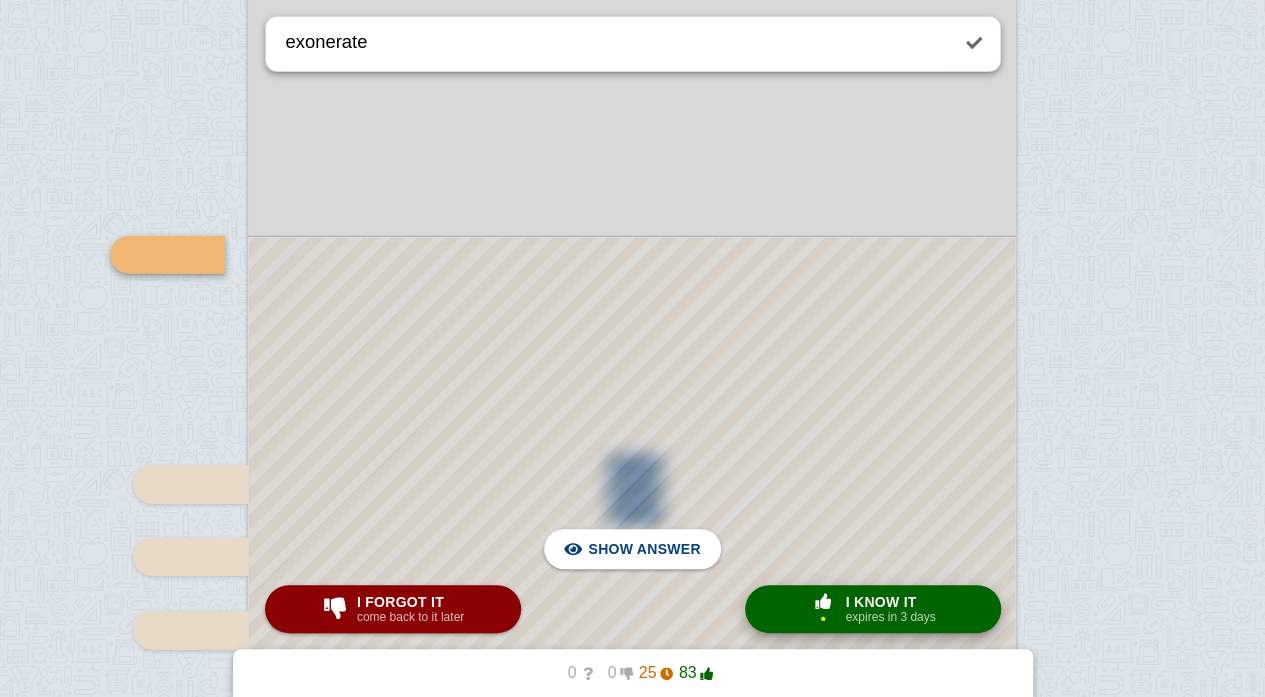 click on "I know it" at bounding box center (890, 602) 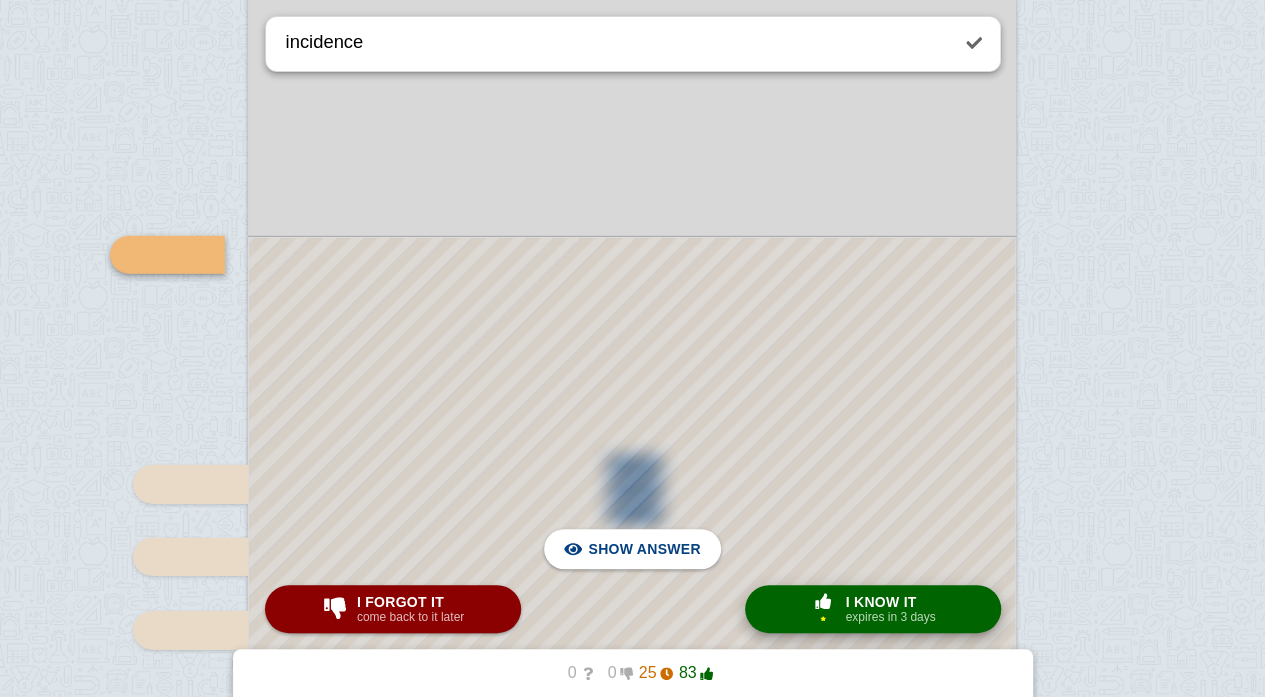 click on "I know it" at bounding box center (890, 602) 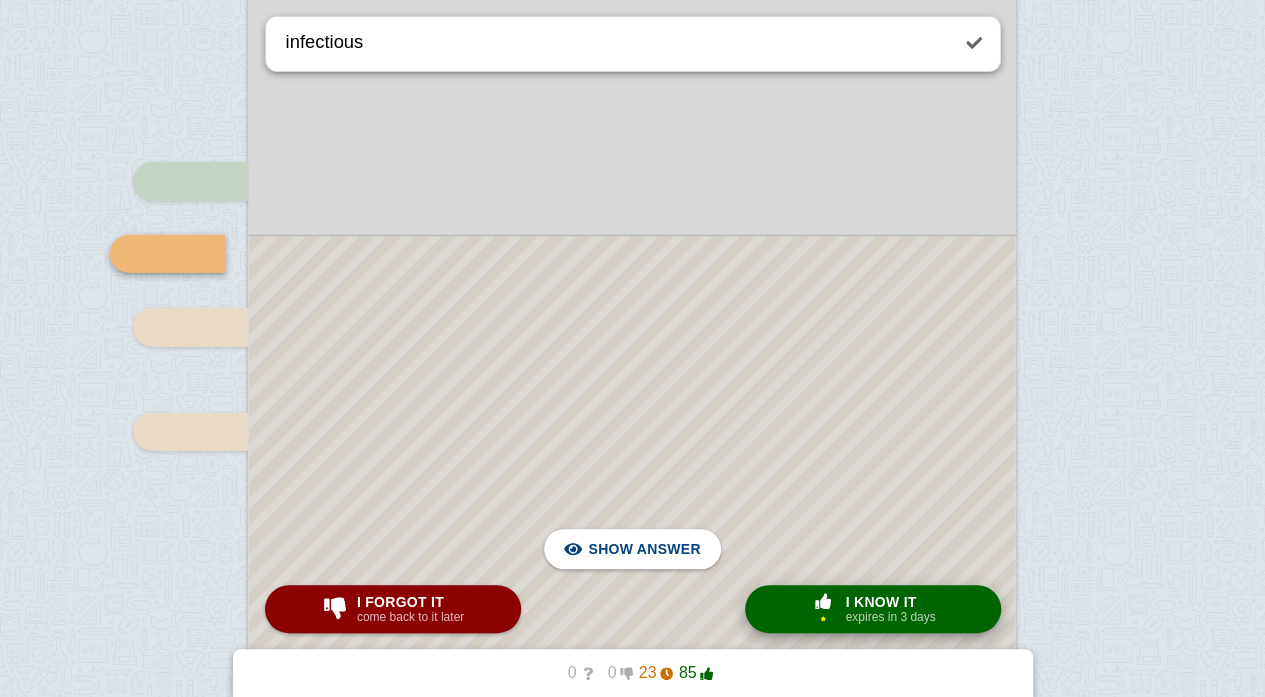 click on "I know it" at bounding box center (890, 602) 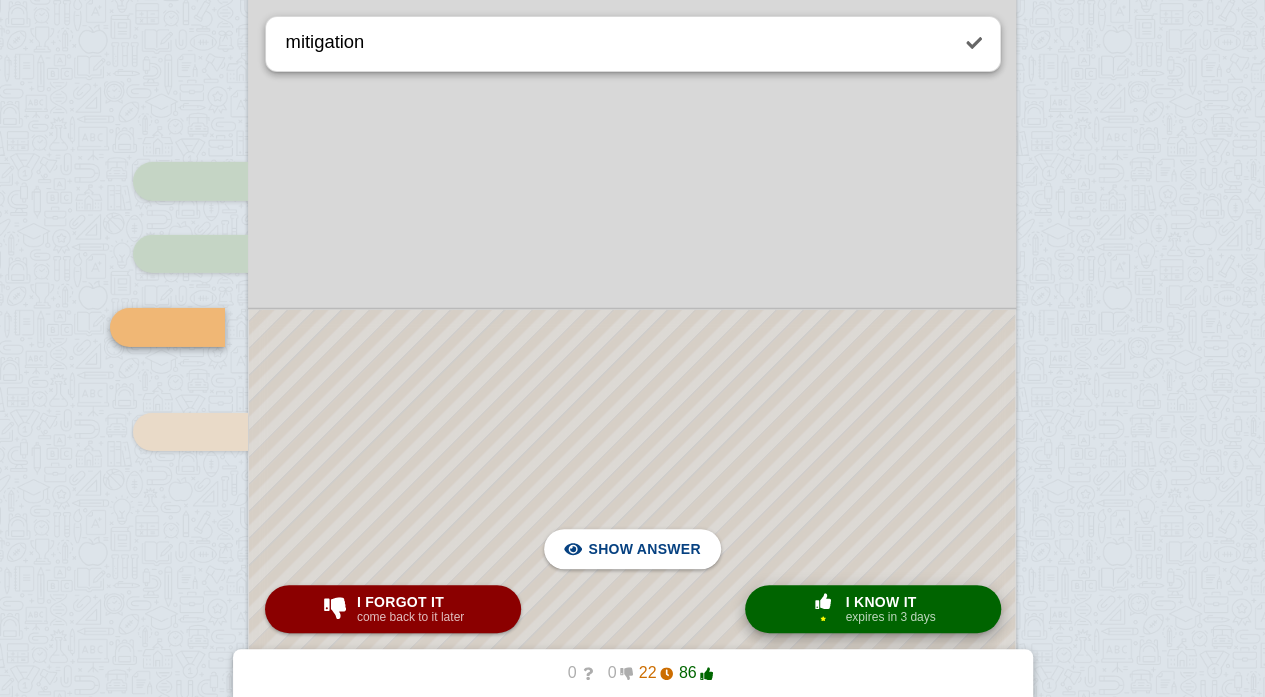 click on "I know it" at bounding box center (890, 602) 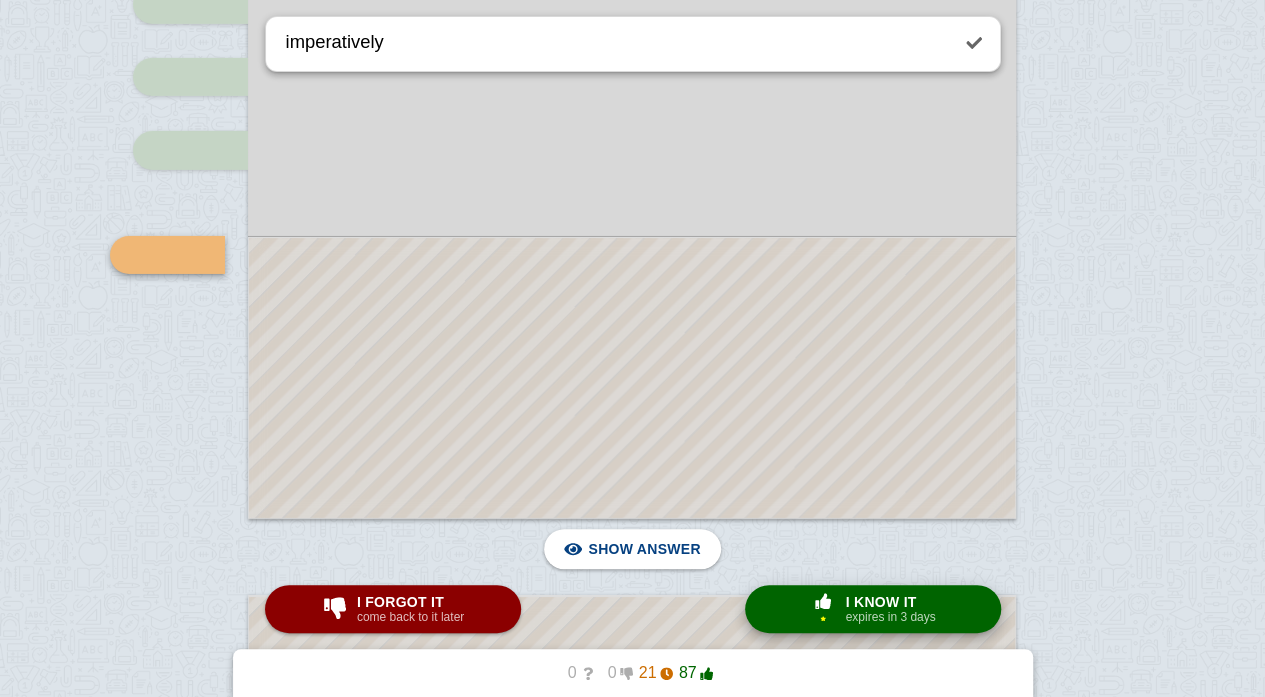click on "I know it" at bounding box center [890, 602] 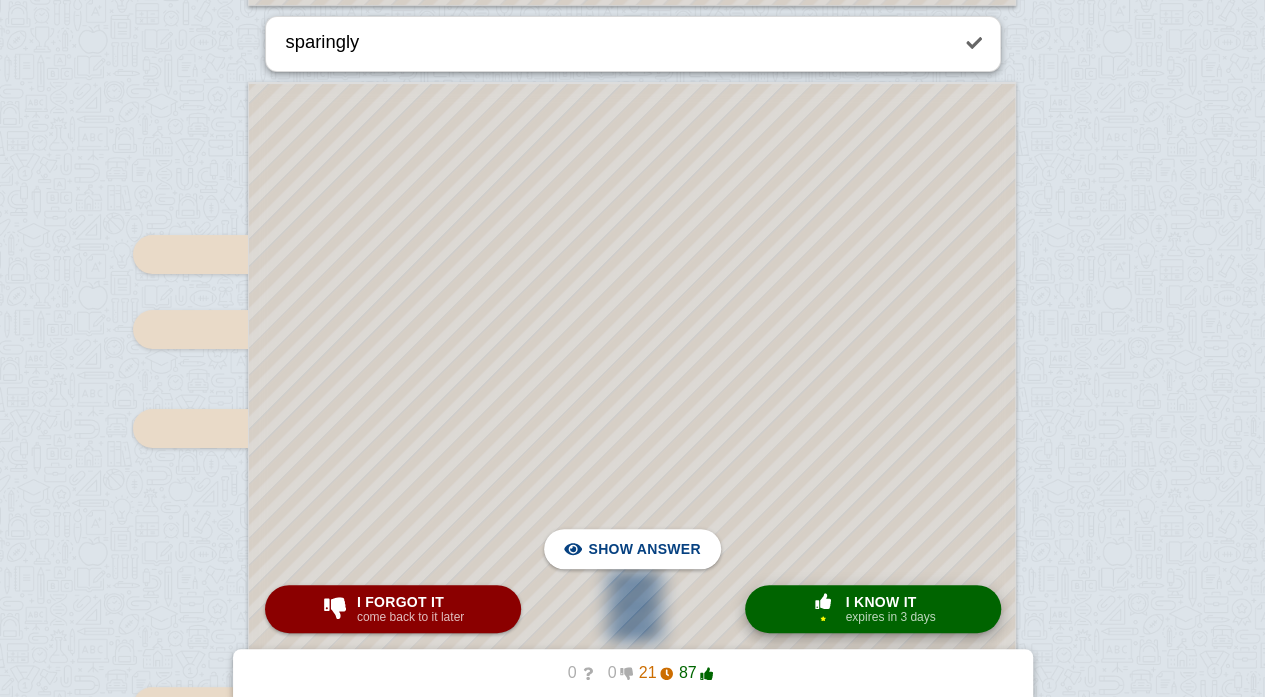 click on "I know it" at bounding box center [890, 602] 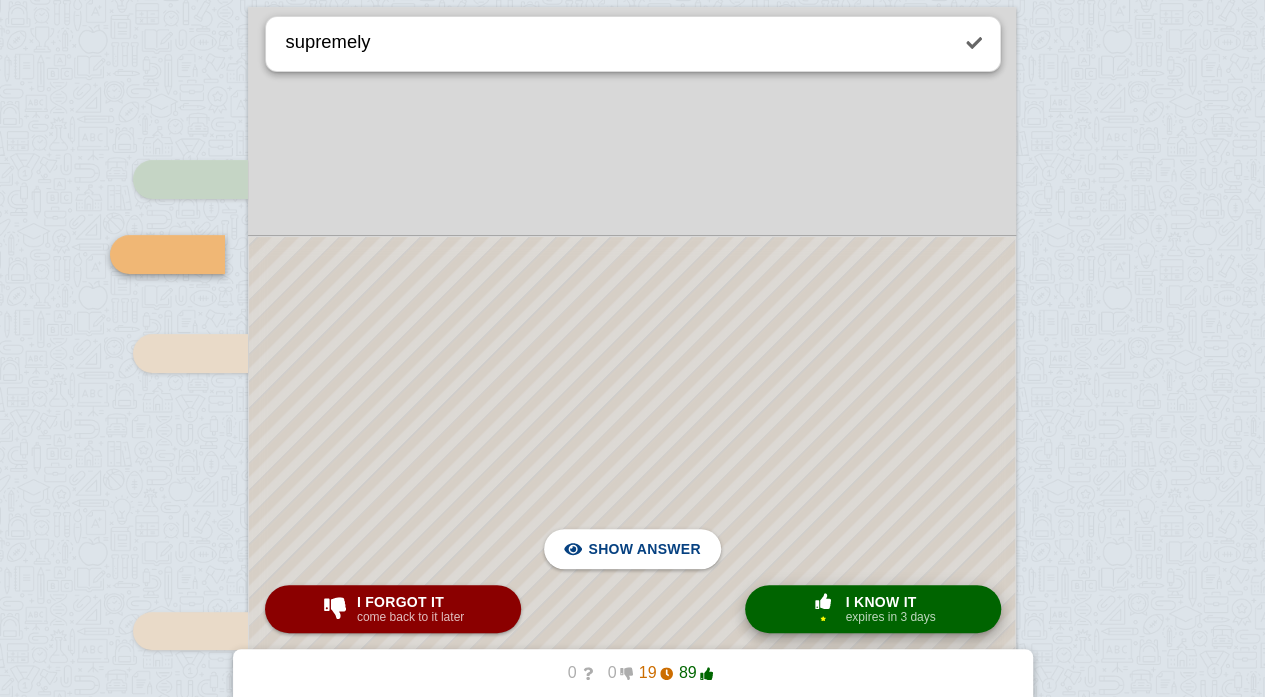 click on "I know it" at bounding box center [890, 602] 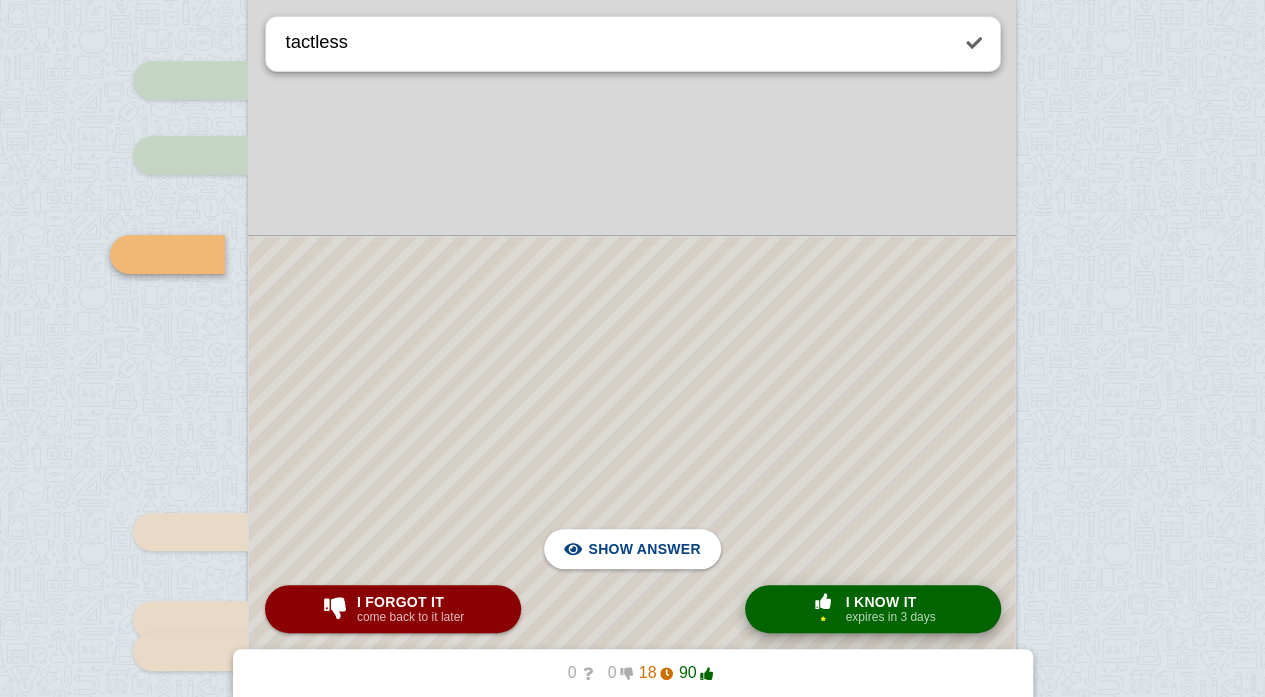 click on "I know it" at bounding box center (890, 602) 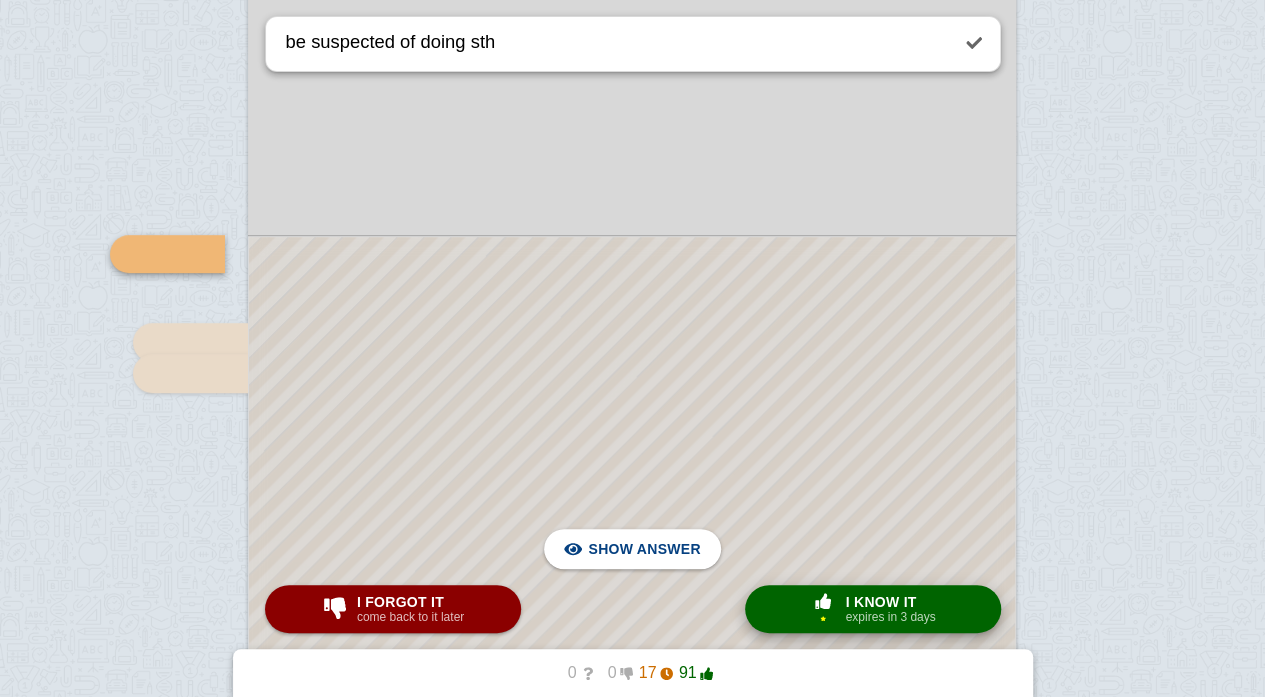click on "I know it" at bounding box center (890, 602) 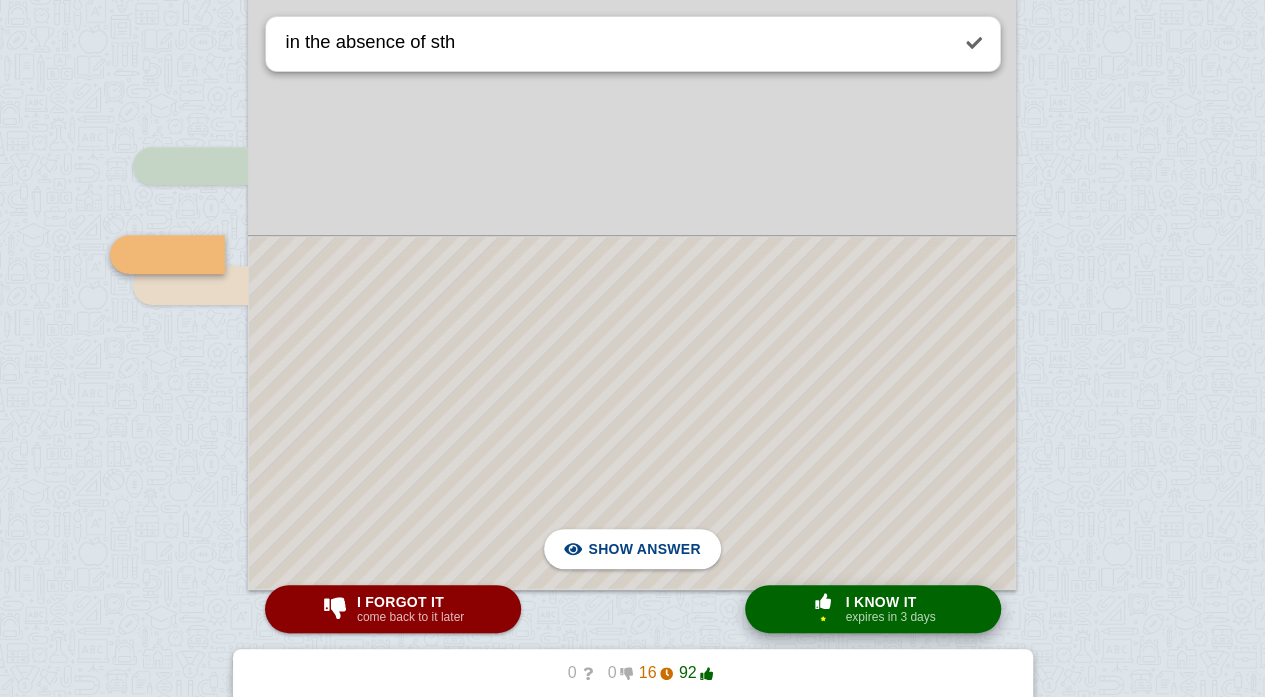 click on "I know it" at bounding box center [890, 602] 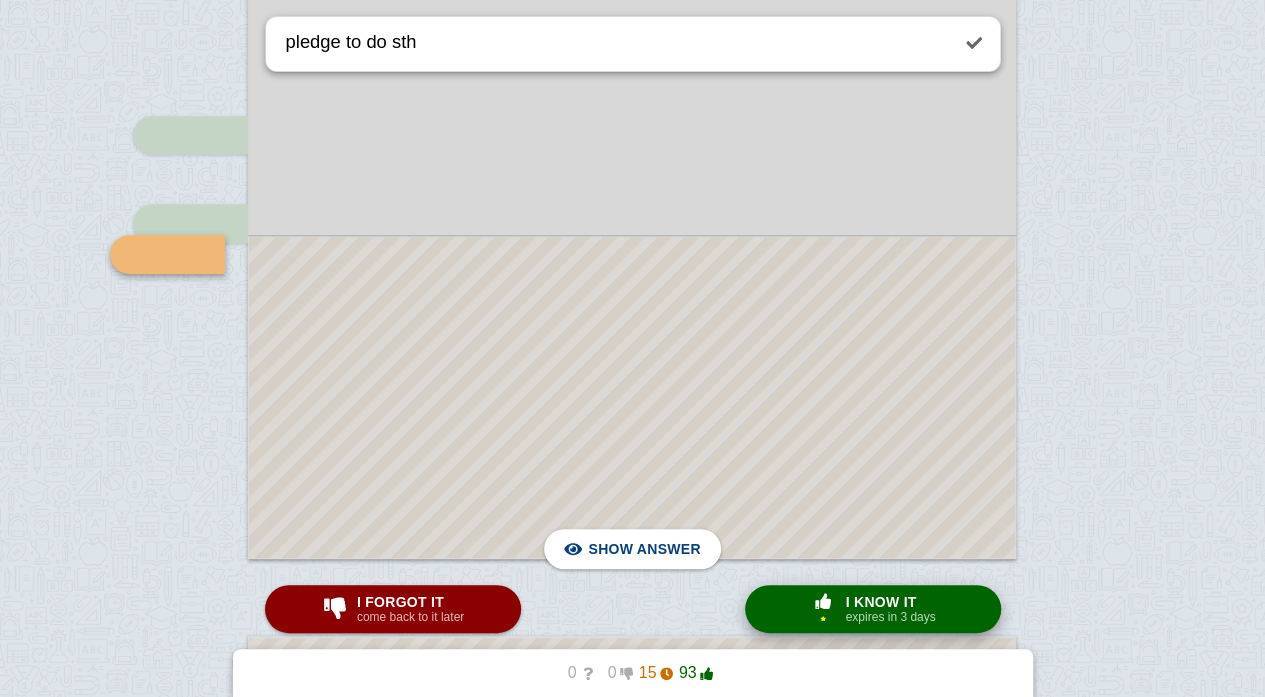 click on "I know it" at bounding box center [890, 602] 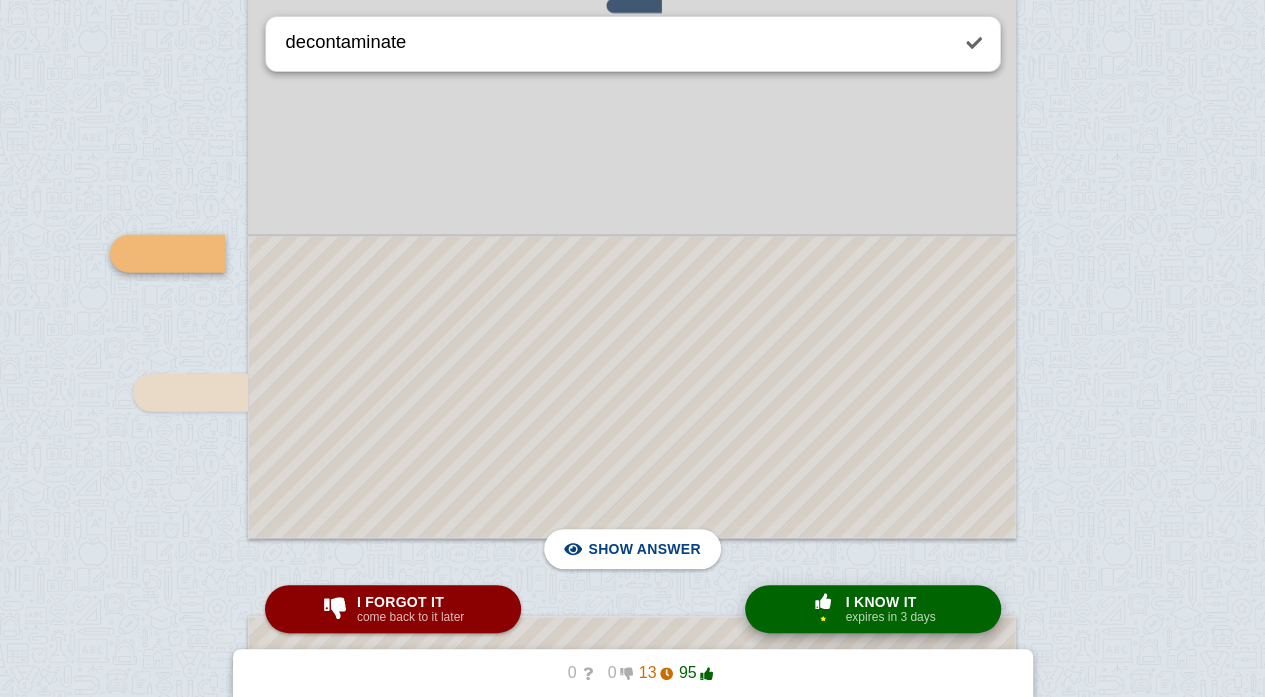 click on "I know it" at bounding box center [890, 602] 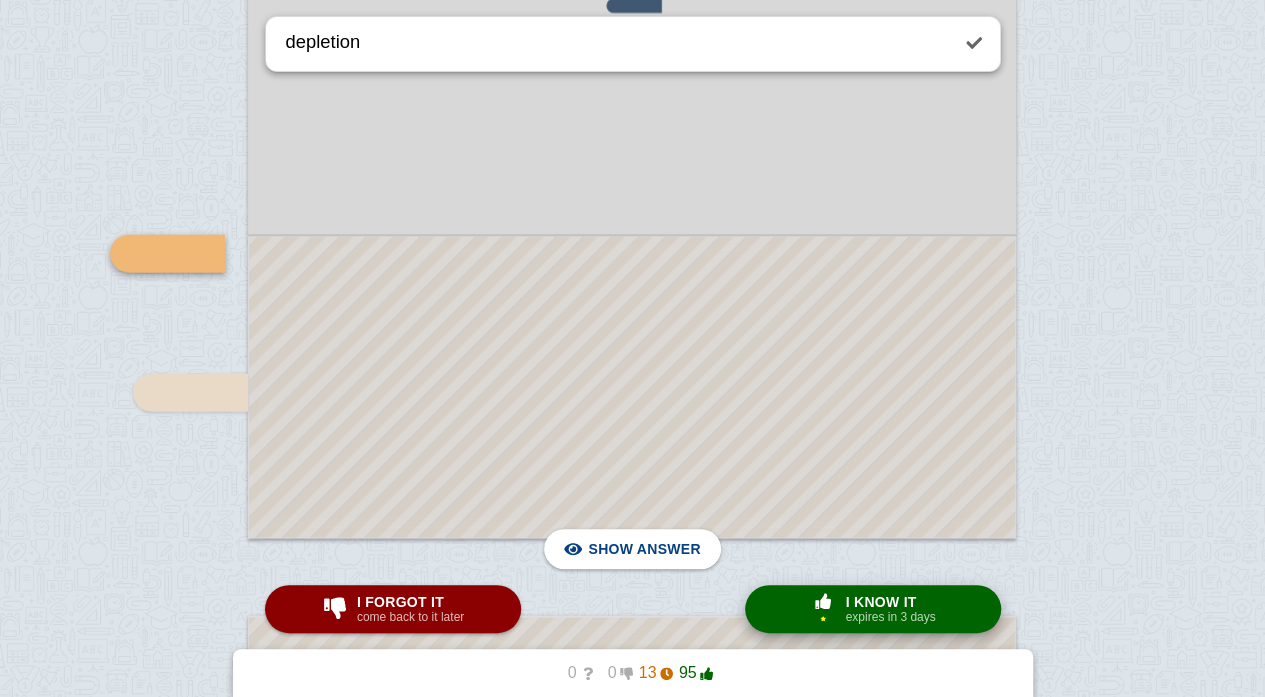 scroll, scrollTop: 161878, scrollLeft: 0, axis: vertical 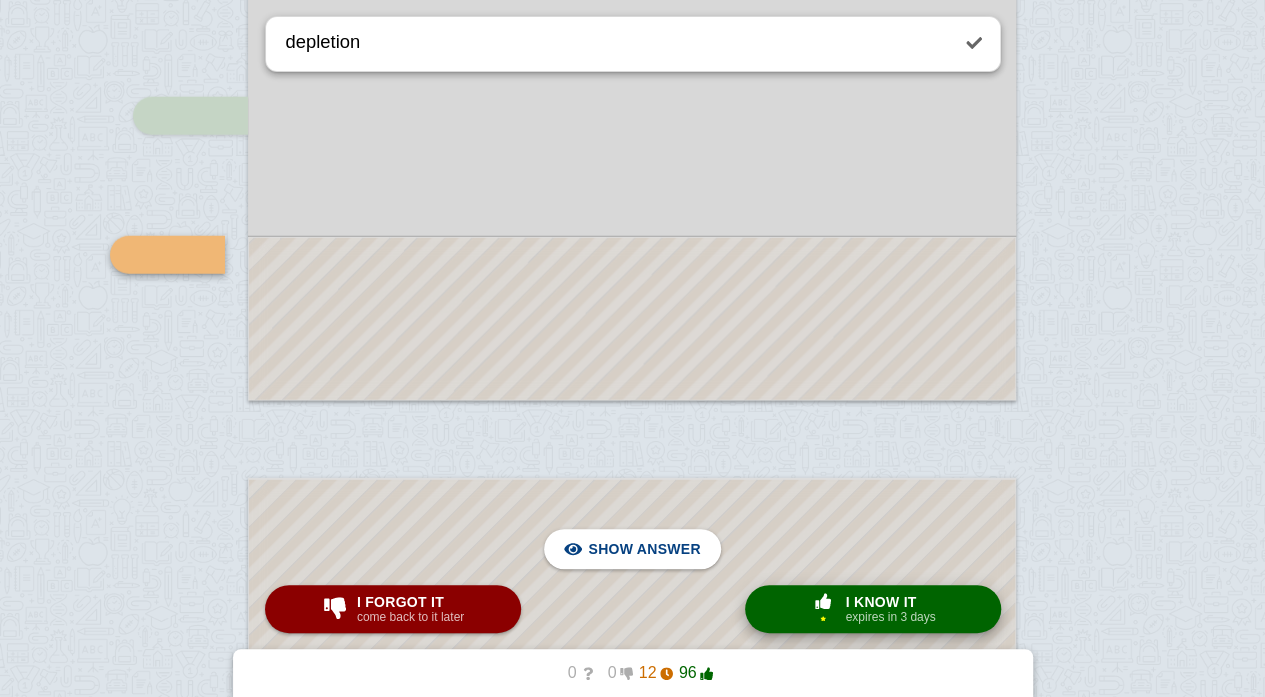 click on "I know it" at bounding box center [890, 602] 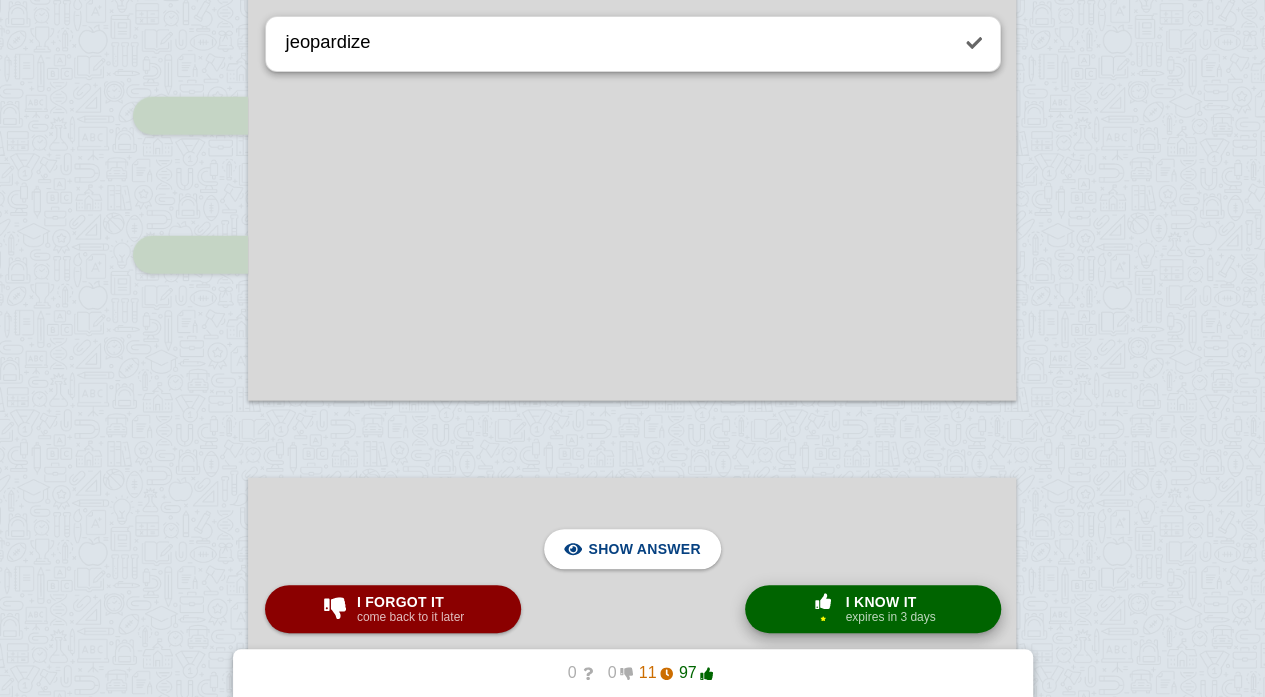scroll, scrollTop: 162503, scrollLeft: 0, axis: vertical 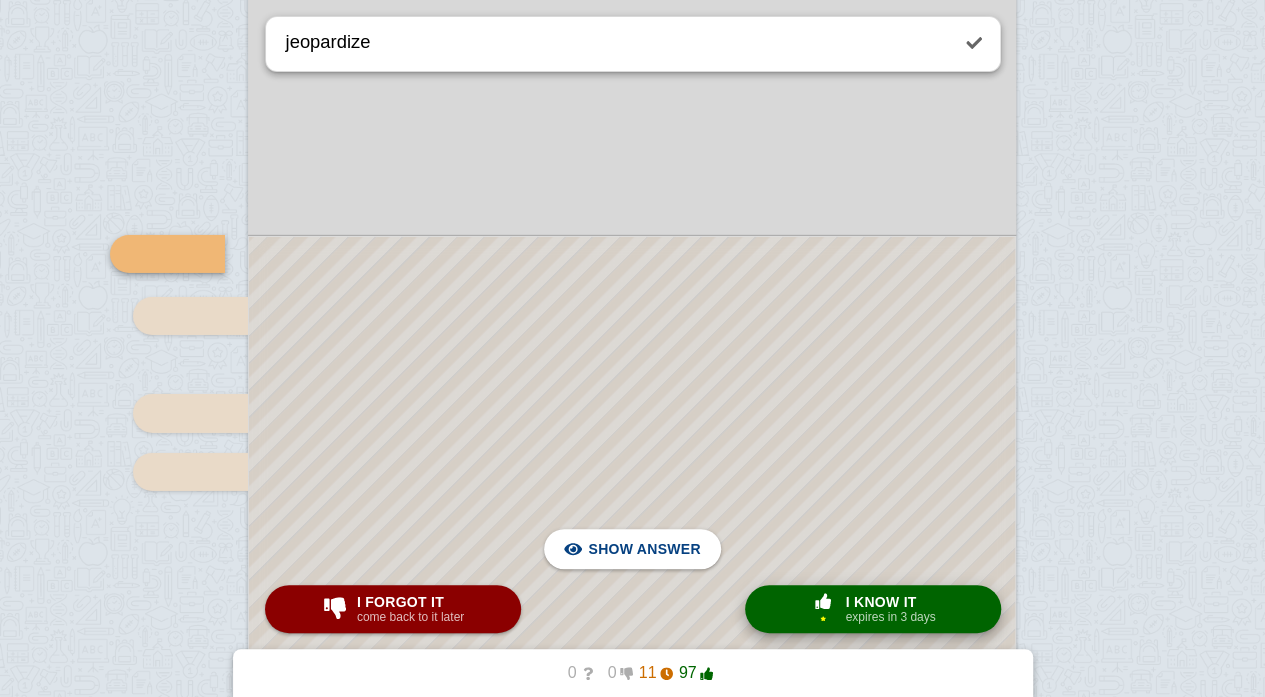 click on "I know it" at bounding box center [890, 602] 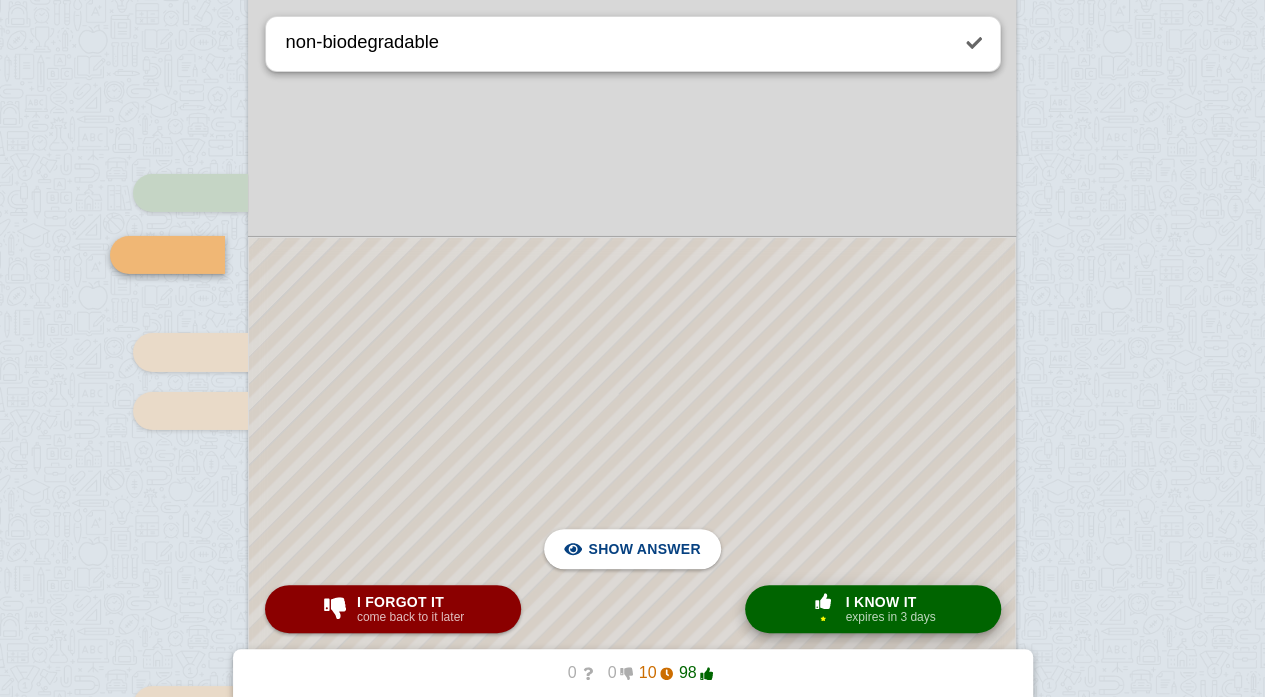 click on "I know it" at bounding box center [890, 602] 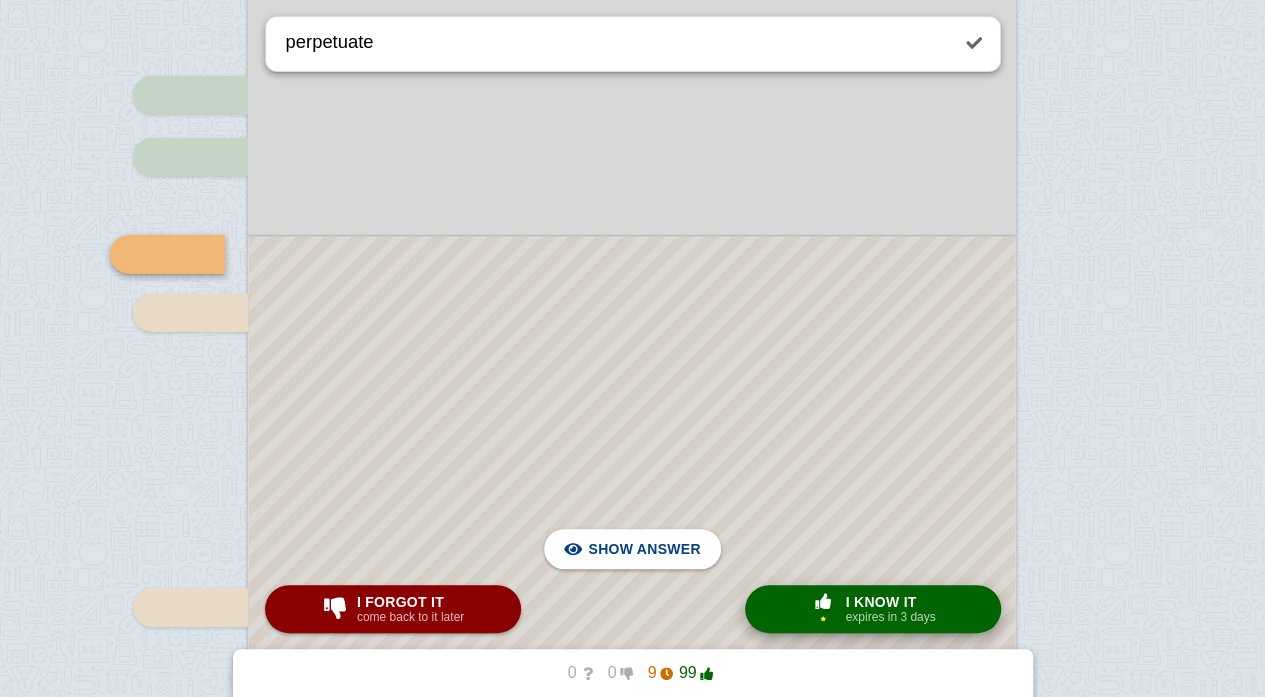click on "I know it" at bounding box center [890, 602] 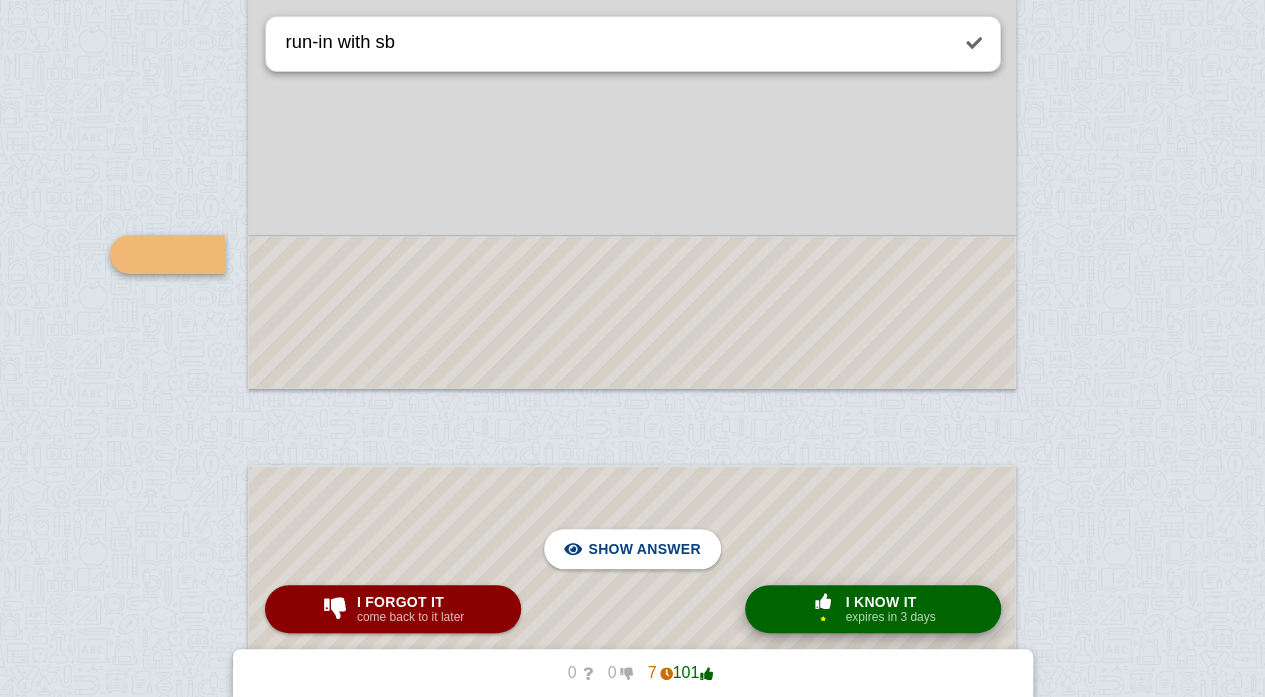 click on "I know it" at bounding box center [890, 602] 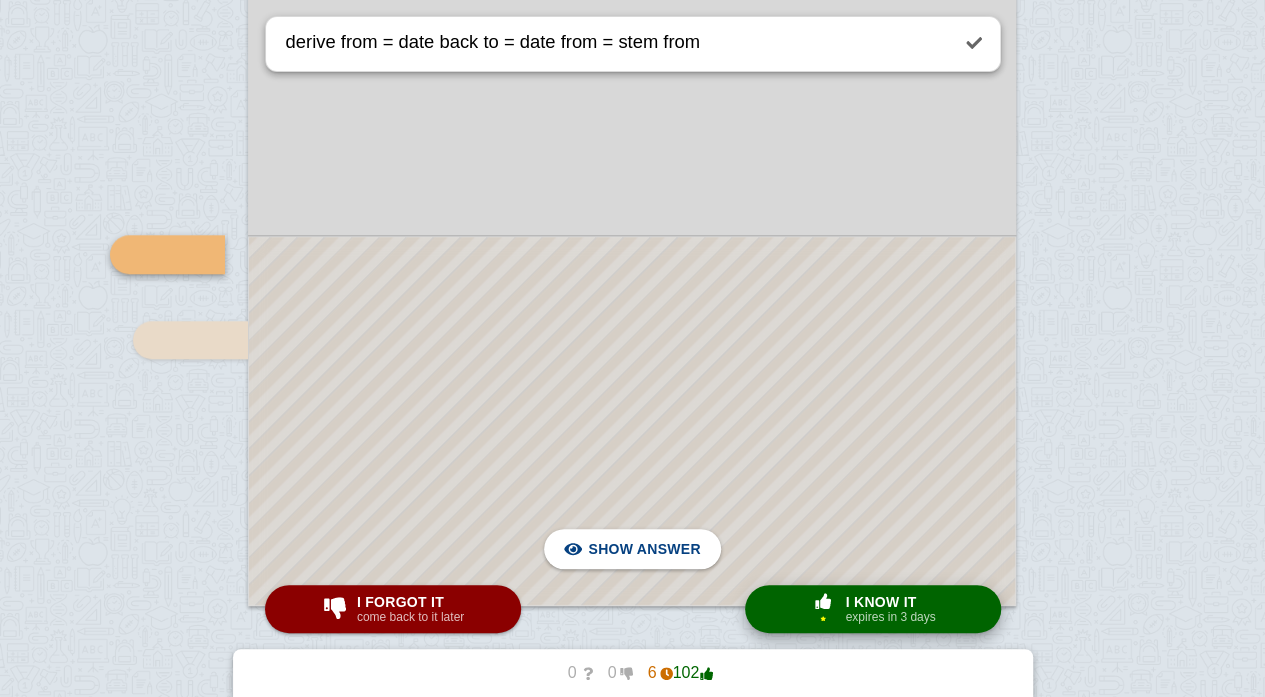 click on "I know it" at bounding box center [890, 602] 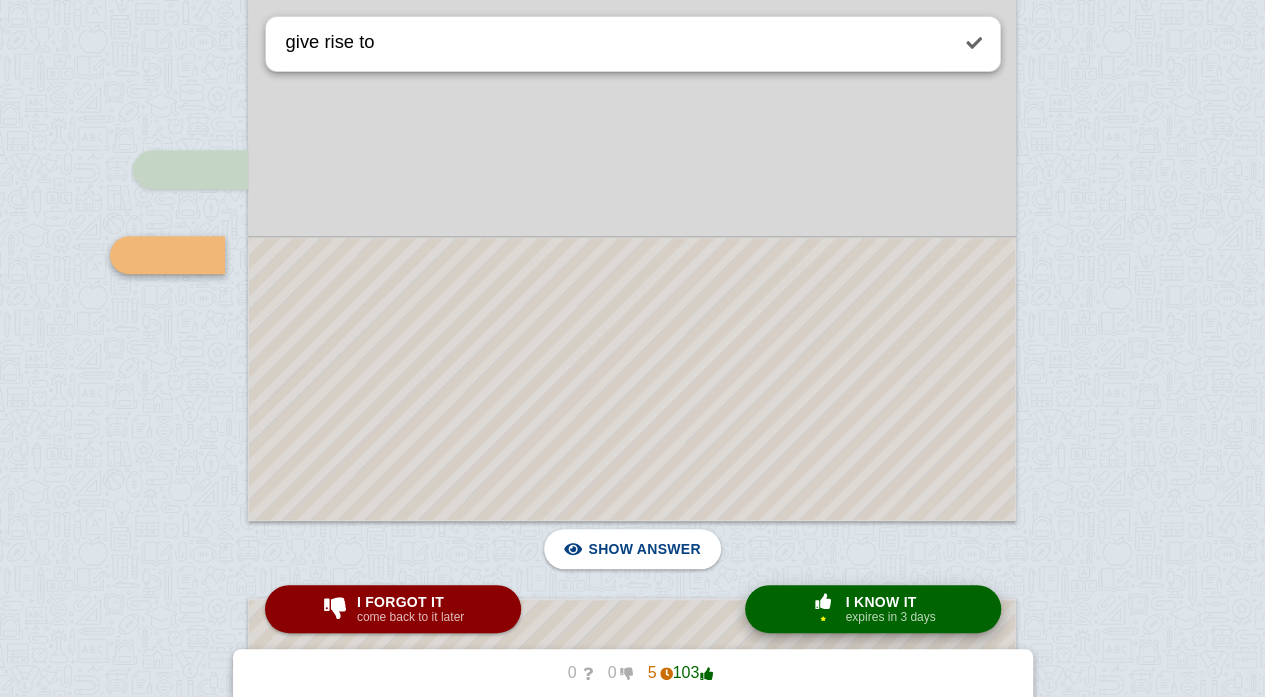 click on "I know it" at bounding box center [890, 602] 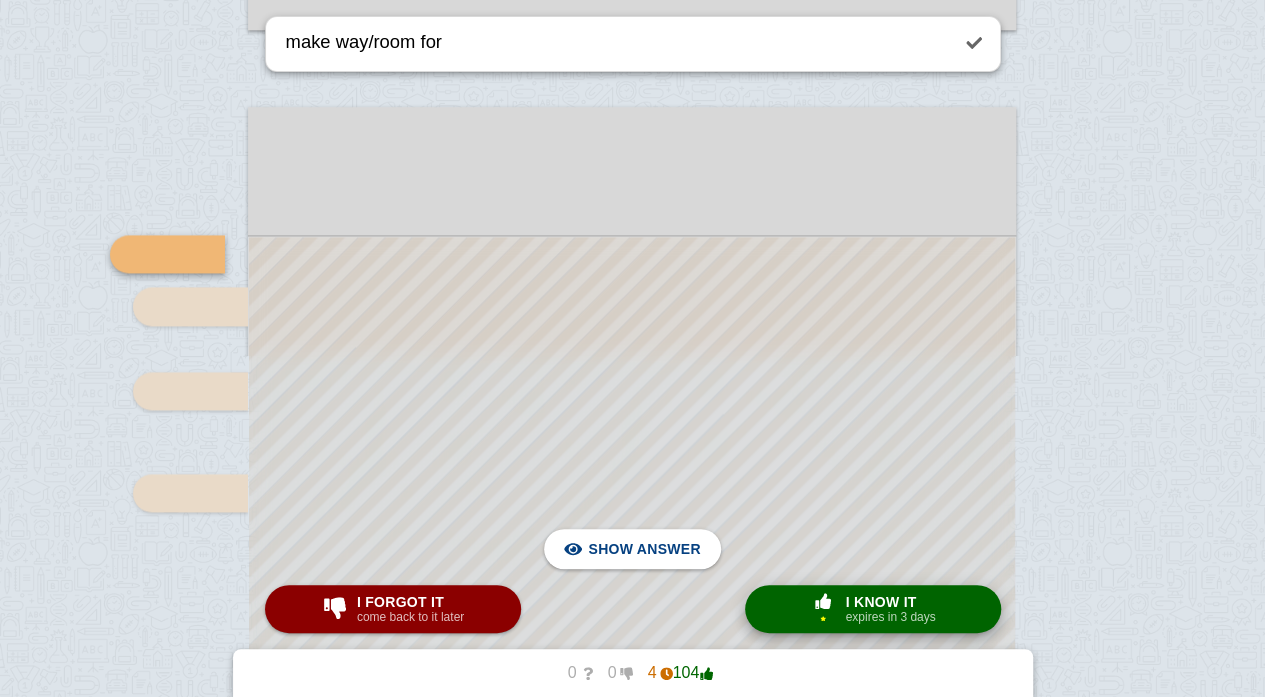 click on "I know it" at bounding box center [890, 602] 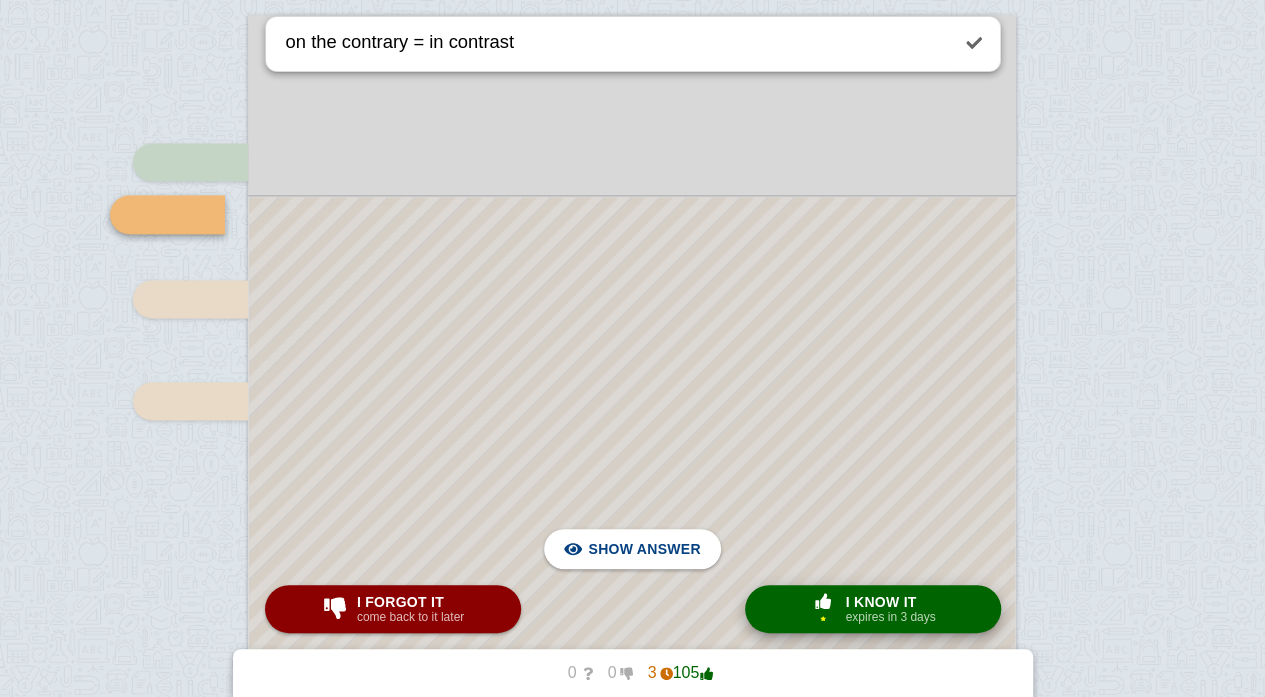 click on "I know it" at bounding box center [890, 602] 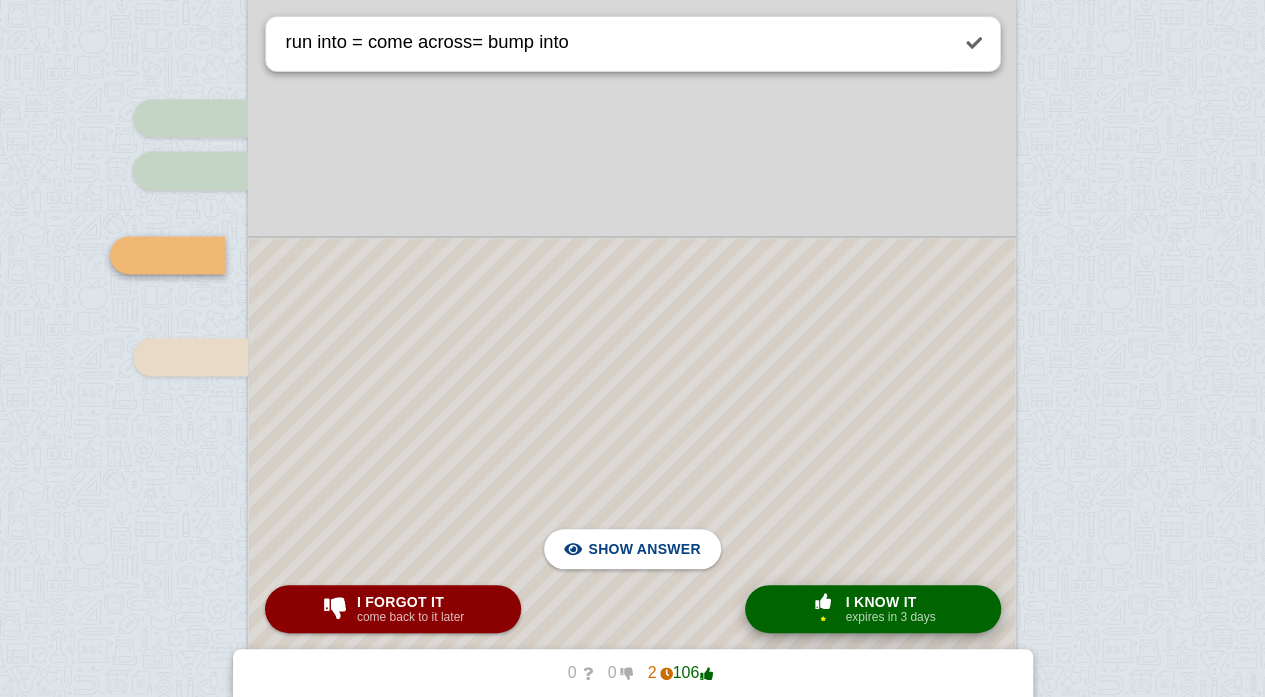 click on "I know it" at bounding box center (890, 602) 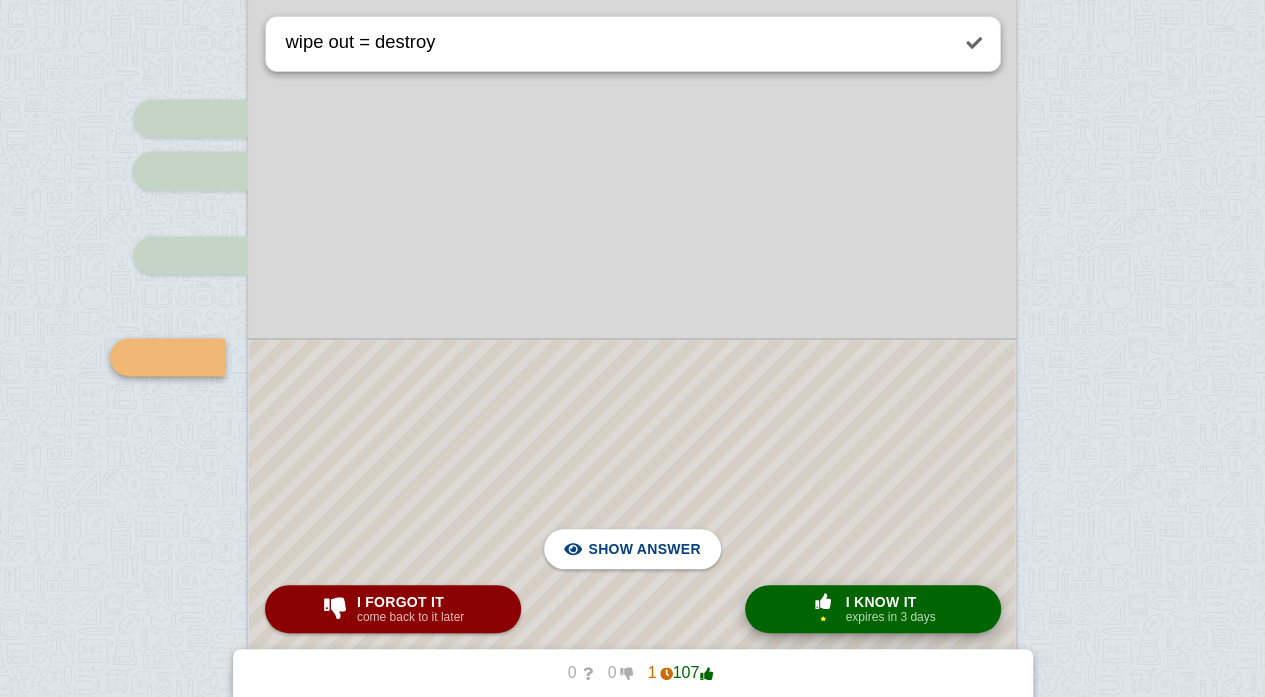 scroll, scrollTop: 164706, scrollLeft: 0, axis: vertical 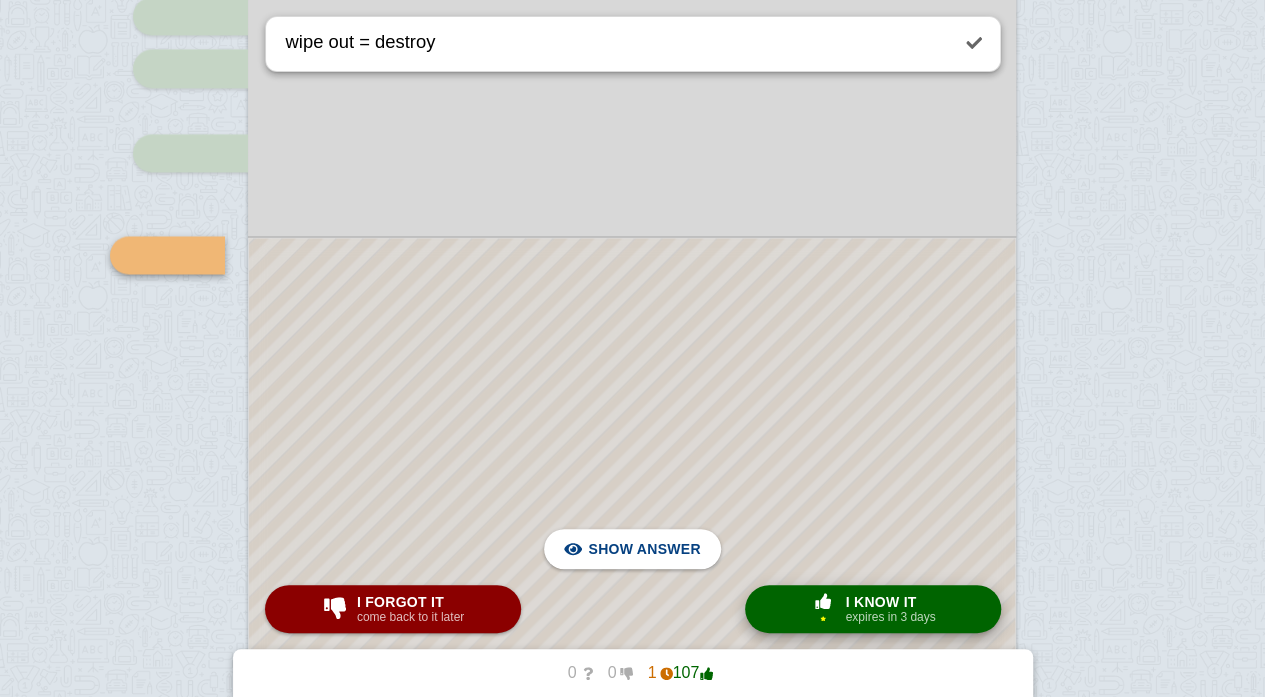 click on "I know it" at bounding box center [890, 602] 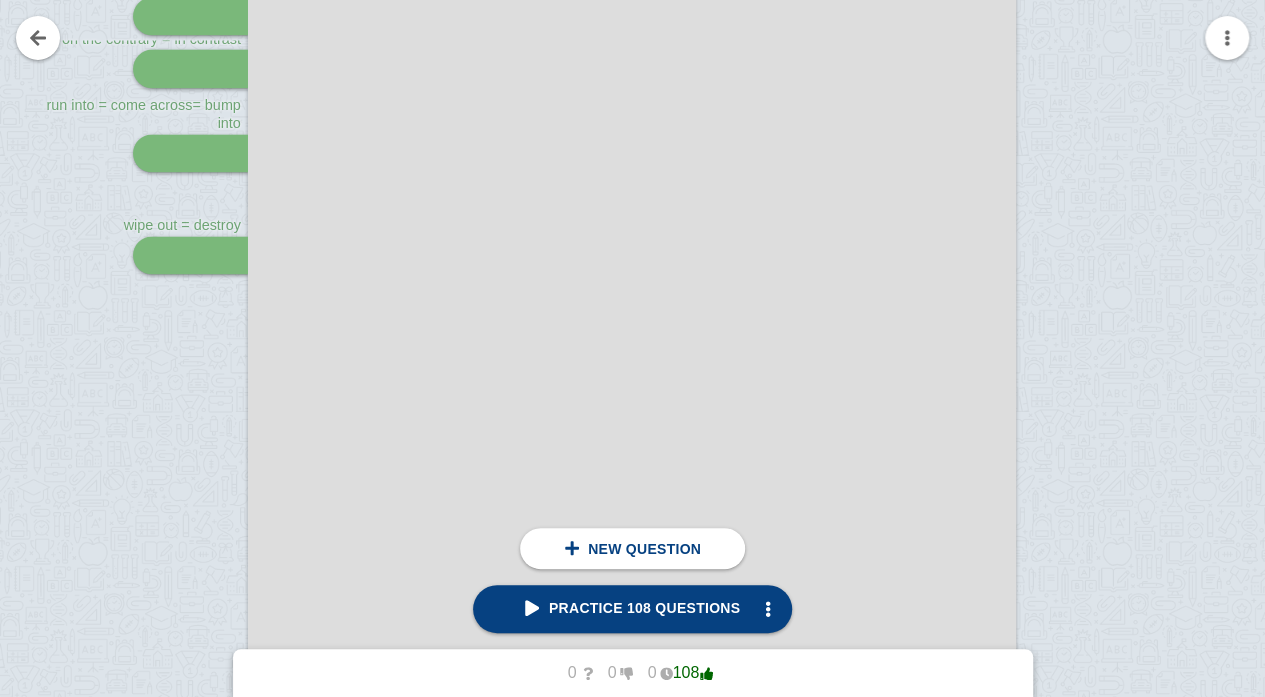 click on "click here to add a question bequeath decontaminate depletion bequeath decontaminate depletion click here to add a question
Place this line  above  the answer Place this line  above  the answer click here to add a question jeopardize non-biodegradable perpetuate precaution run-in with sb jeopardize non-biodegradable perpetuate precaution run-in with sb click here to add a question
Place this line  above  the answer Place this line  above  the answer click here to add a question derive from = date back to = date from = stem from give rise to derive from = date back to = date from = stem from give rise to click here to add a question
Place this line  above  the answer Place this line  above  the answer click here to add a question make way/room for on the contrary = in contrast  run into = come across= bump into wipe out = destroy make way/room for on the contrary = in contrast  run into = come across= bump into" at bounding box center [632, 111939] 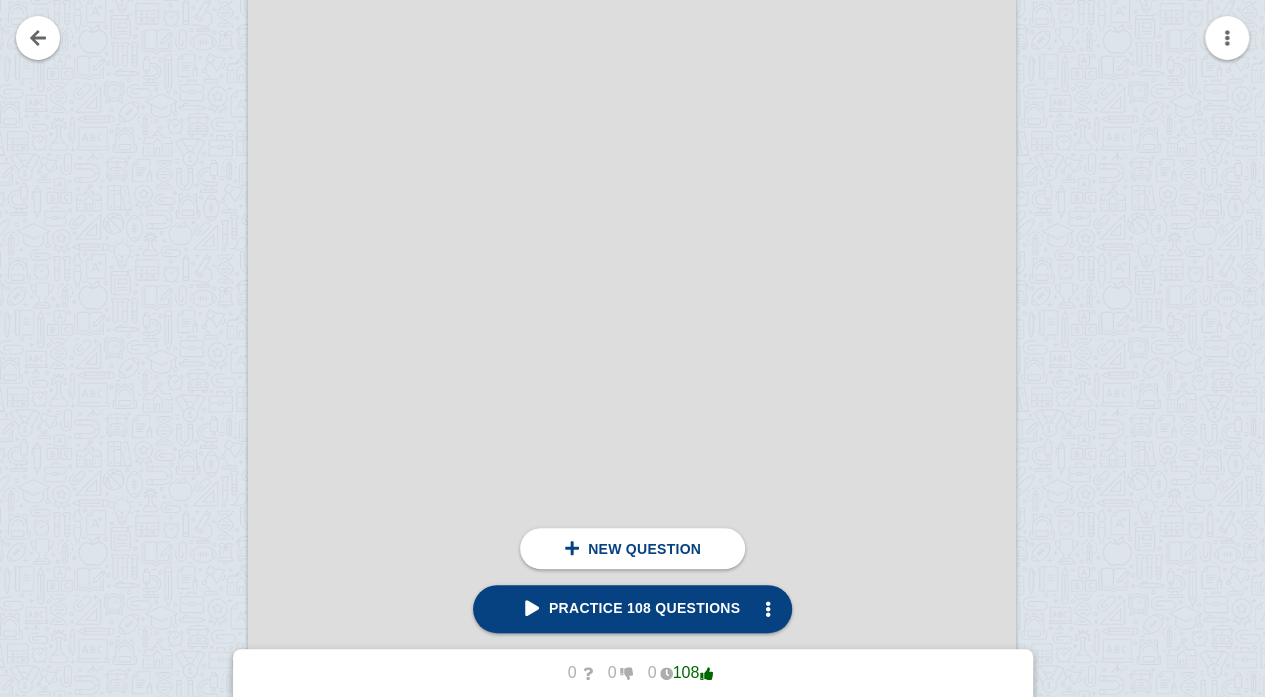 scroll, scrollTop: 167244, scrollLeft: 0, axis: vertical 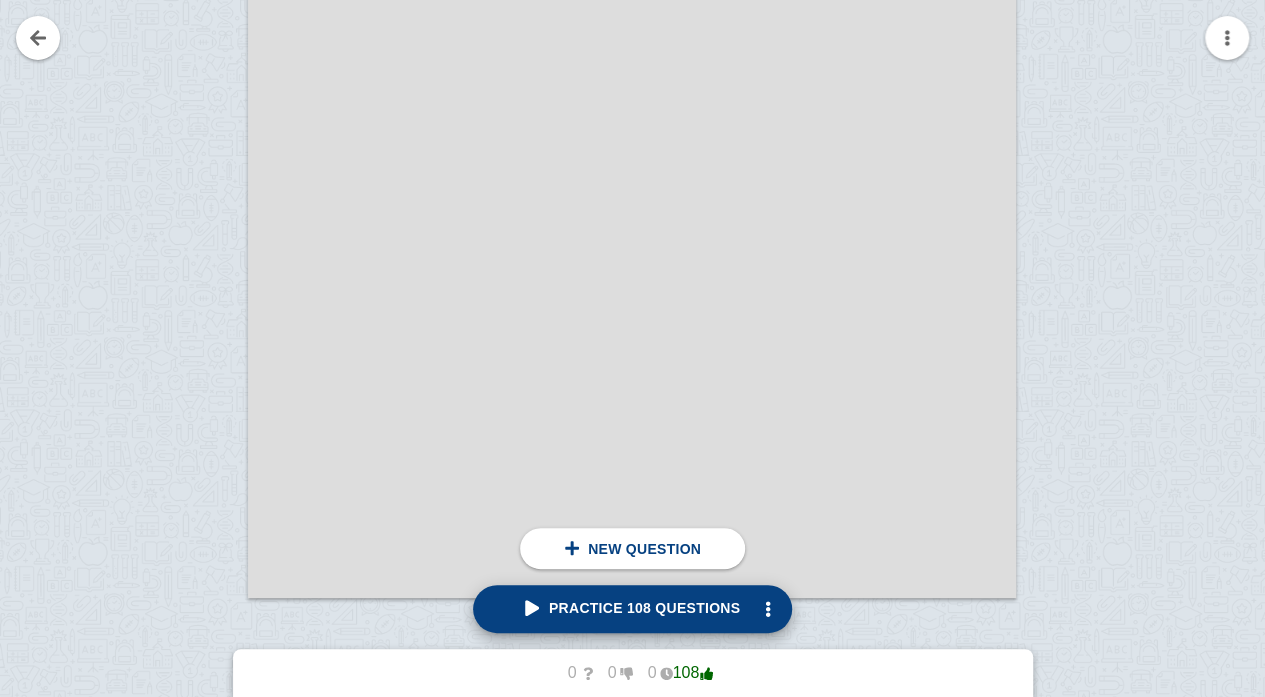 click on "Practice 108 questions" at bounding box center (632, 608) 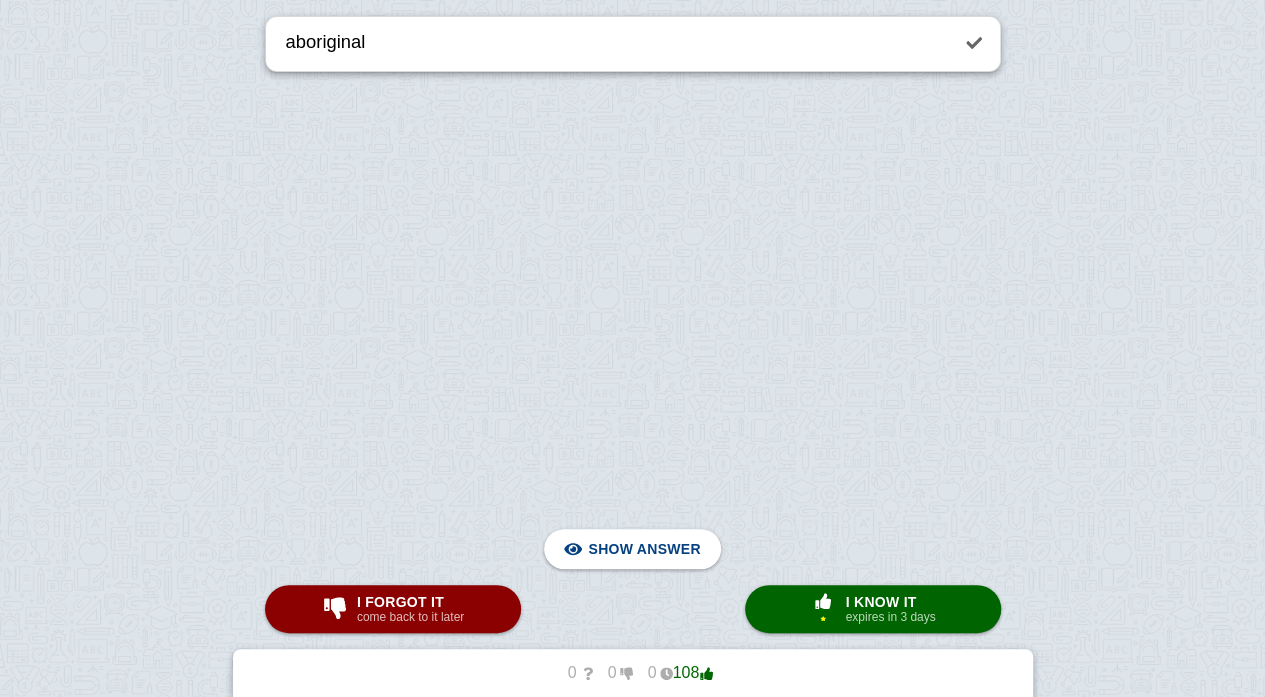 scroll, scrollTop: 4867, scrollLeft: 0, axis: vertical 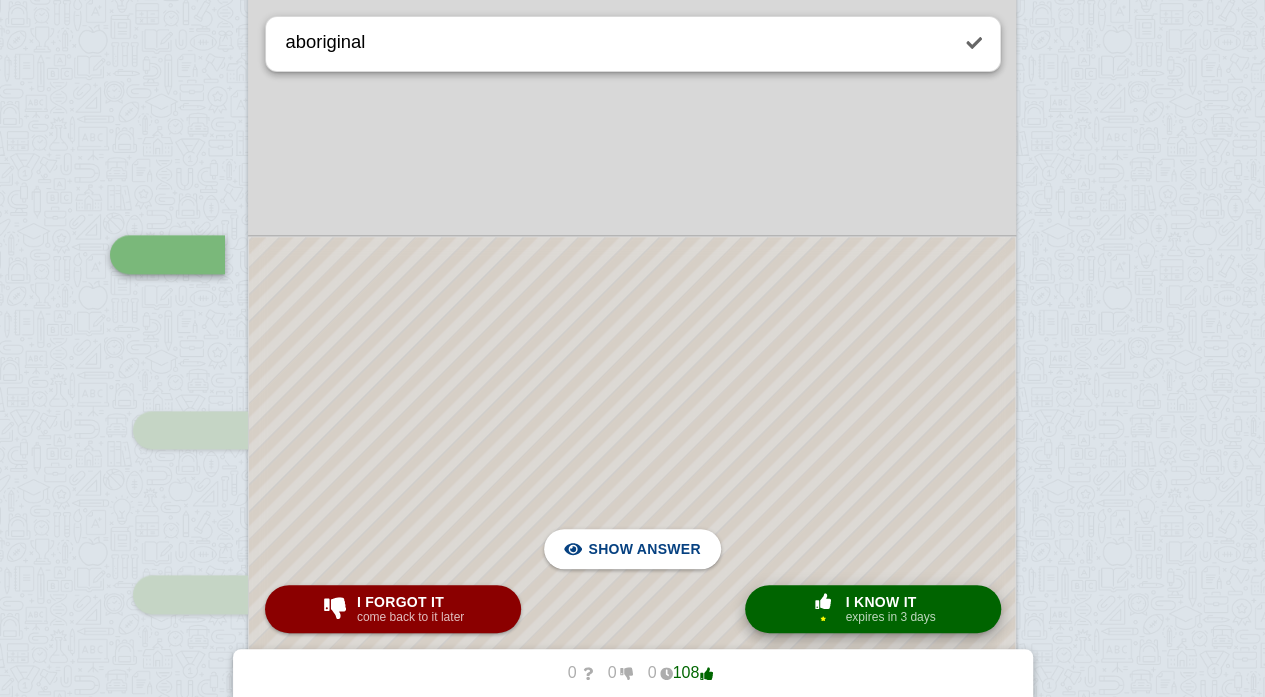 click on "expires in 3 days" at bounding box center (890, 617) 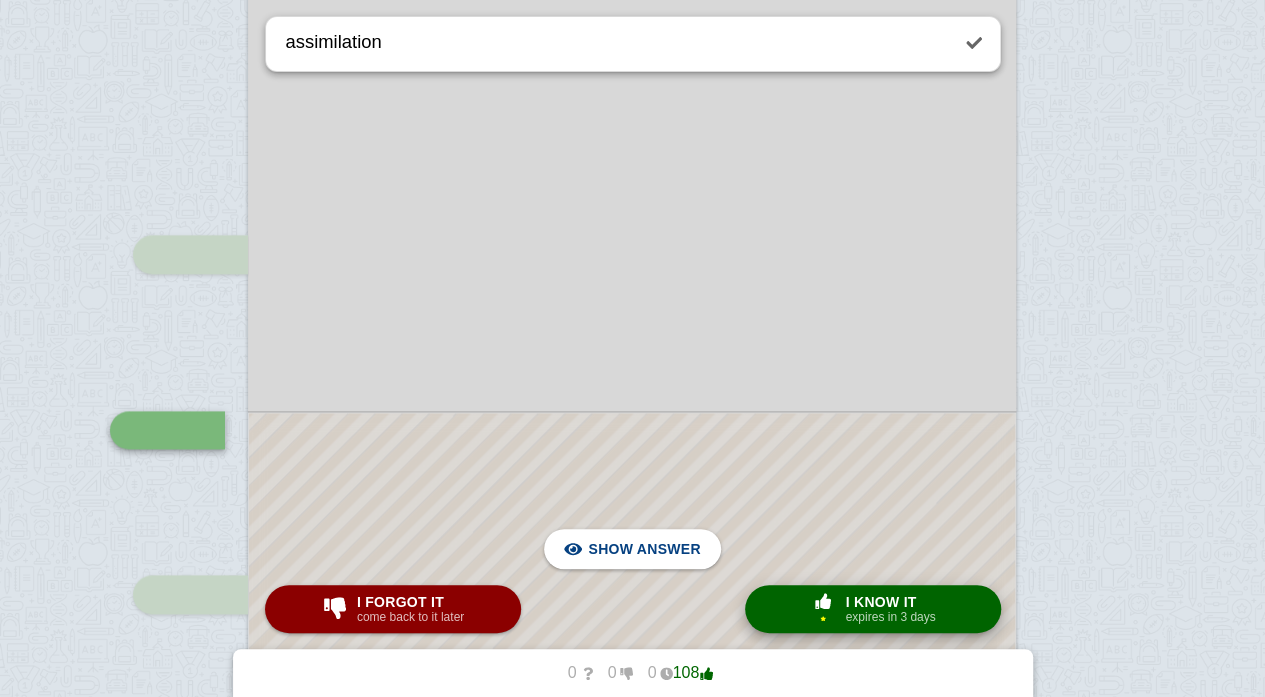 click on "expires in 3 days" at bounding box center (890, 617) 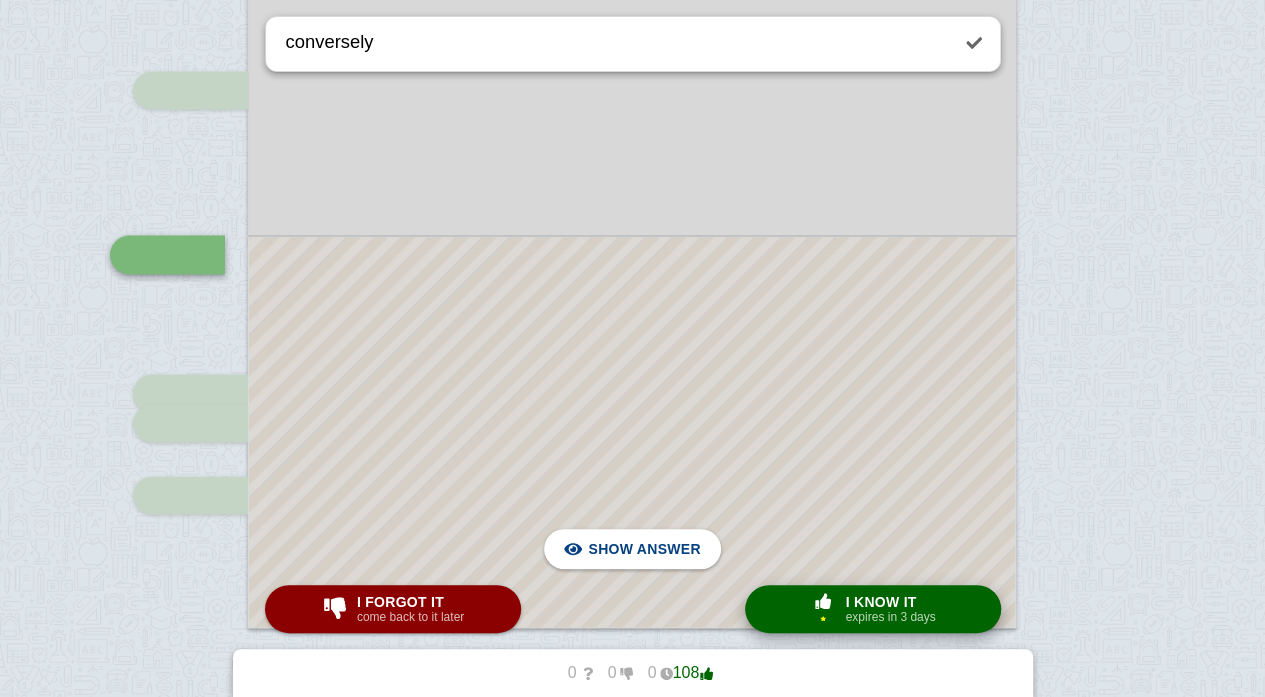 click on "expires in 3 days" at bounding box center (890, 617) 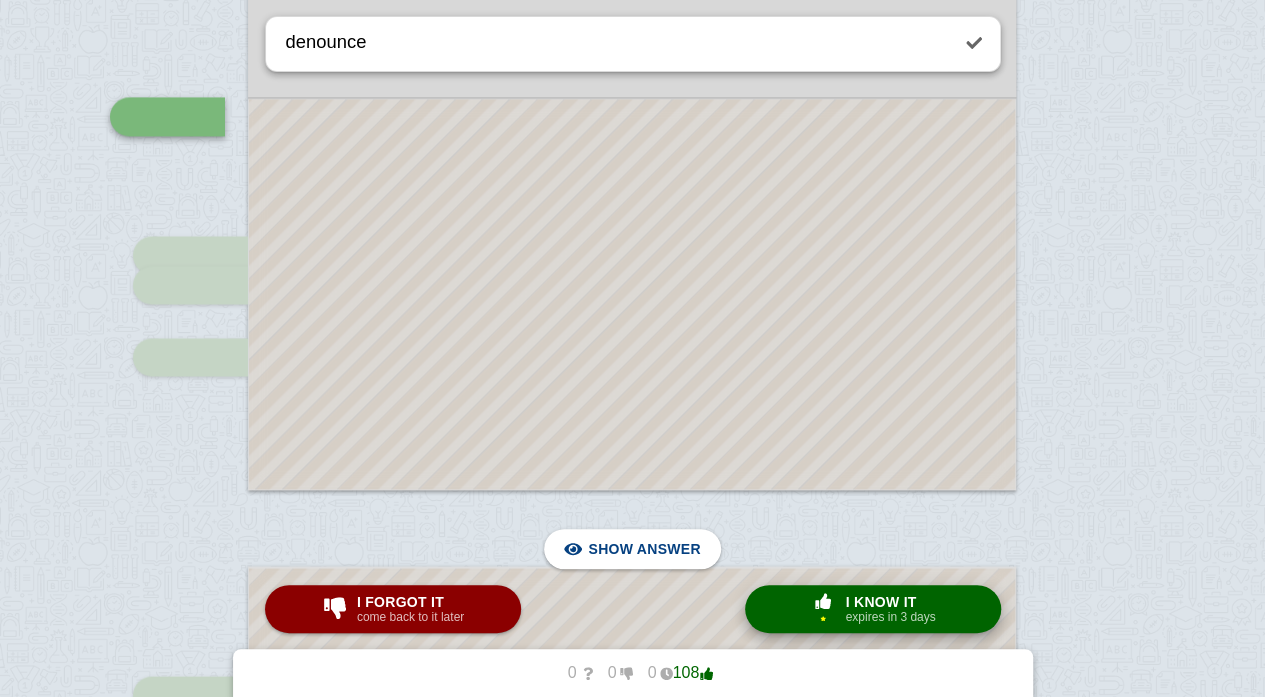click on "expires in 3 days" at bounding box center [890, 617] 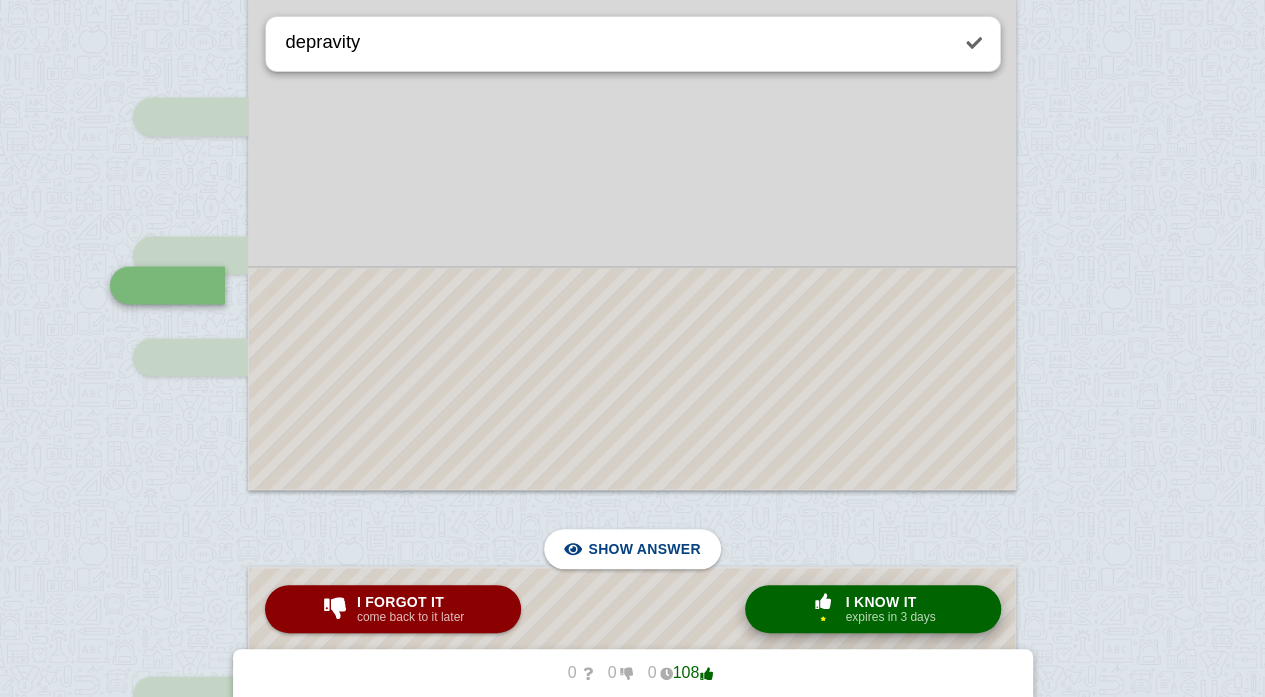 click on "expires in 3 days" at bounding box center [890, 617] 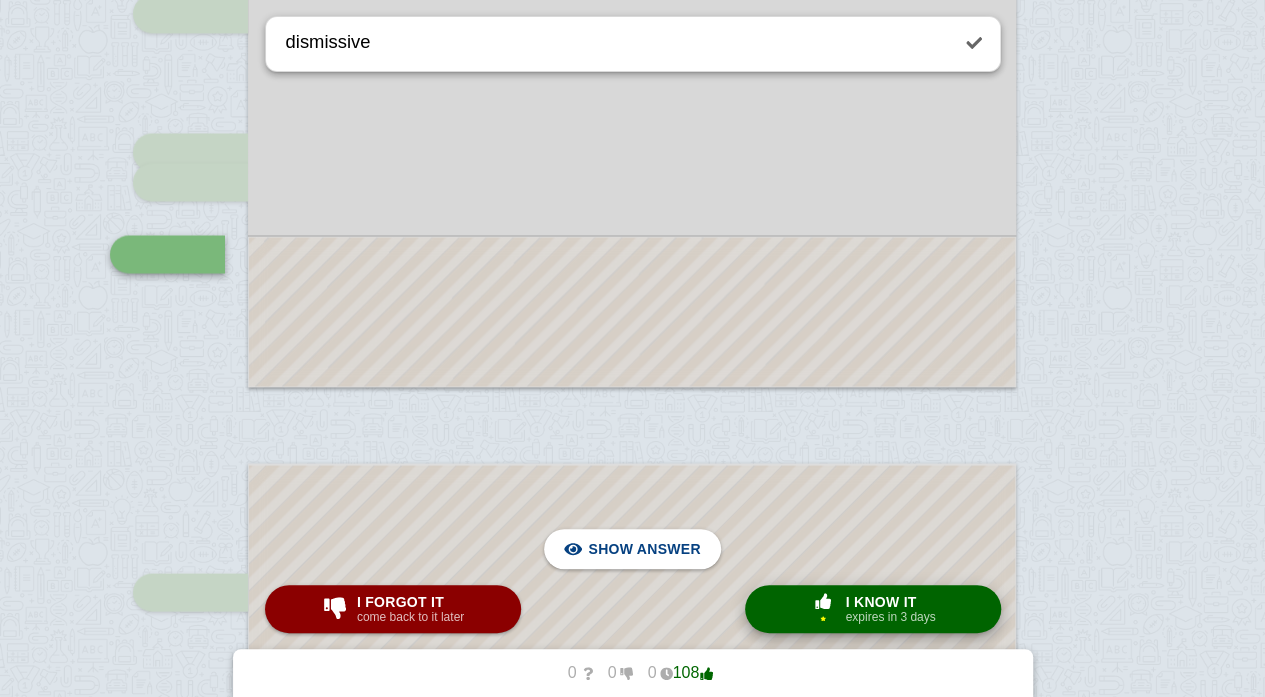click on "expires in 3 days" at bounding box center [890, 617] 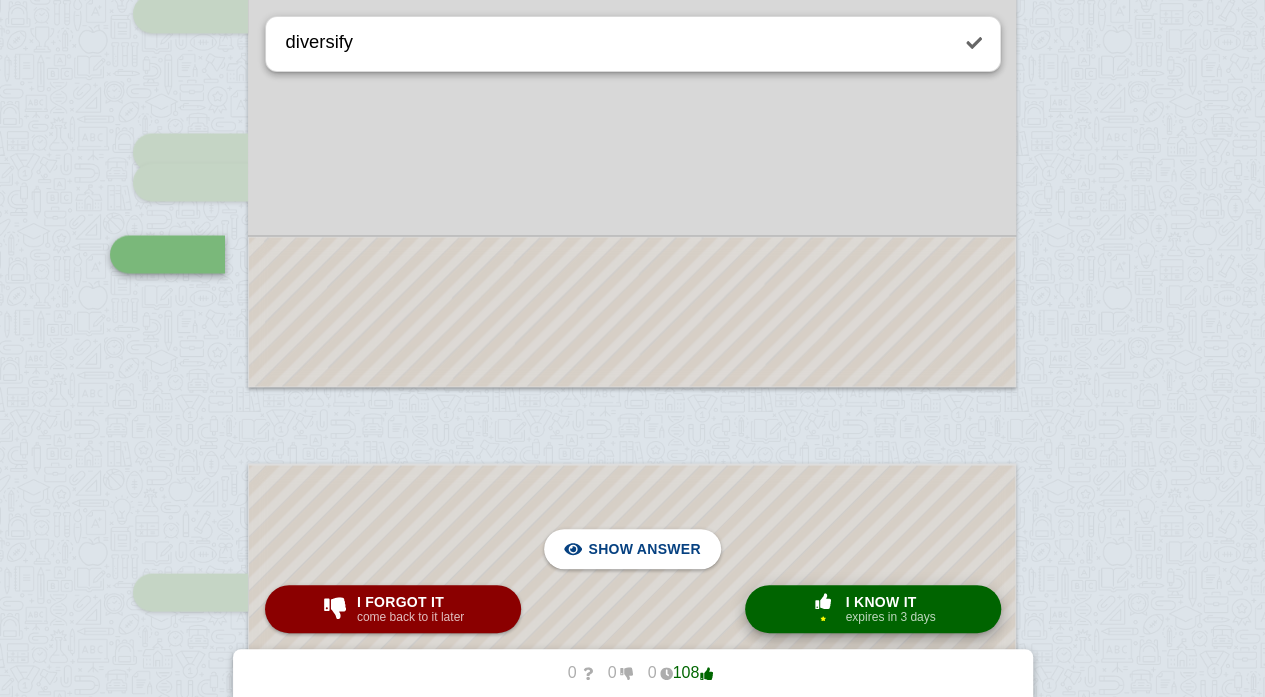 click on "expires in 3 days" at bounding box center [890, 617] 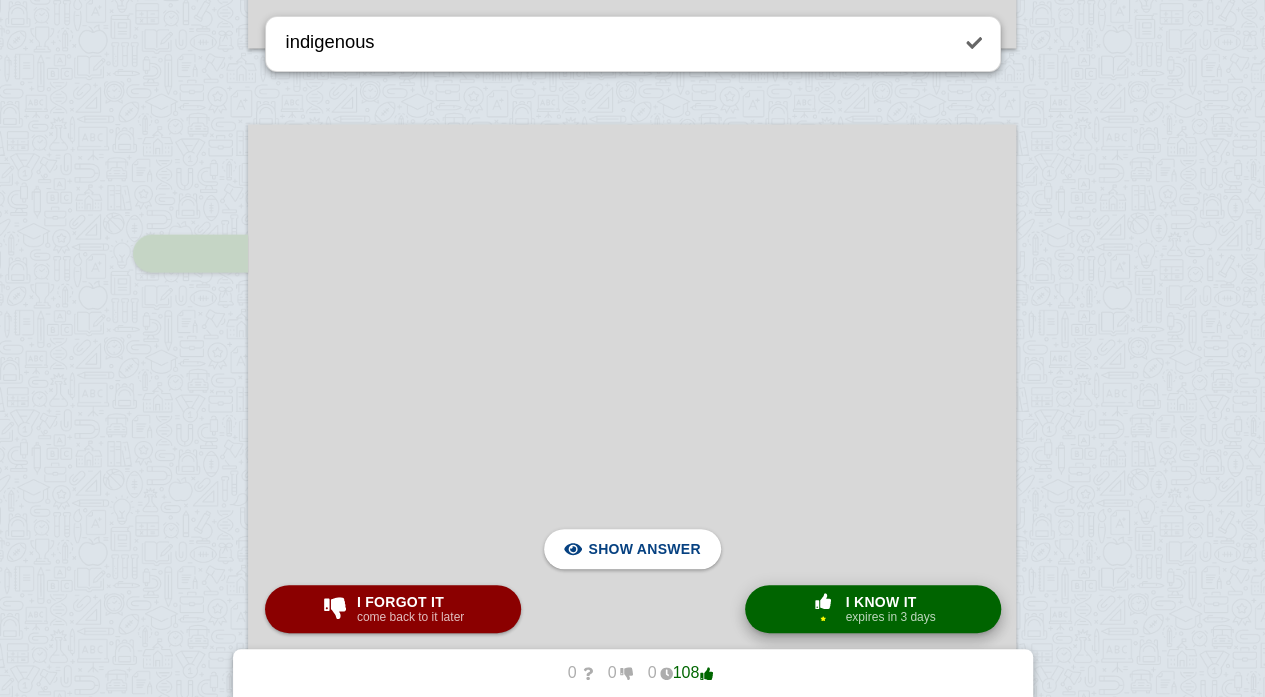 click on "expires in 3 days" at bounding box center [890, 617] 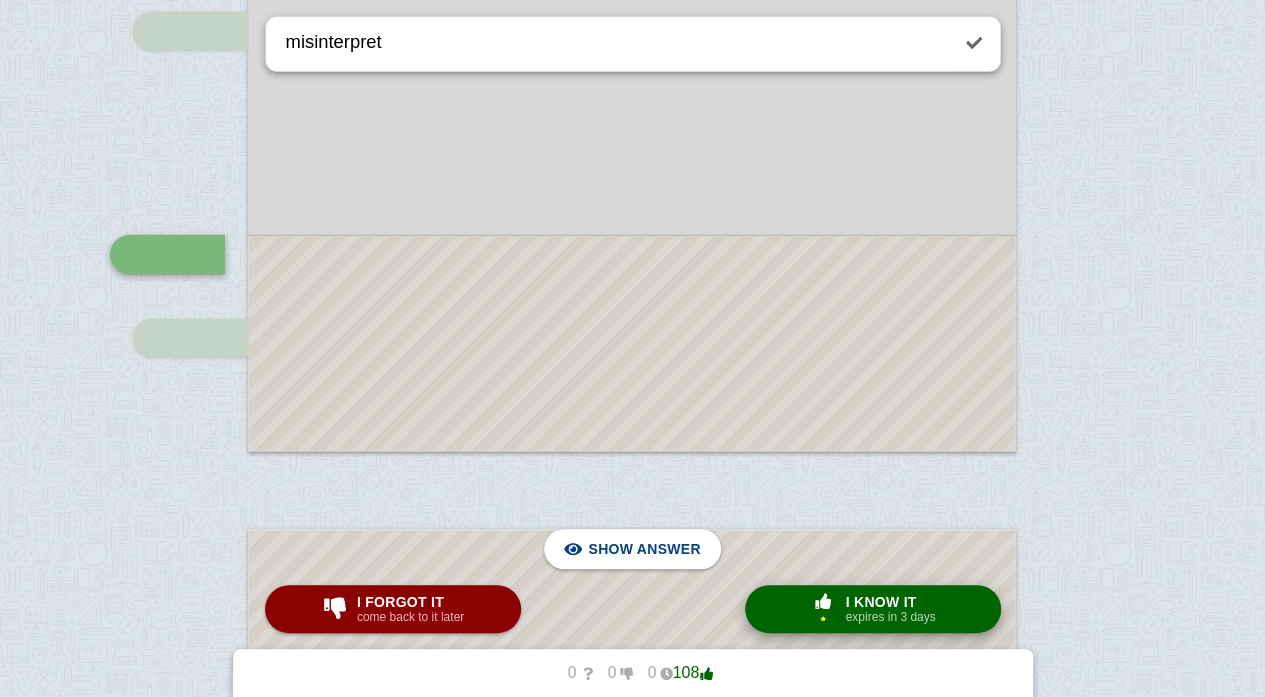 click on "expires in 3 days" at bounding box center (890, 617) 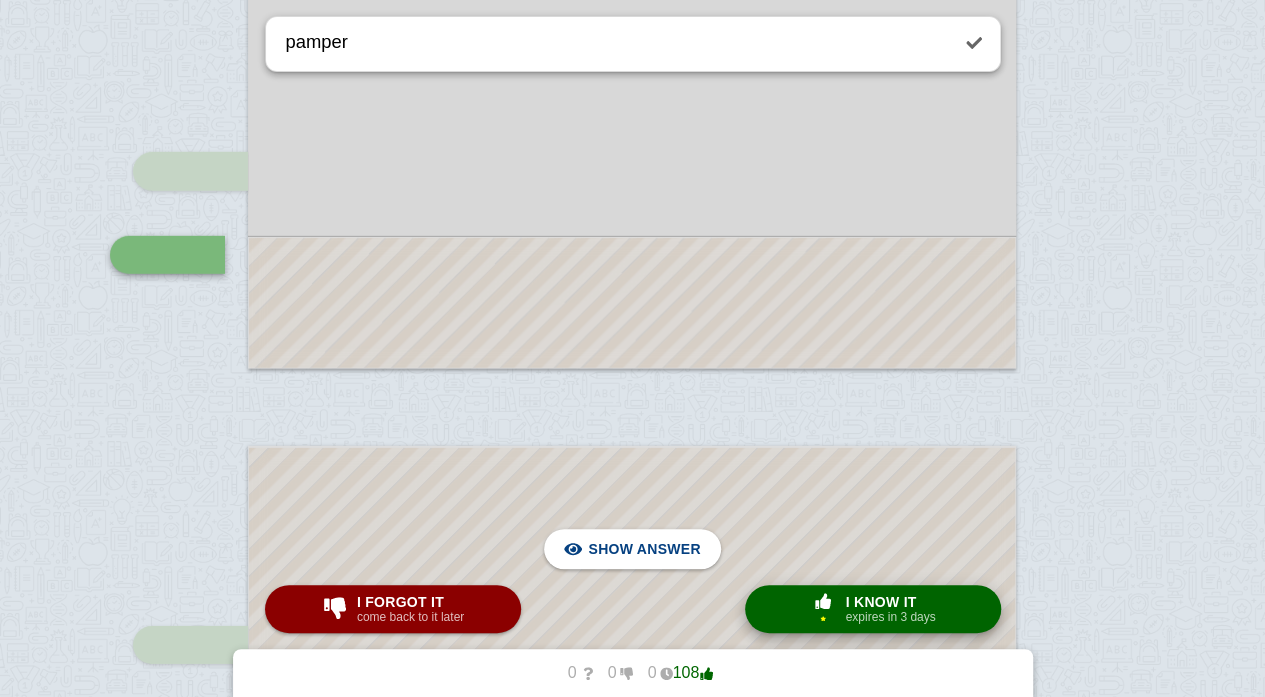 click on "expires in 3 days" at bounding box center [890, 617] 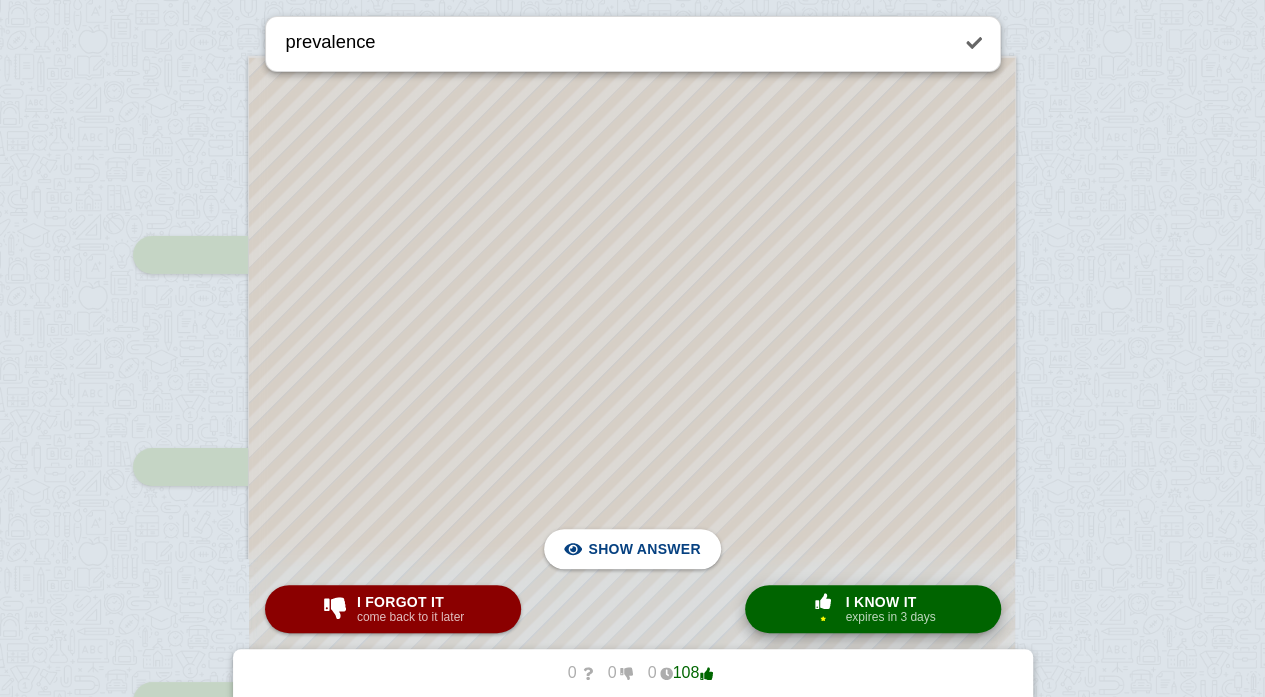click on "expires in 3 days" at bounding box center (890, 617) 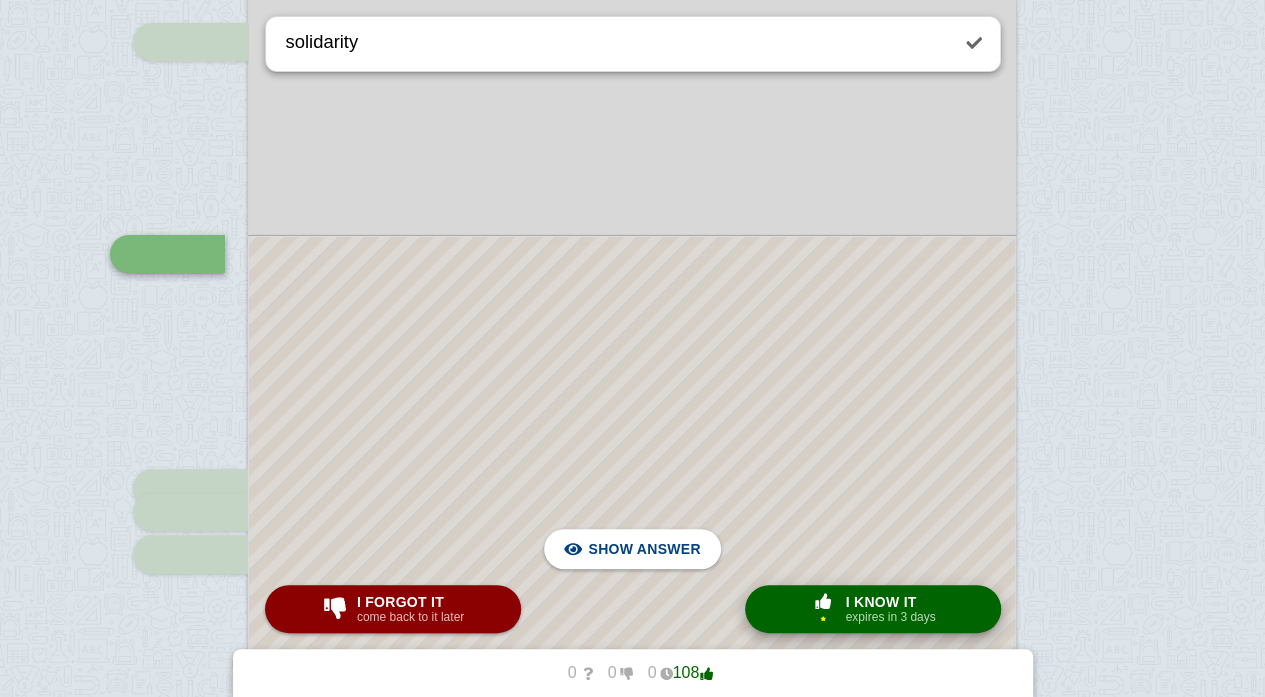click on "expires in 3 days" at bounding box center [890, 617] 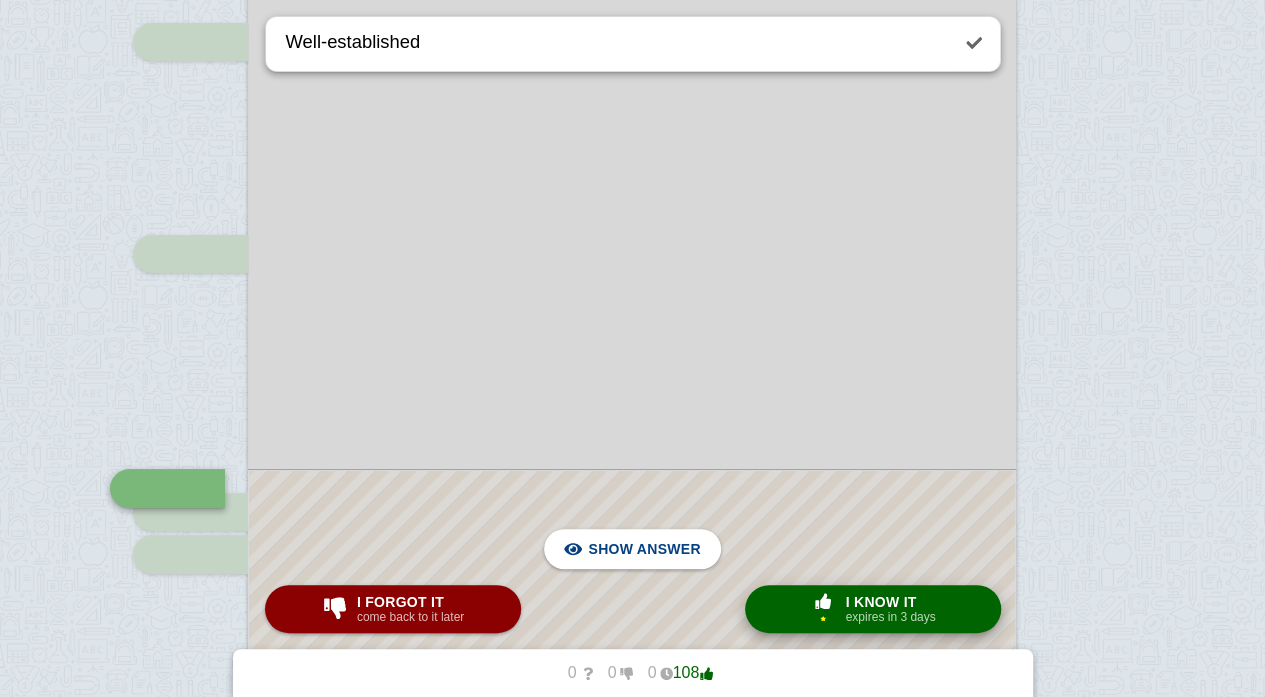 click on "expires in 3 days" at bounding box center [890, 617] 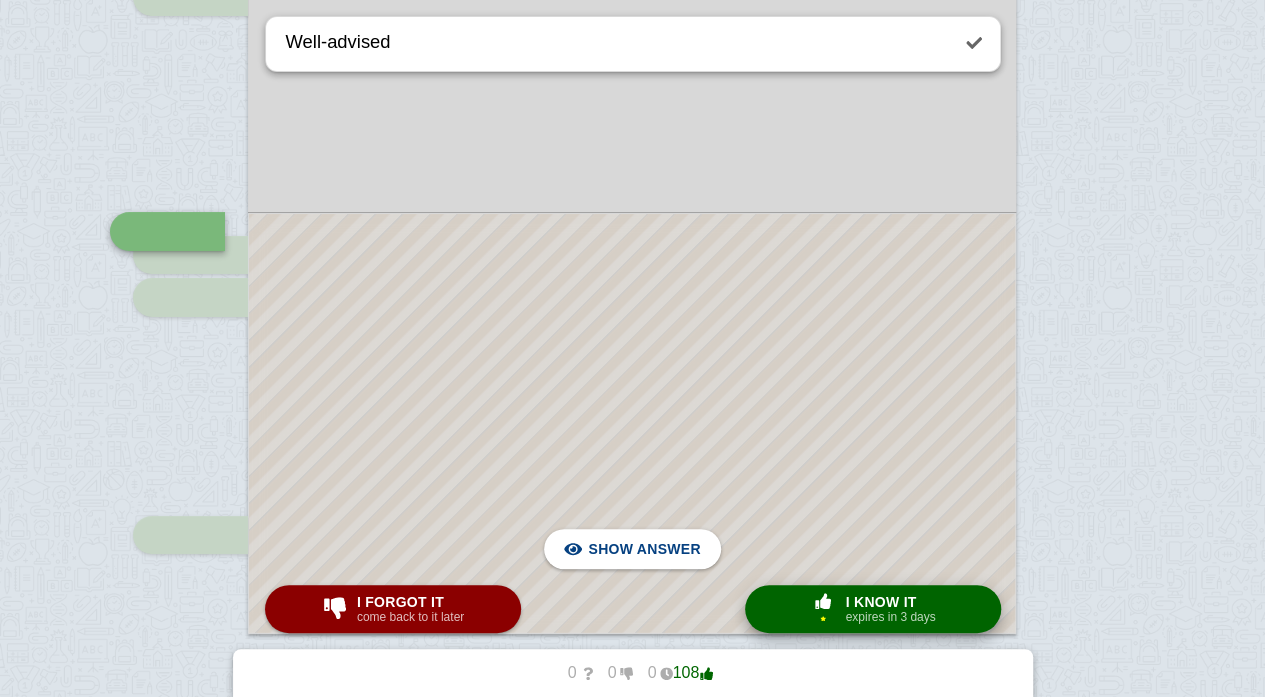 click on "expires in 3 days" at bounding box center [890, 617] 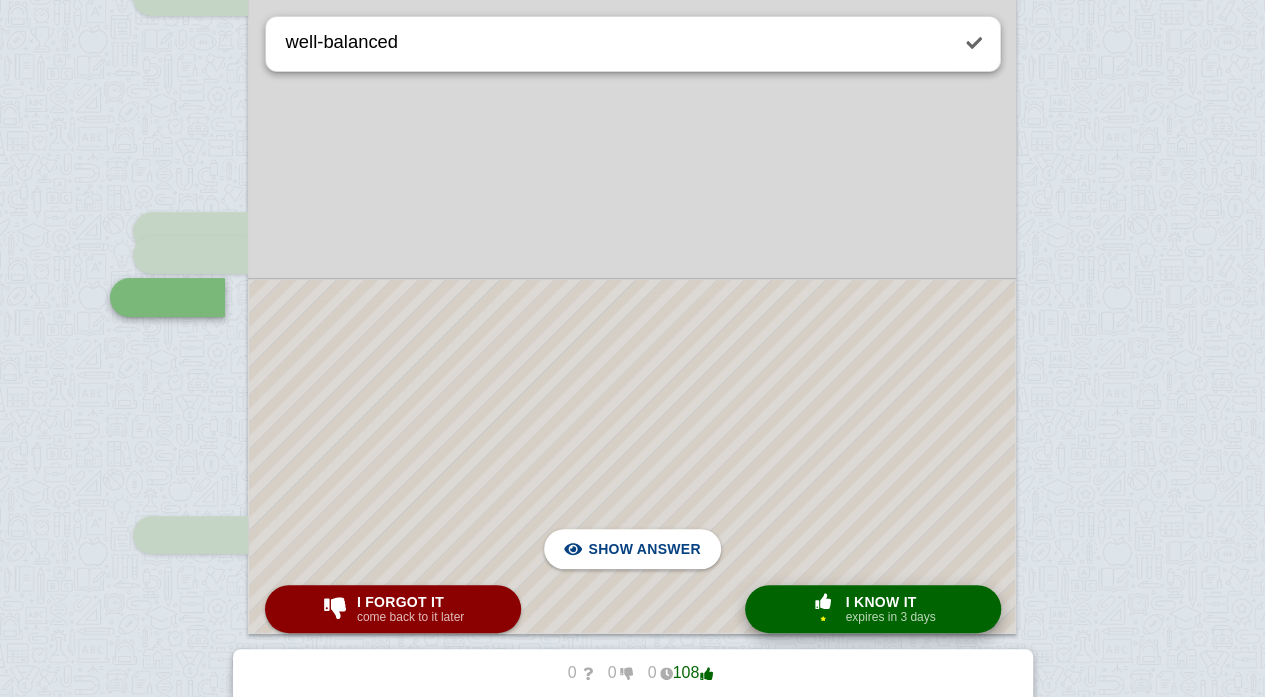 click on "expires in 3 days" at bounding box center [890, 617] 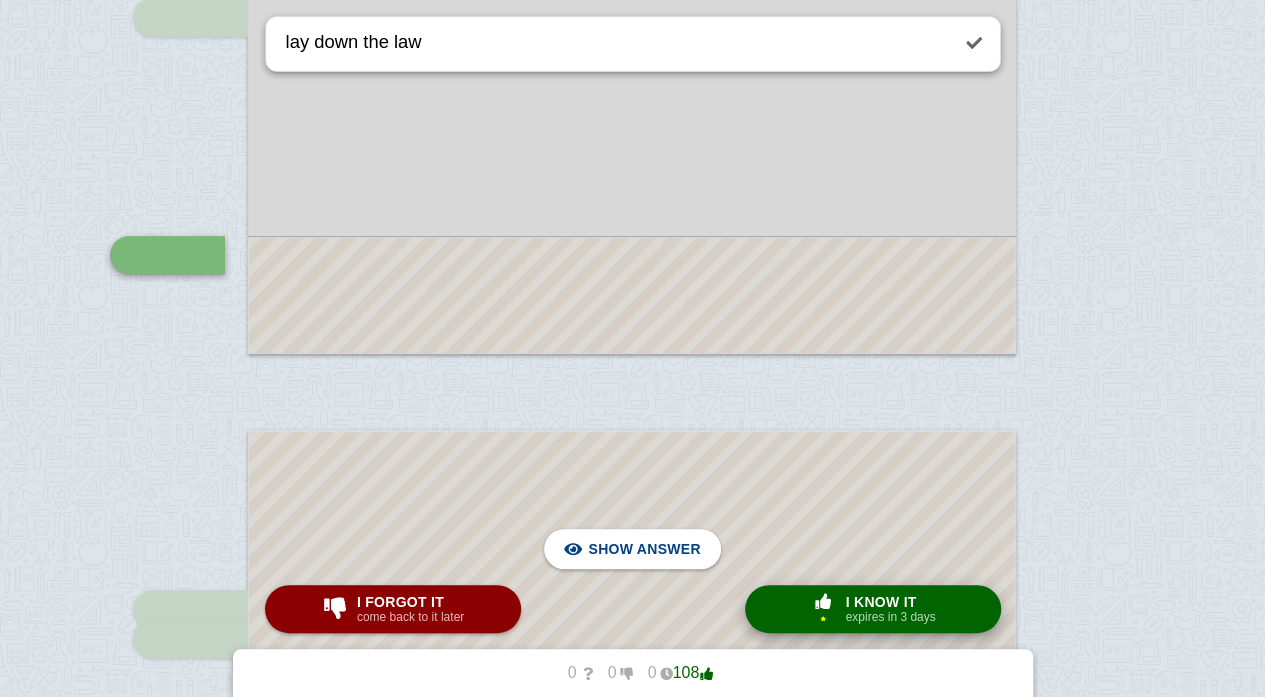 click on "expires in 3 days" at bounding box center (890, 617) 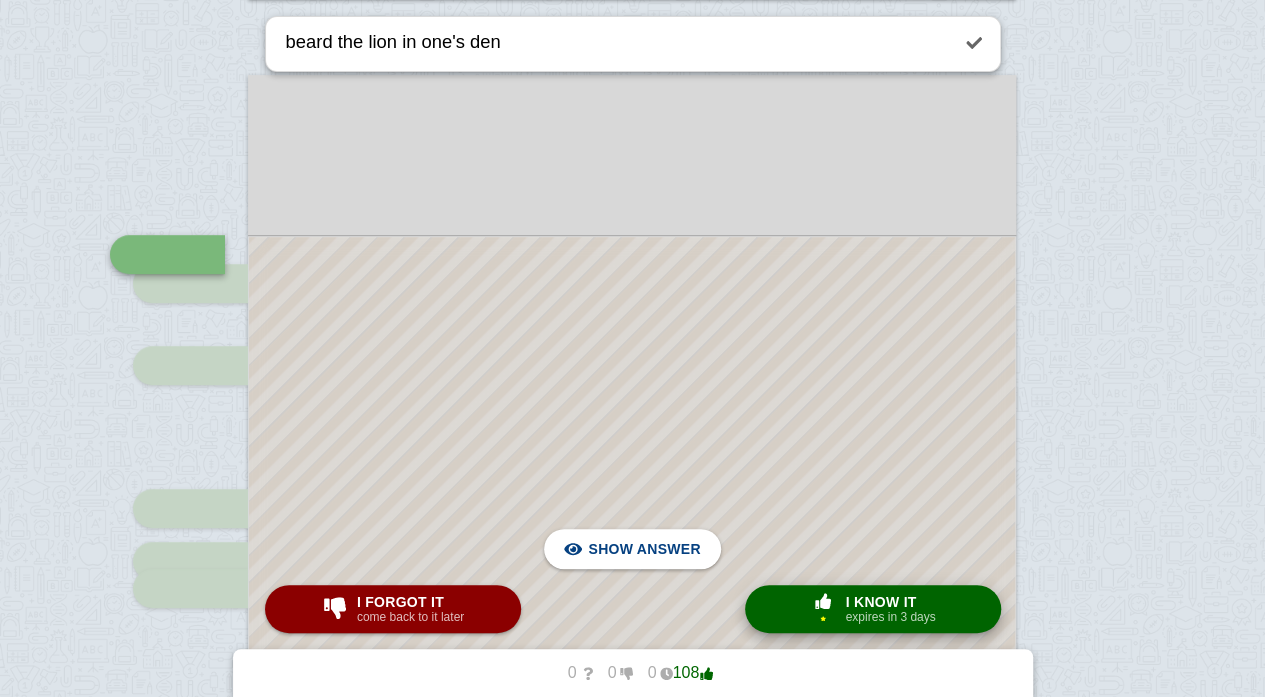 click on "expires in 3 days" at bounding box center [890, 617] 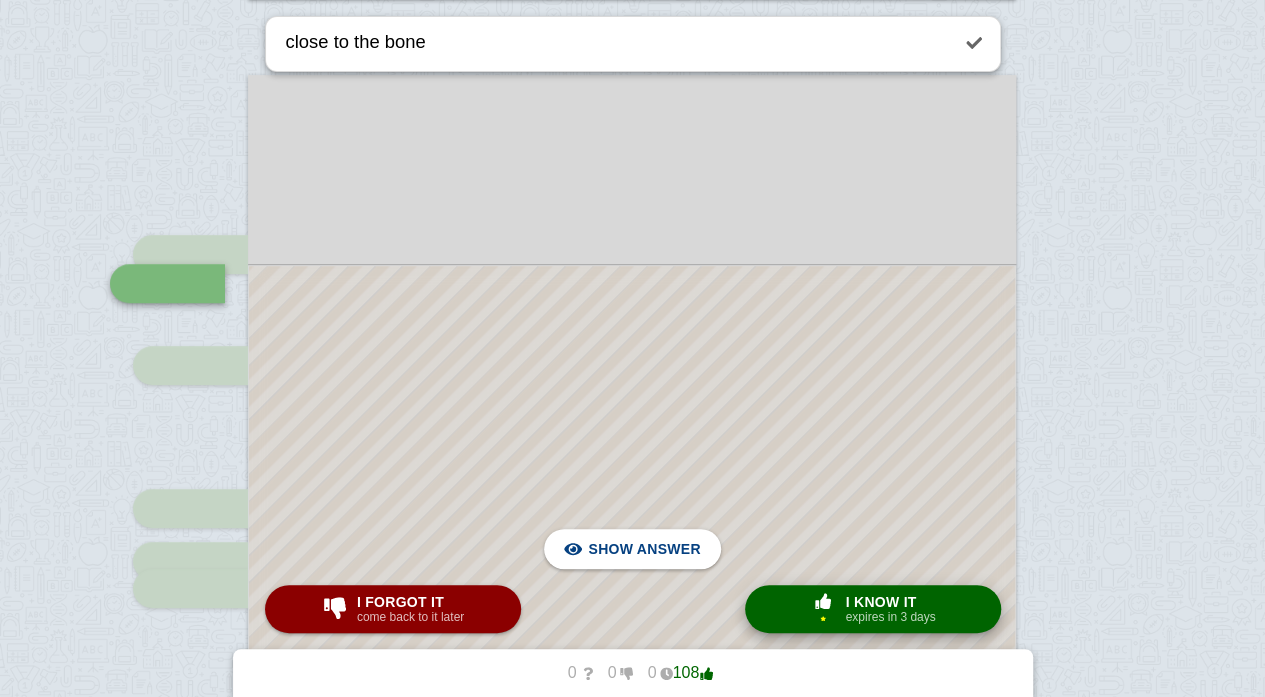 click on "expires in 3 days" at bounding box center (890, 617) 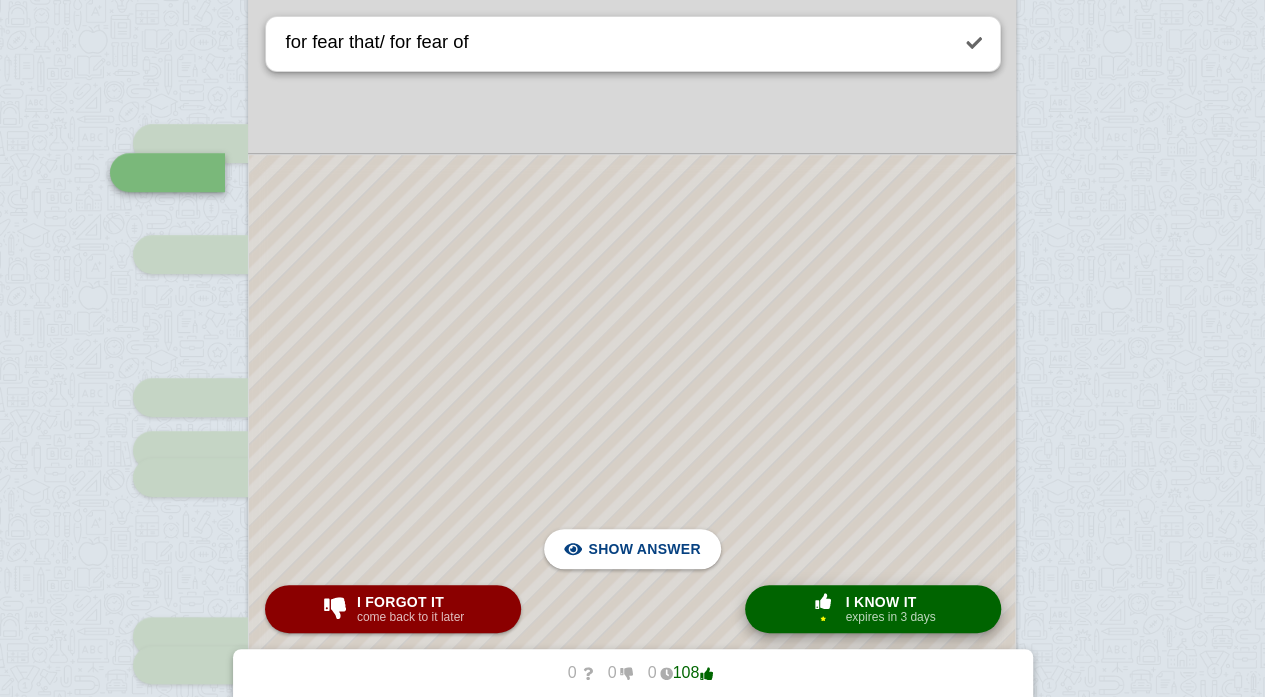 click on "expires in 3 days" at bounding box center [890, 617] 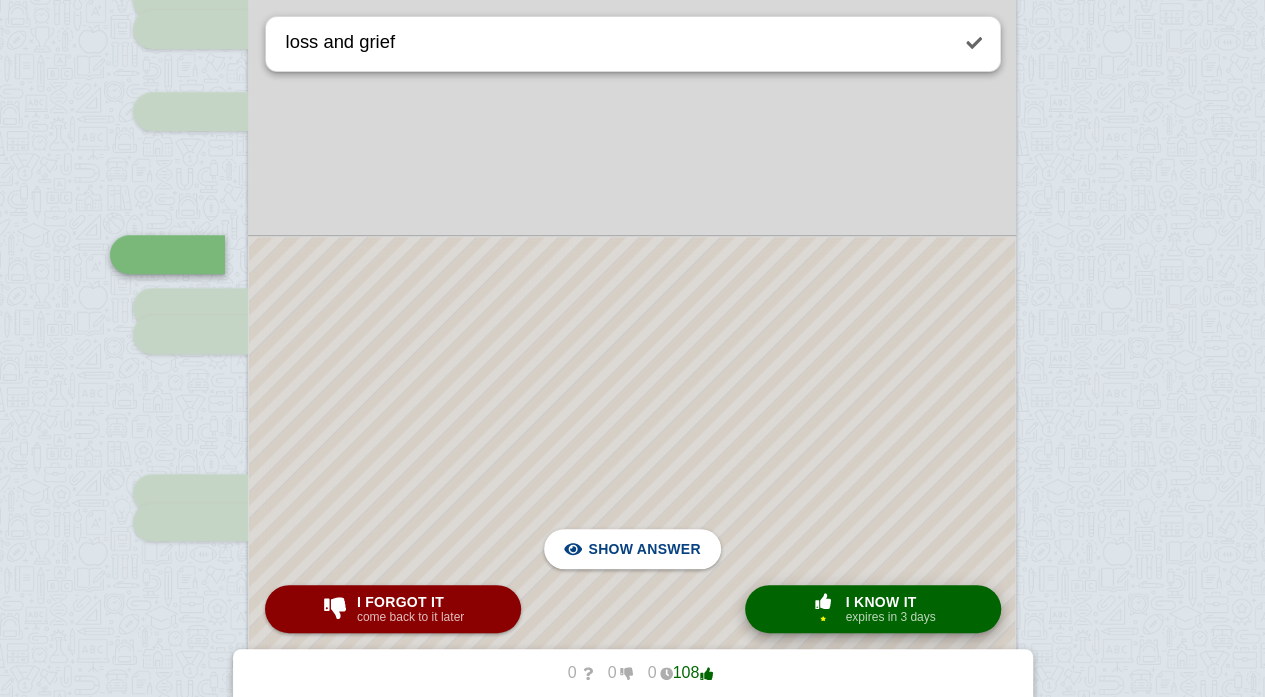 click on "expires in 3 days" at bounding box center (890, 617) 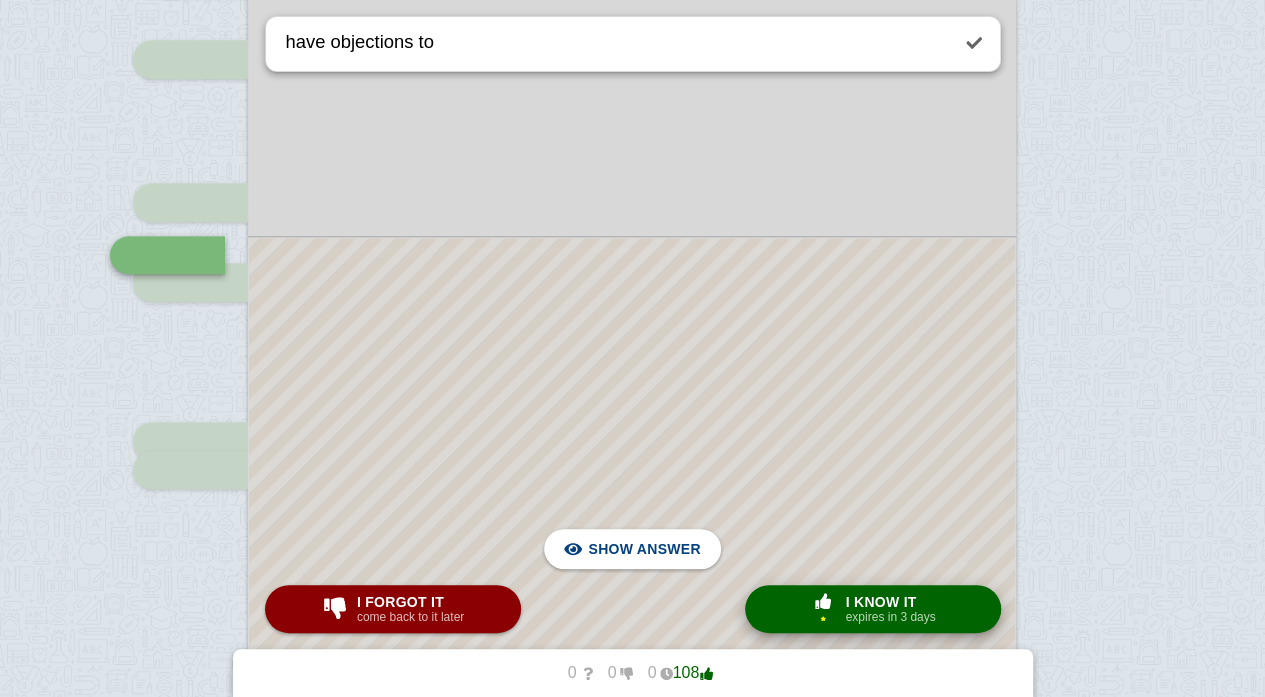 click on "expires in 3 days" at bounding box center [890, 617] 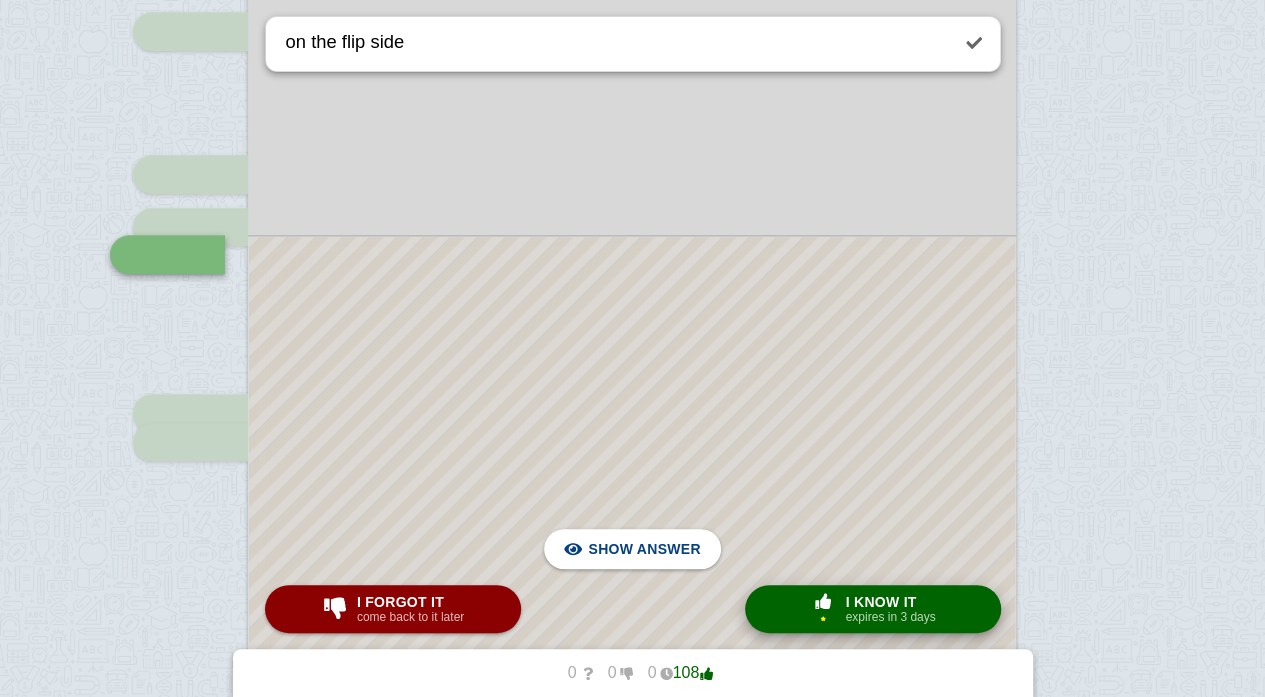 click on "expires in 3 days" at bounding box center [890, 617] 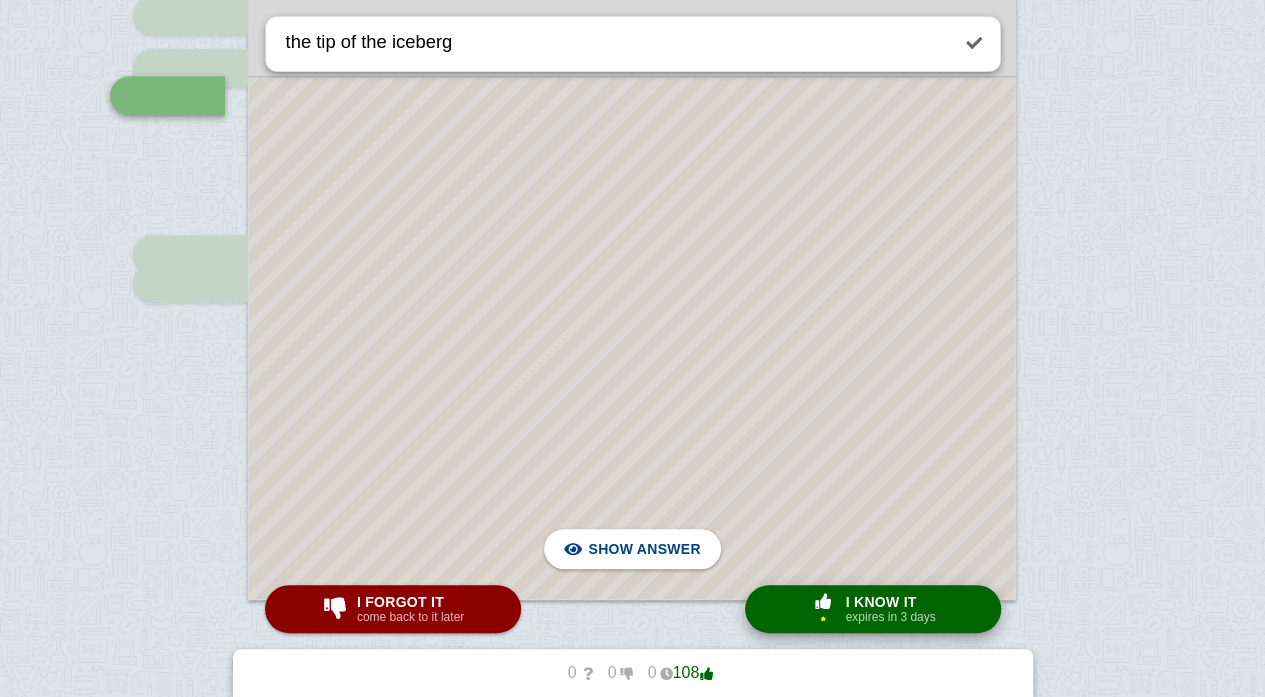 click on "expires in 3 days" at bounding box center (890, 617) 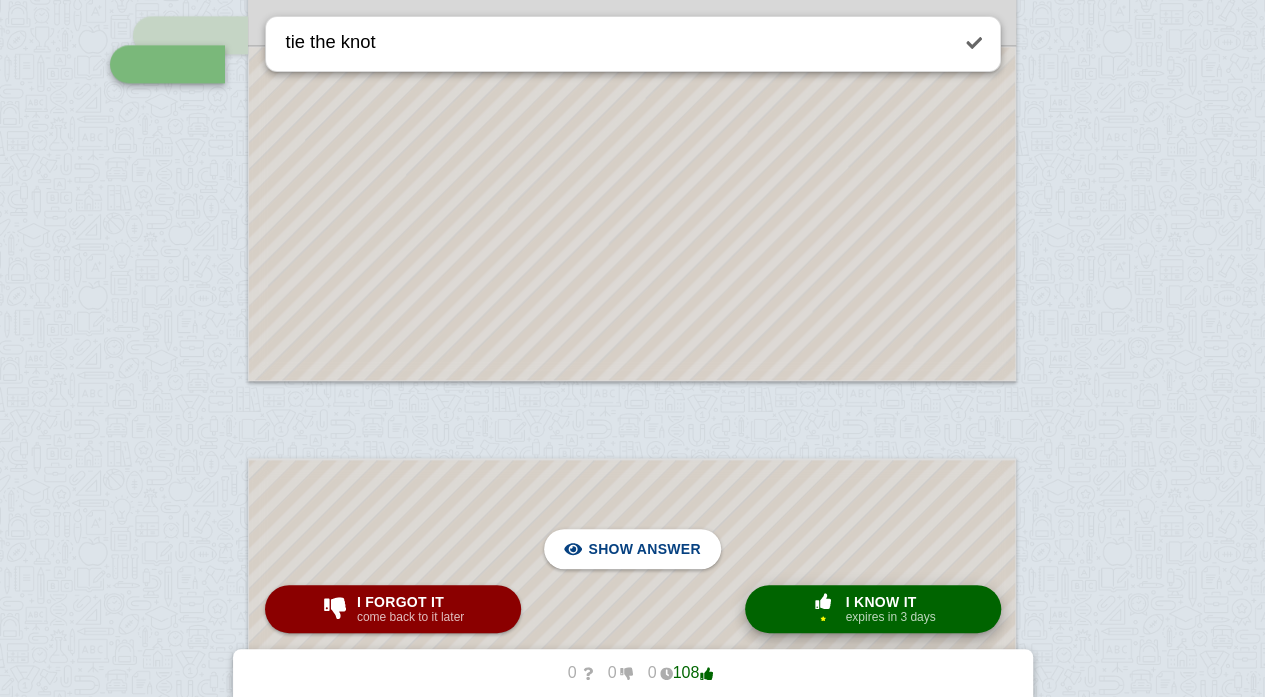 click on "expires in 3 days" at bounding box center (890, 617) 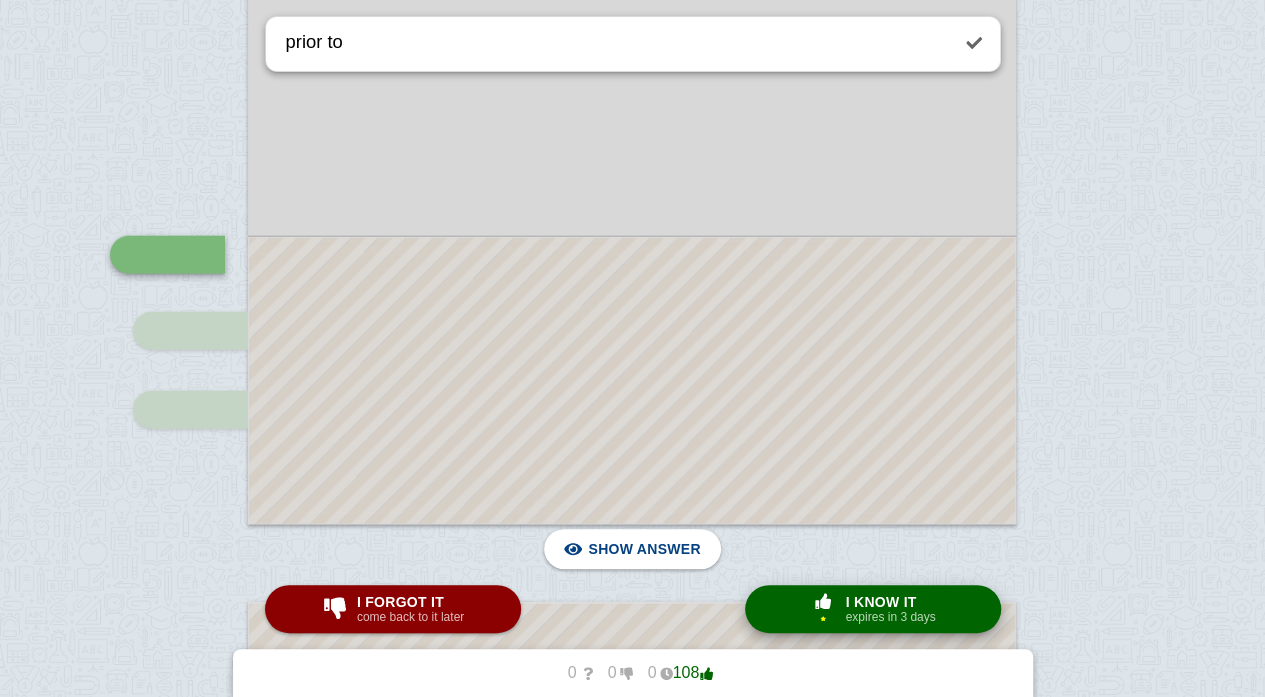 click on "expires in 3 days" at bounding box center [890, 617] 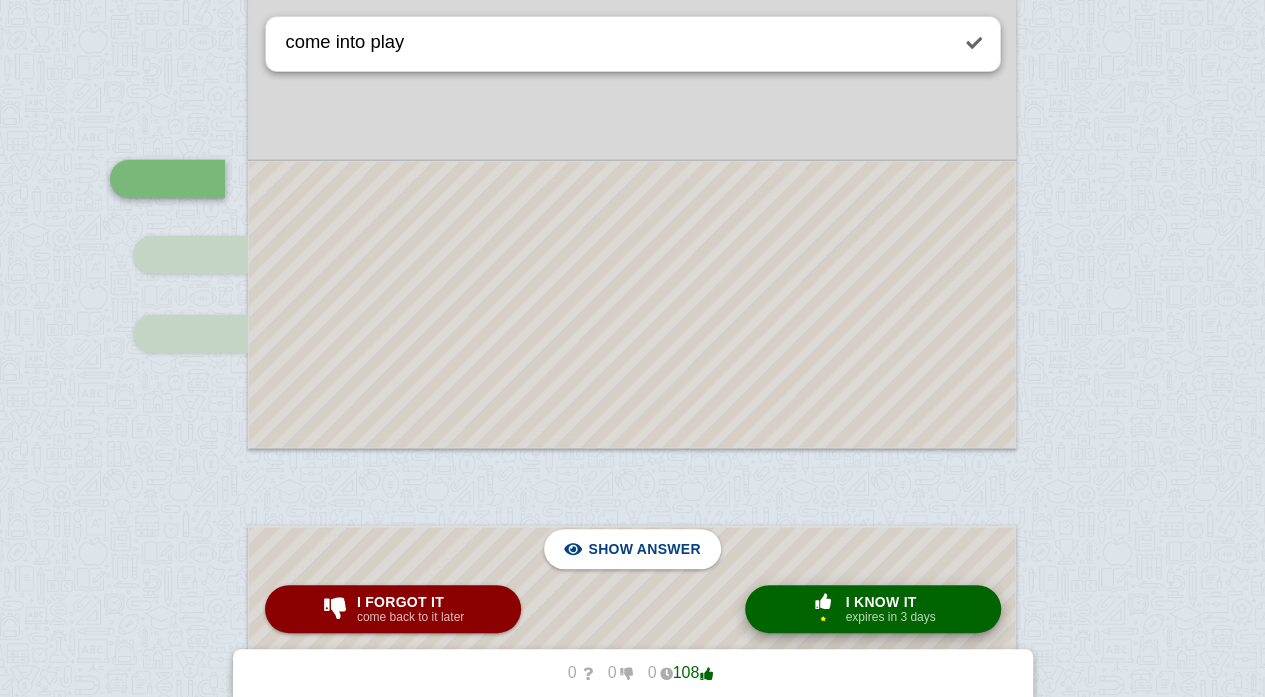 click on "expires in 3 days" at bounding box center [890, 617] 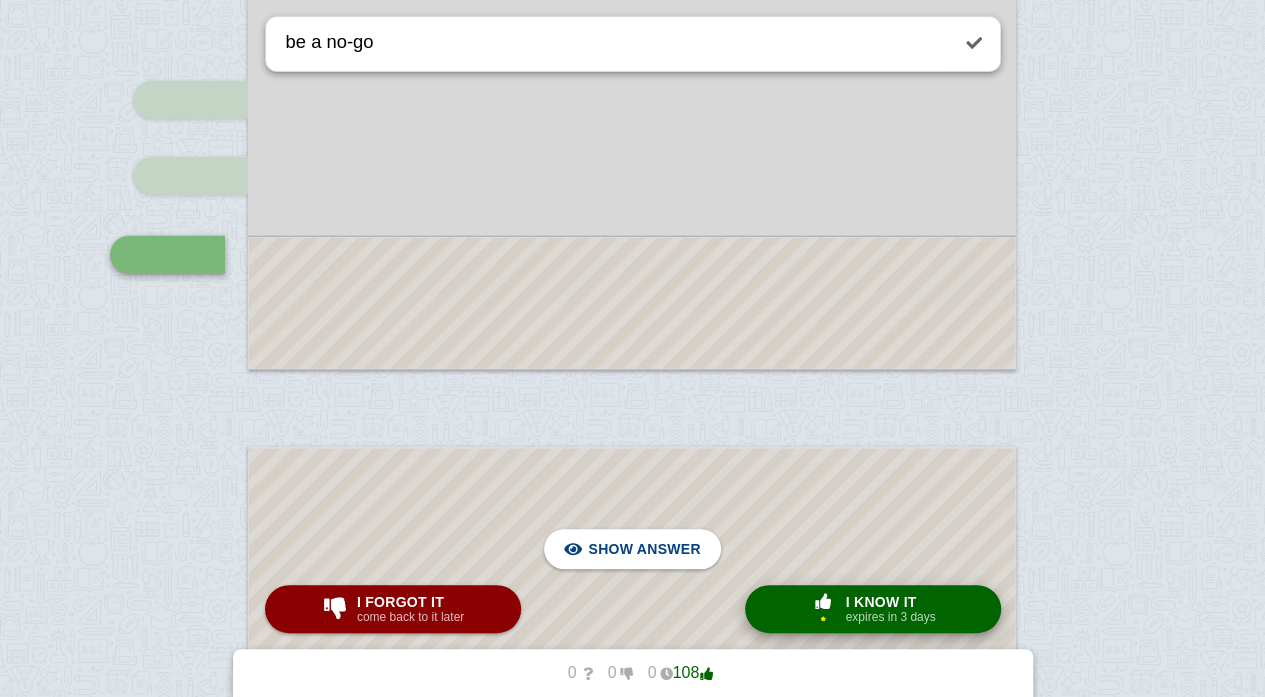 click on "expires in 3 days" at bounding box center [890, 617] 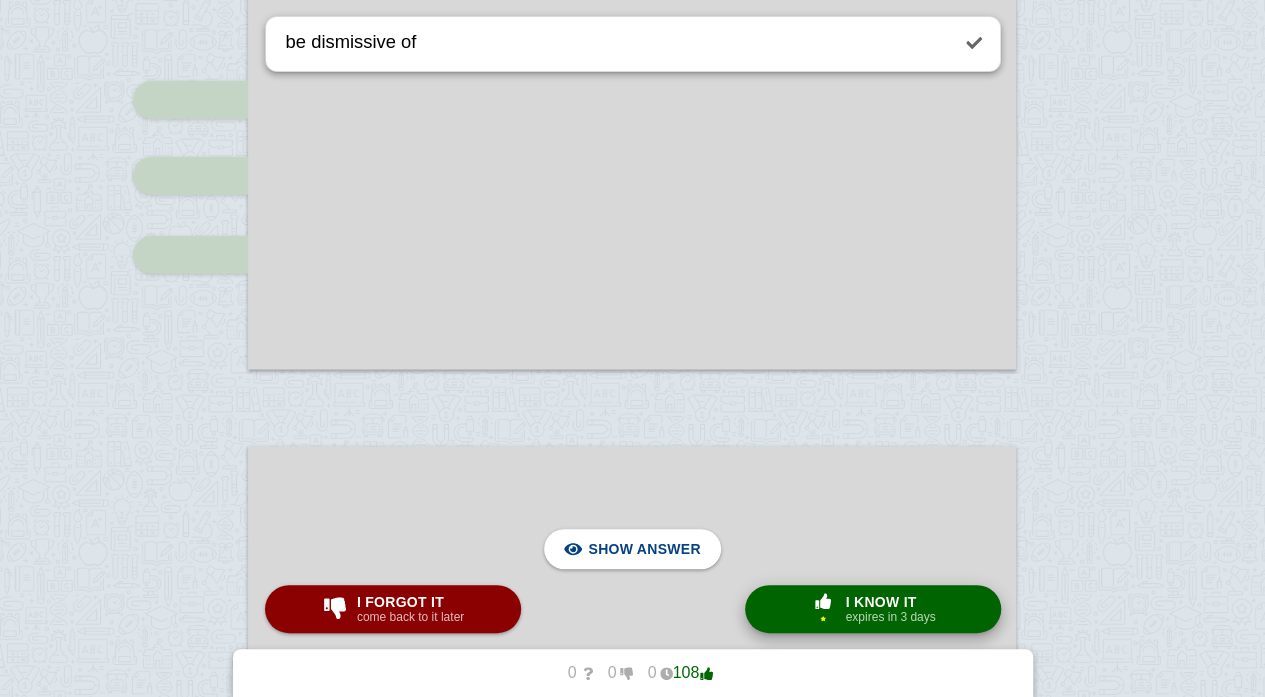 click on "expires in 3 days" at bounding box center (890, 617) 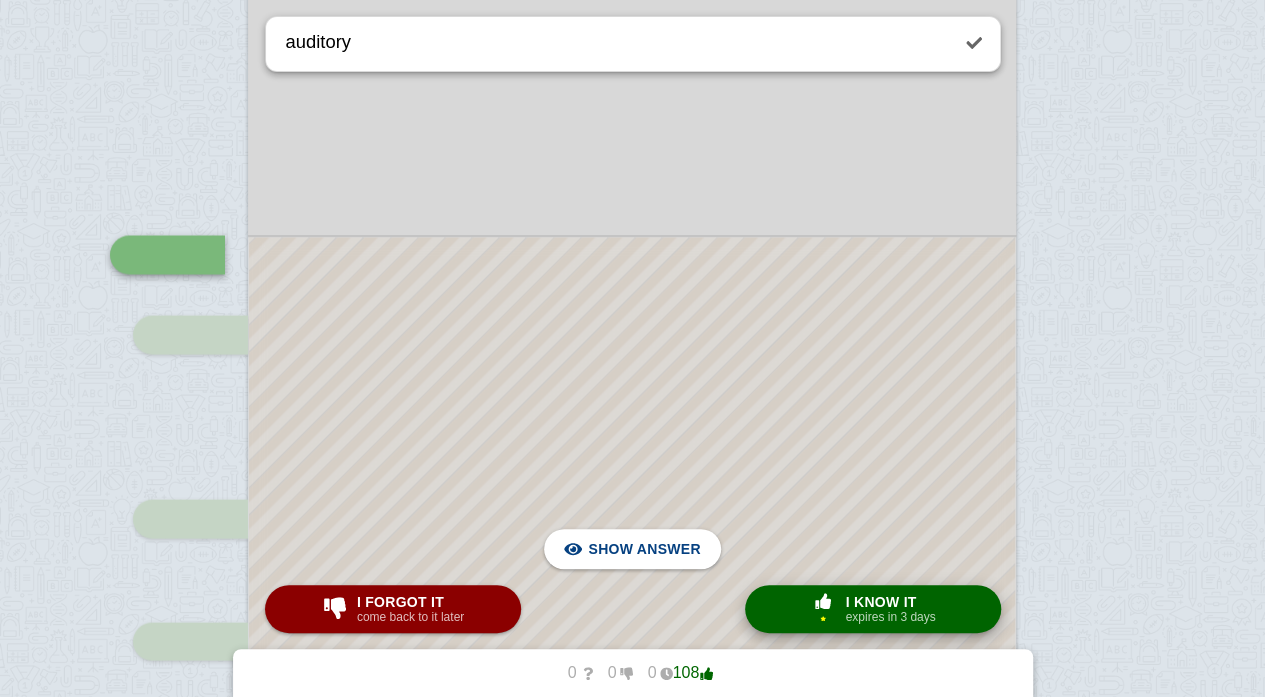 click on "expires in 3 days" at bounding box center [890, 617] 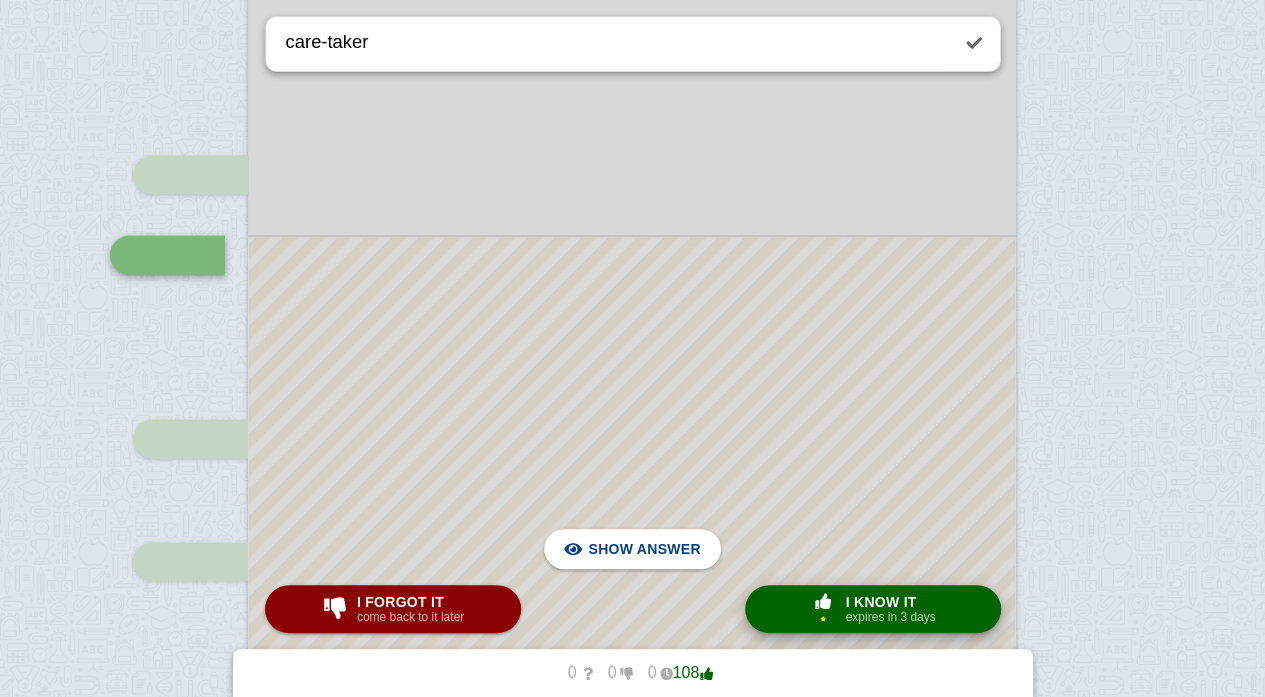 click on "expires in 3 days" at bounding box center [890, 617] 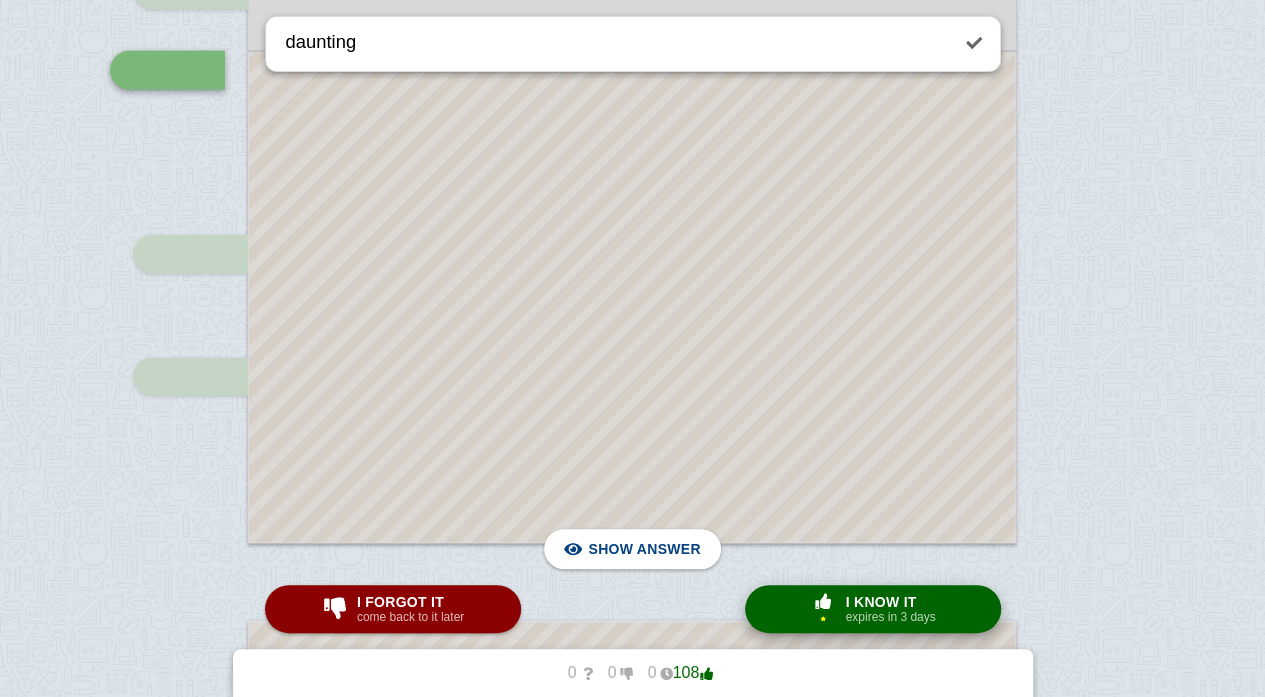 click on "expires in 3 days" at bounding box center (890, 617) 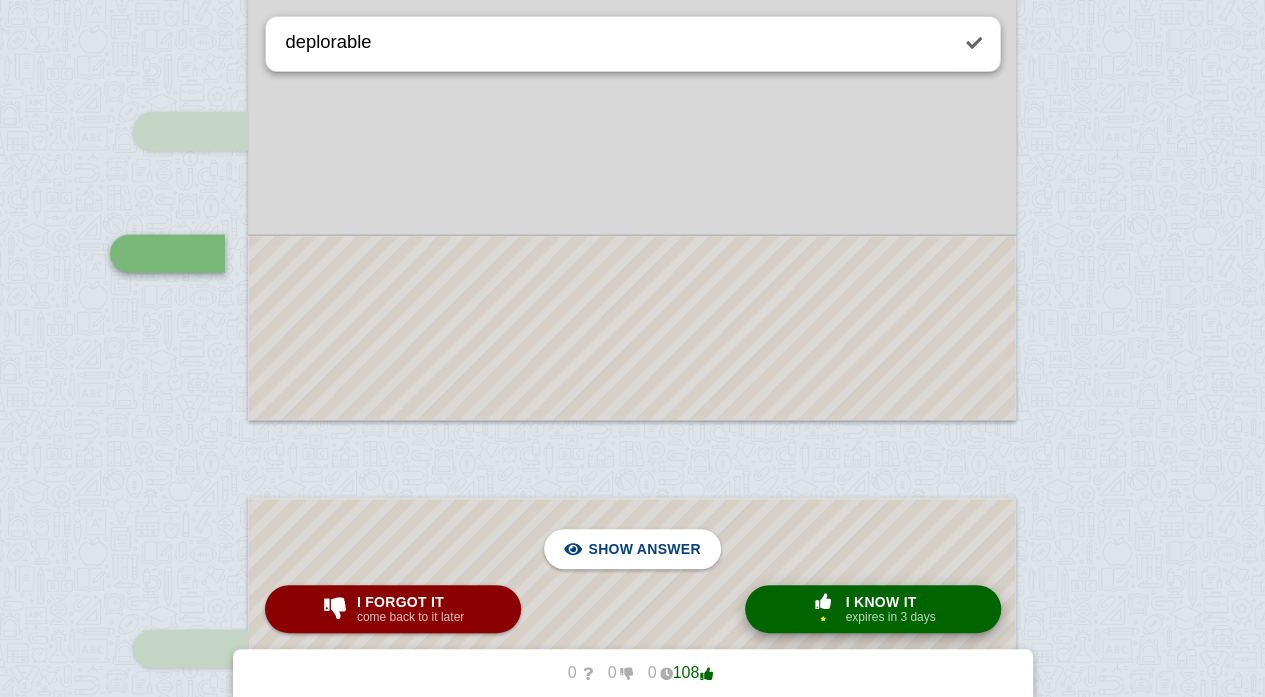 click on "expires in 3 days" at bounding box center [890, 617] 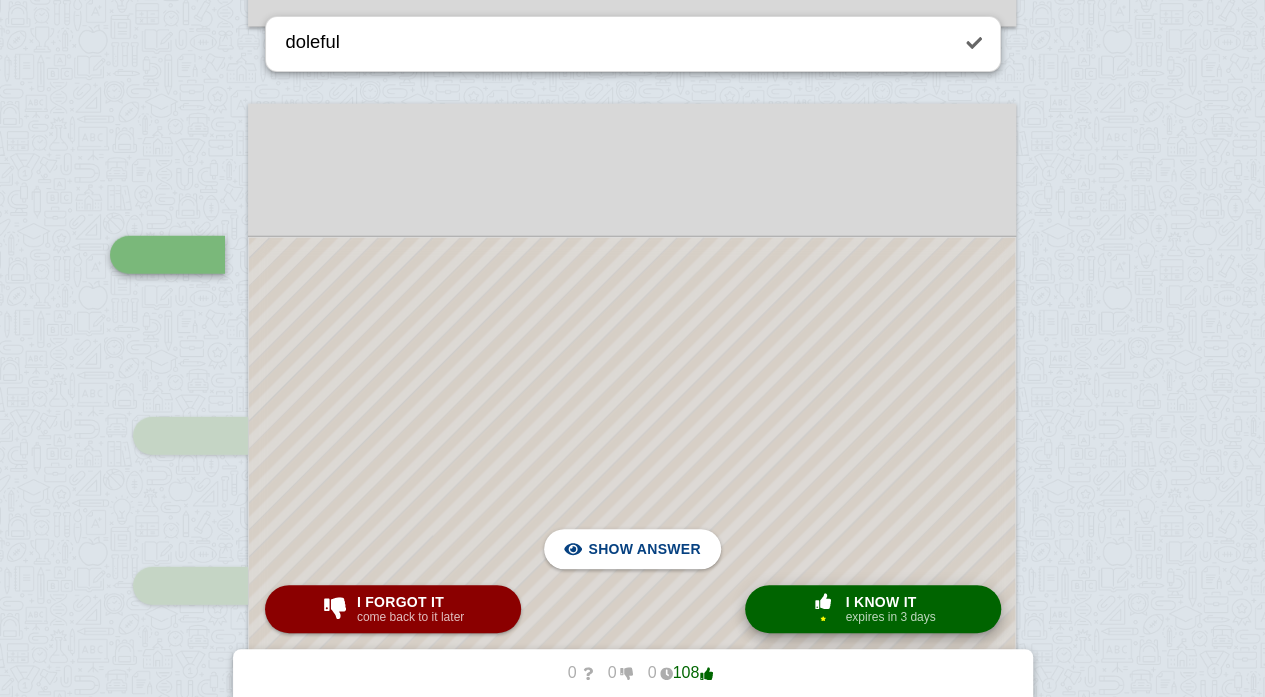 click on "expires in 3 days" at bounding box center [890, 617] 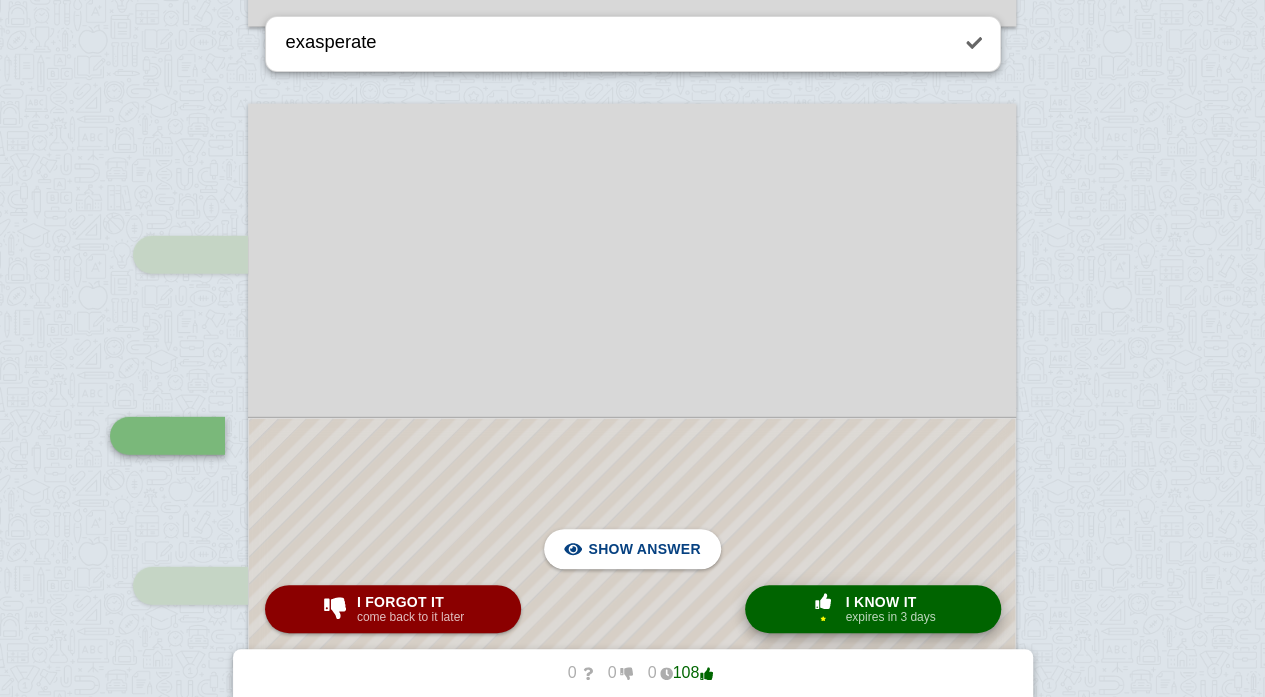 click on "expires in 3 days" at bounding box center (890, 617) 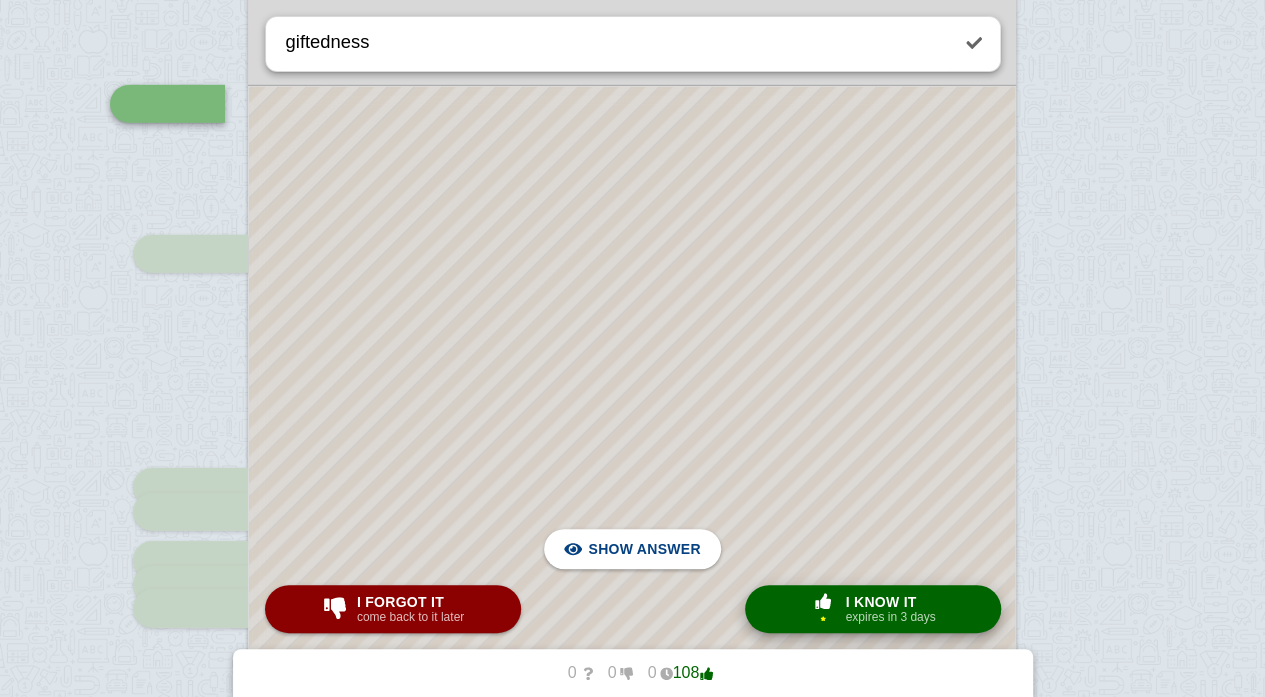 click on "expires in 3 days" at bounding box center (890, 617) 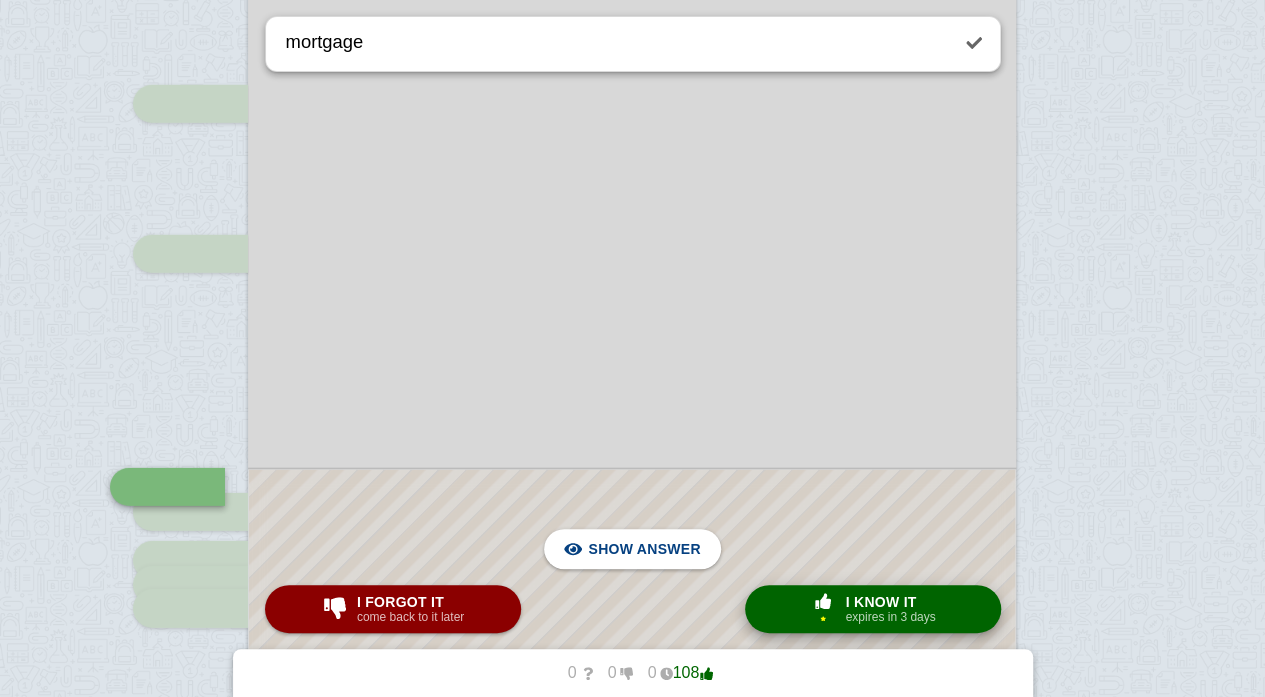 click on "expires in 3 days" at bounding box center [890, 617] 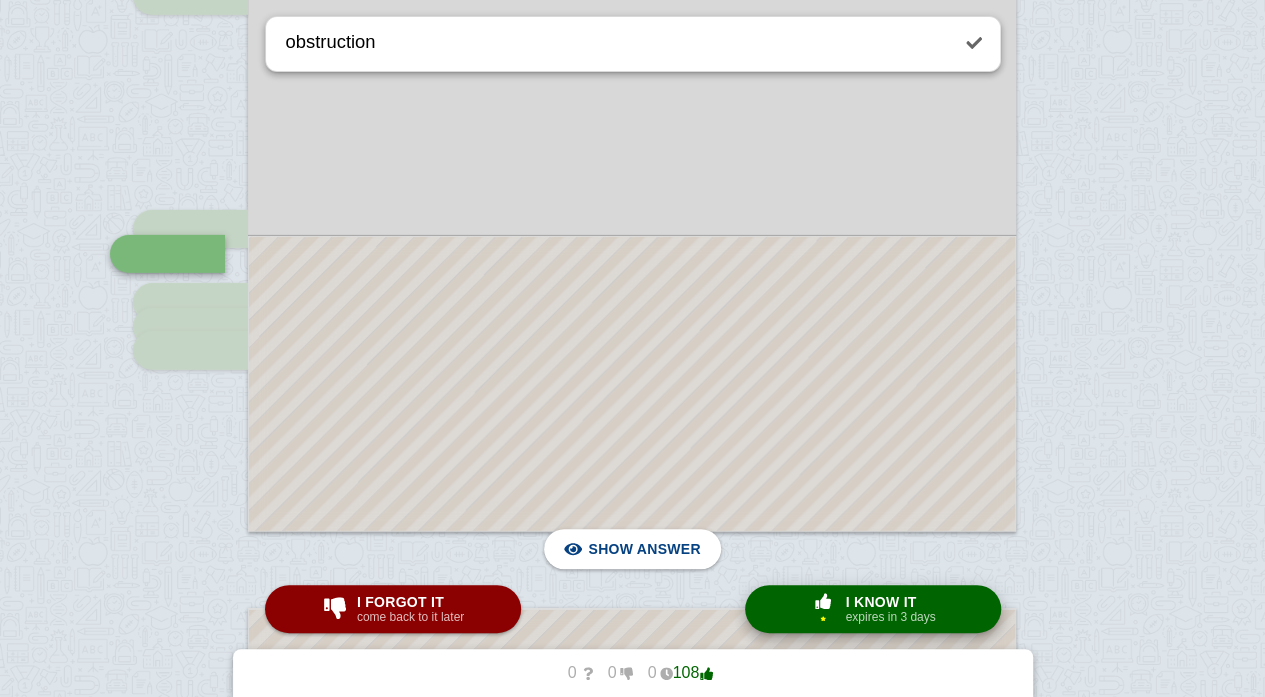 click on "expires in 3 days" at bounding box center [890, 617] 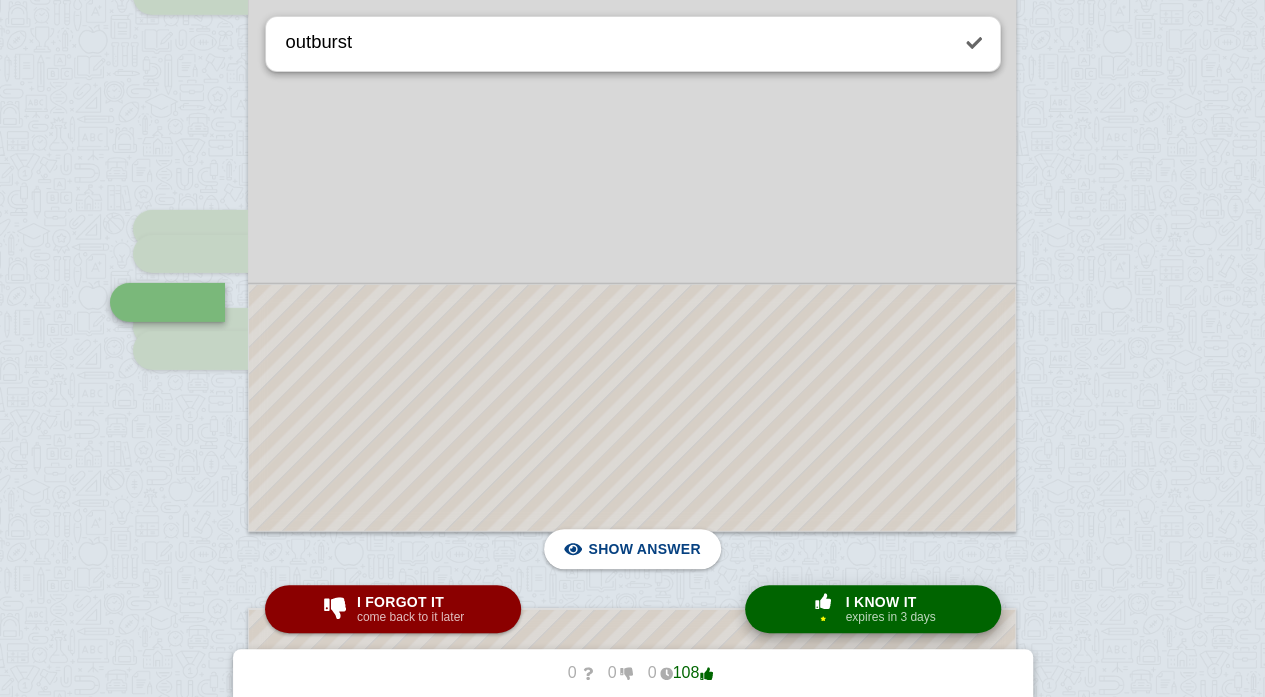 click on "expires in 3 days" at bounding box center (890, 617) 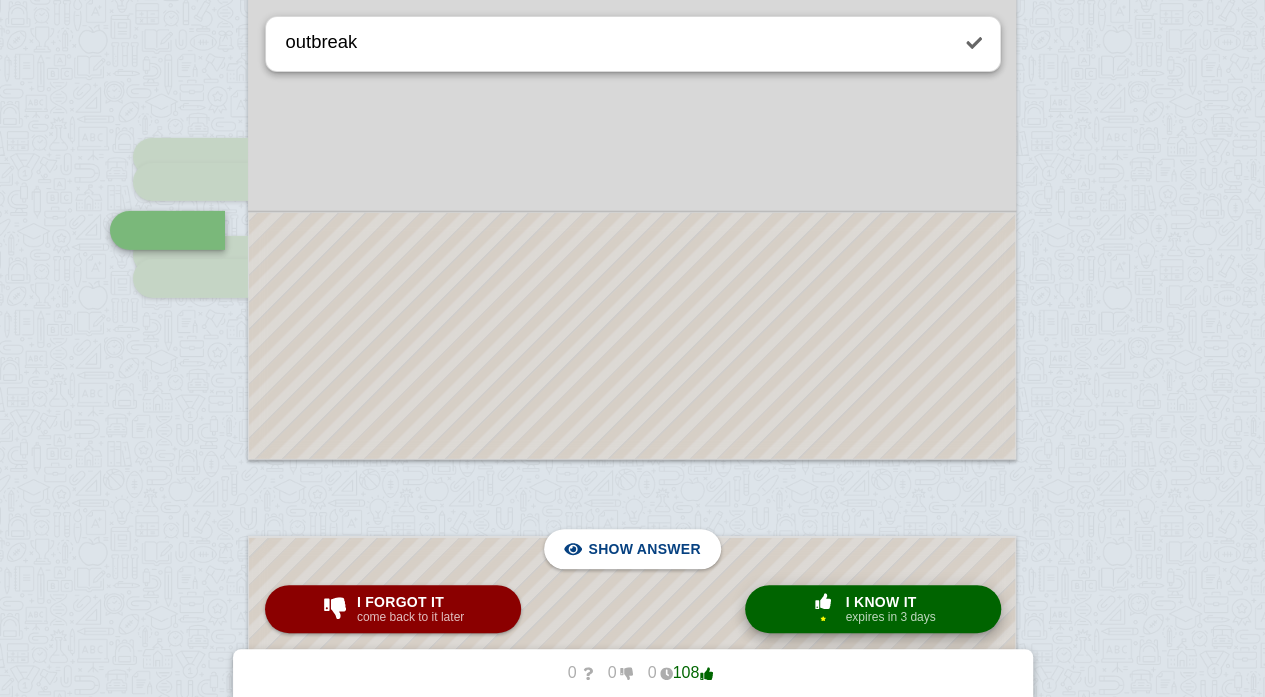 click on "expires in 3 days" at bounding box center [890, 617] 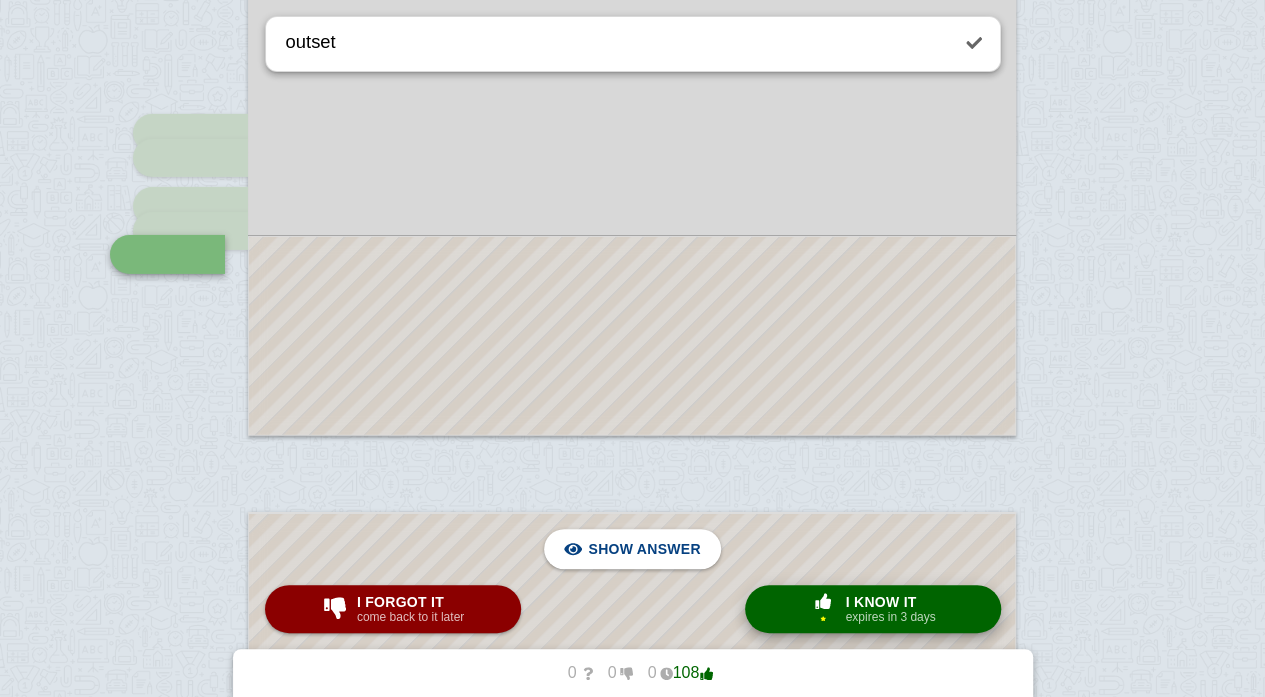 click on "expires in 3 days" at bounding box center [890, 617] 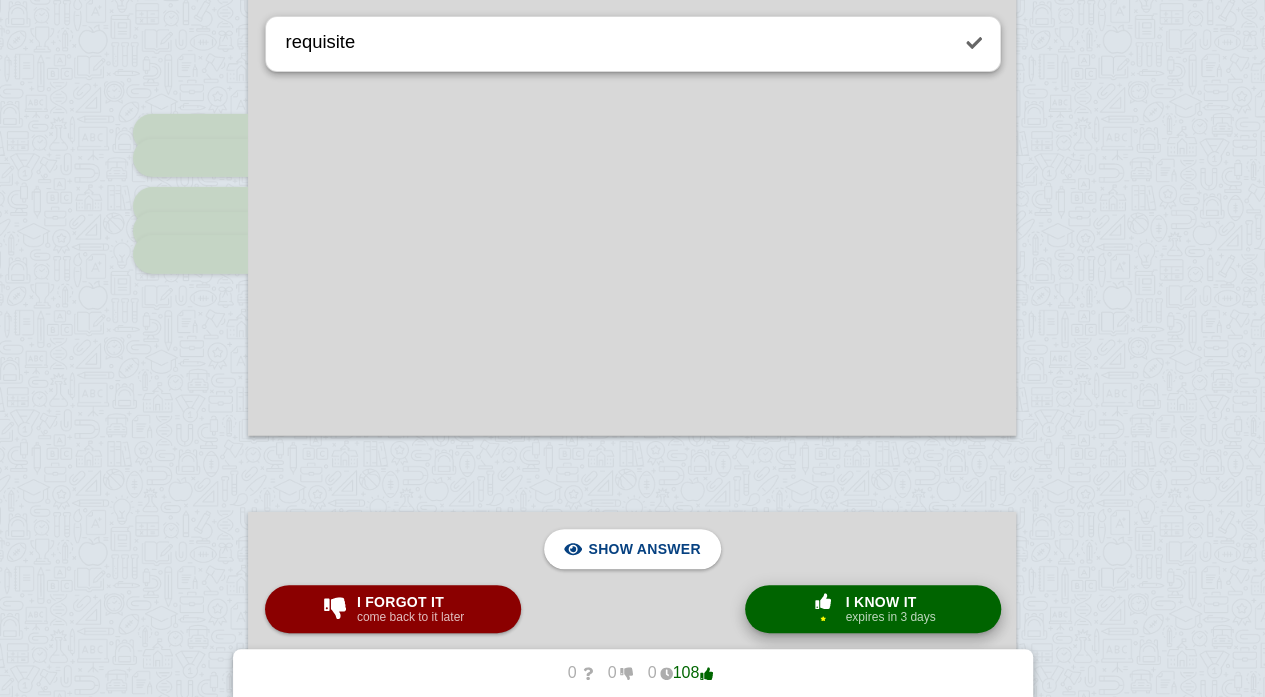 click on "expires in 3 days" at bounding box center [890, 617] 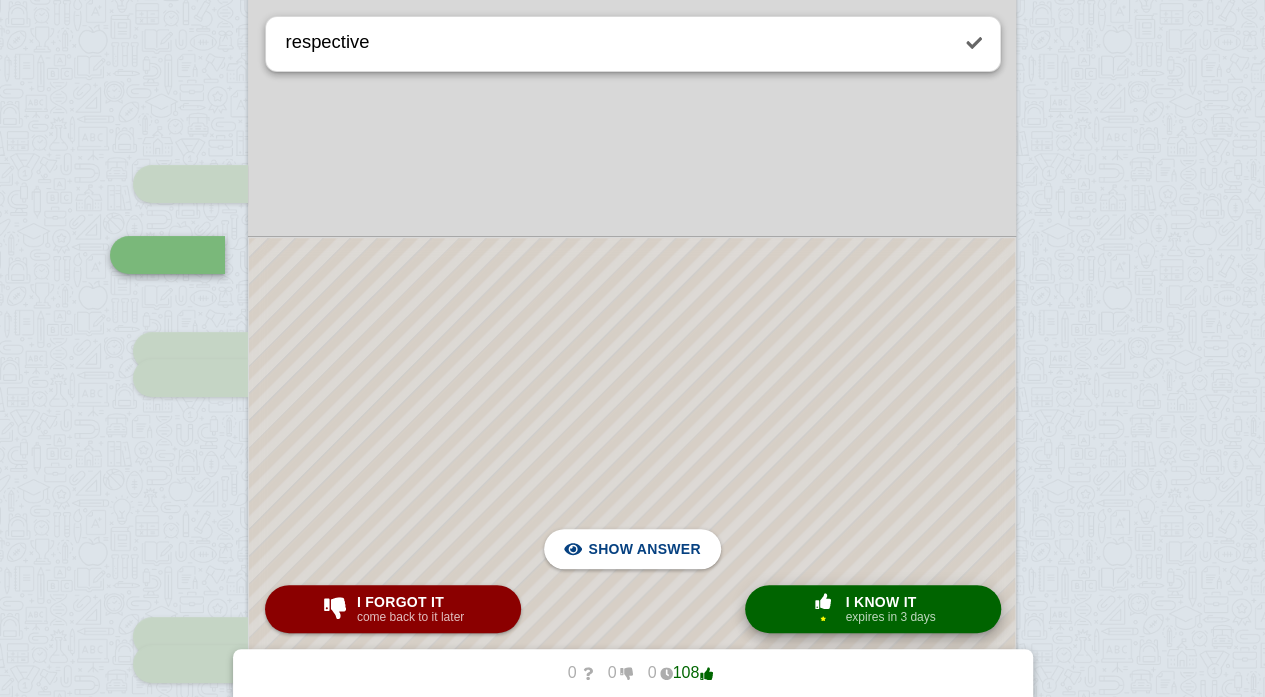 click on "expires in 3 days" at bounding box center (890, 617) 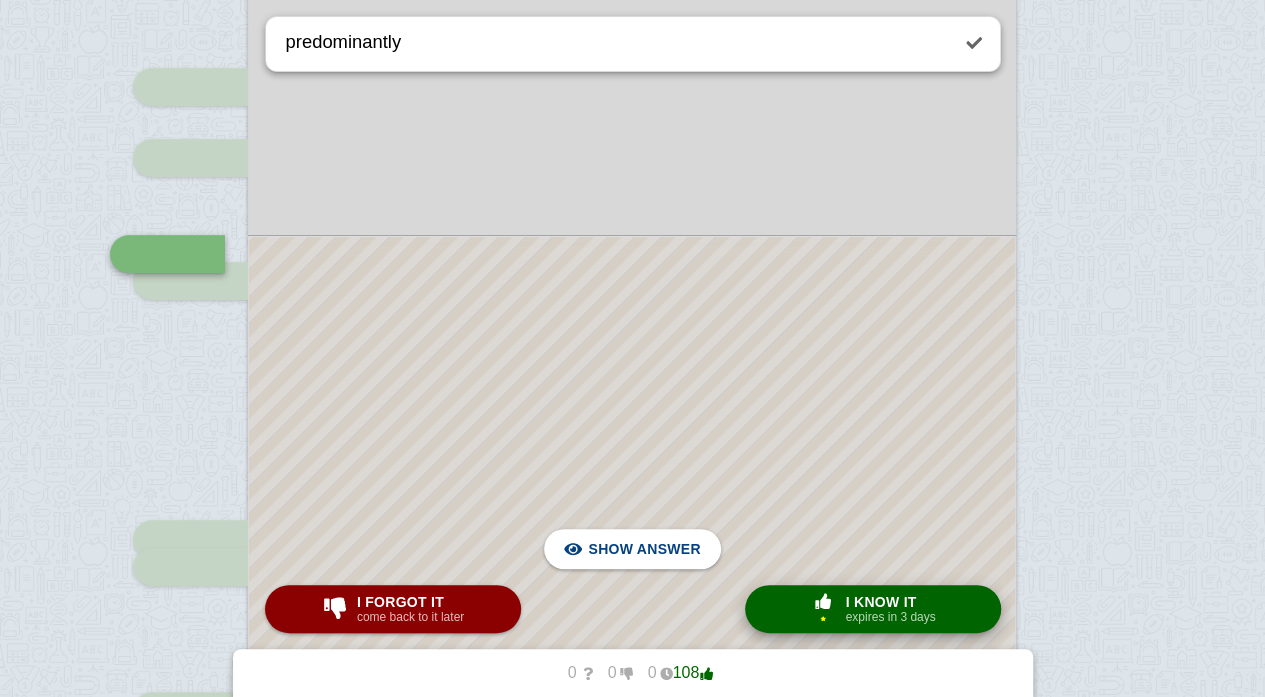 click on "expires in 3 days" at bounding box center [890, 617] 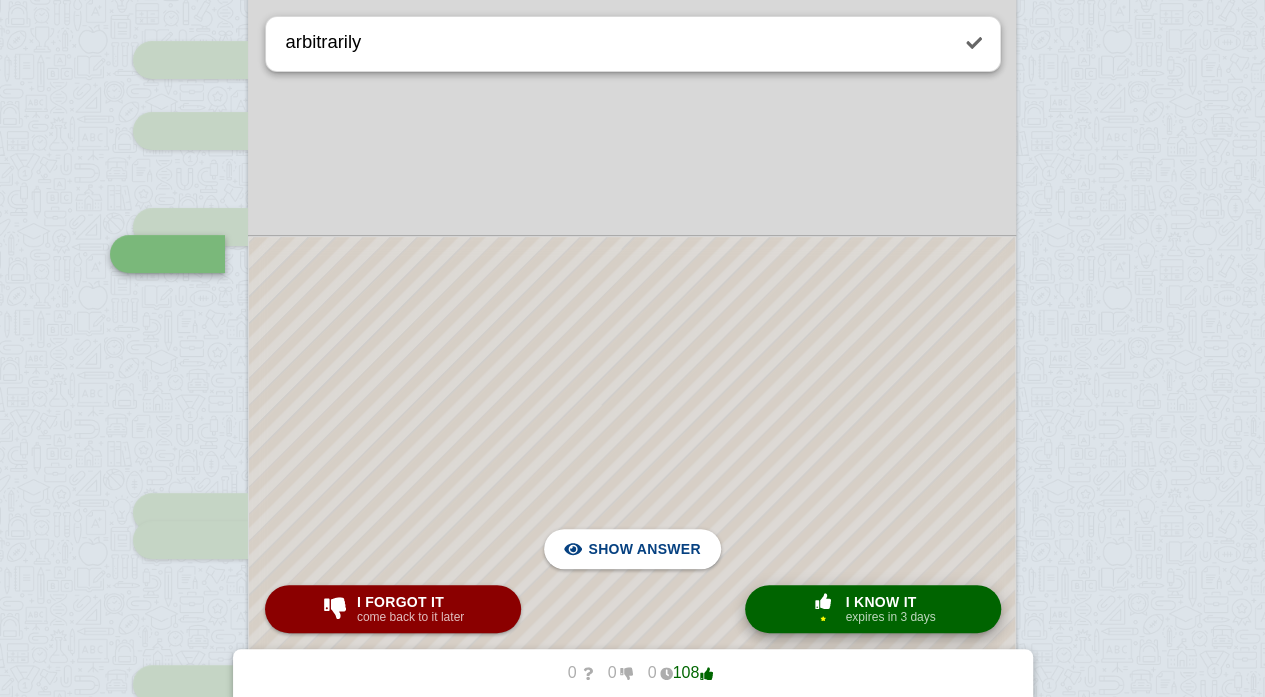 click on "expires in 3 days" at bounding box center (890, 617) 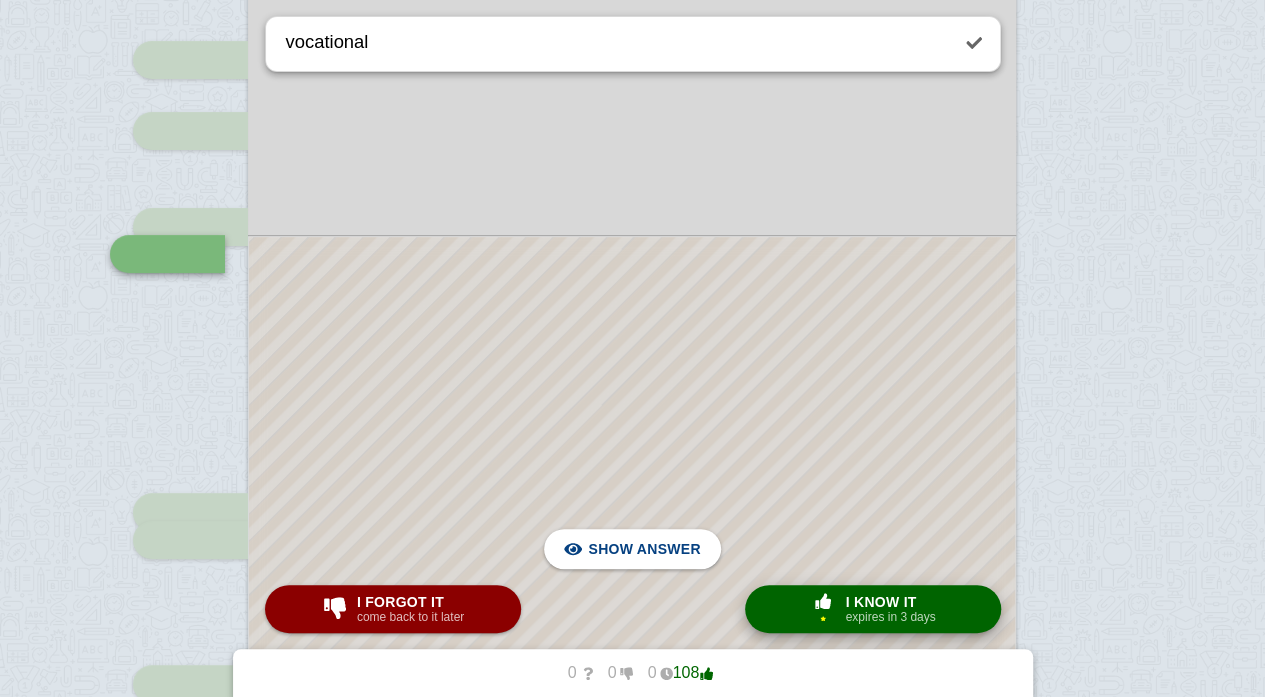 click on "expires in 3 days" at bounding box center (890, 617) 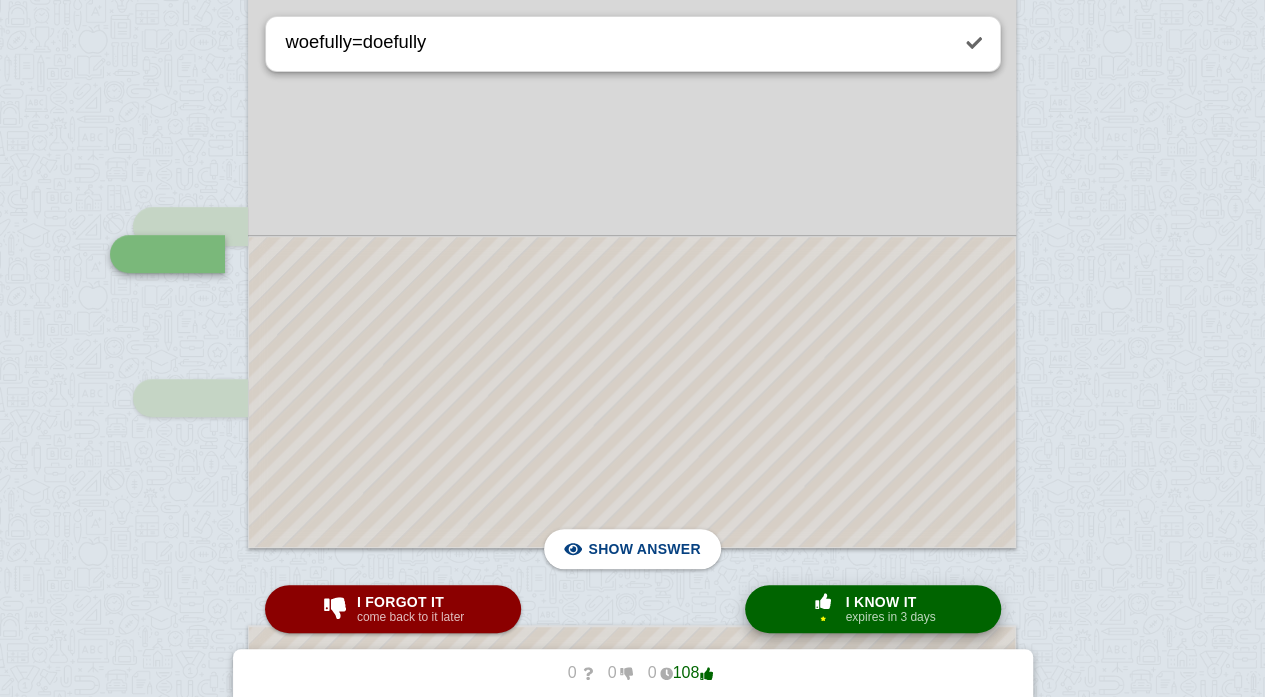 click on "expires in 3 days" at bounding box center (890, 617) 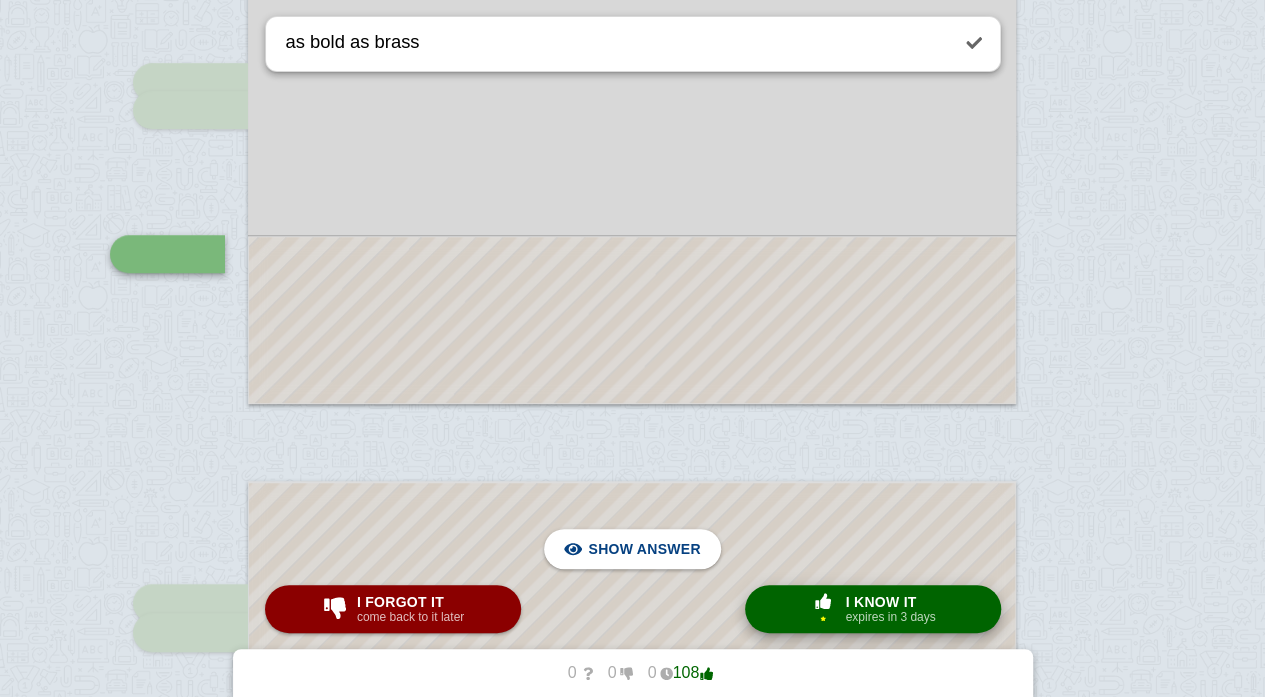 click on "expires in 3 days" at bounding box center (890, 617) 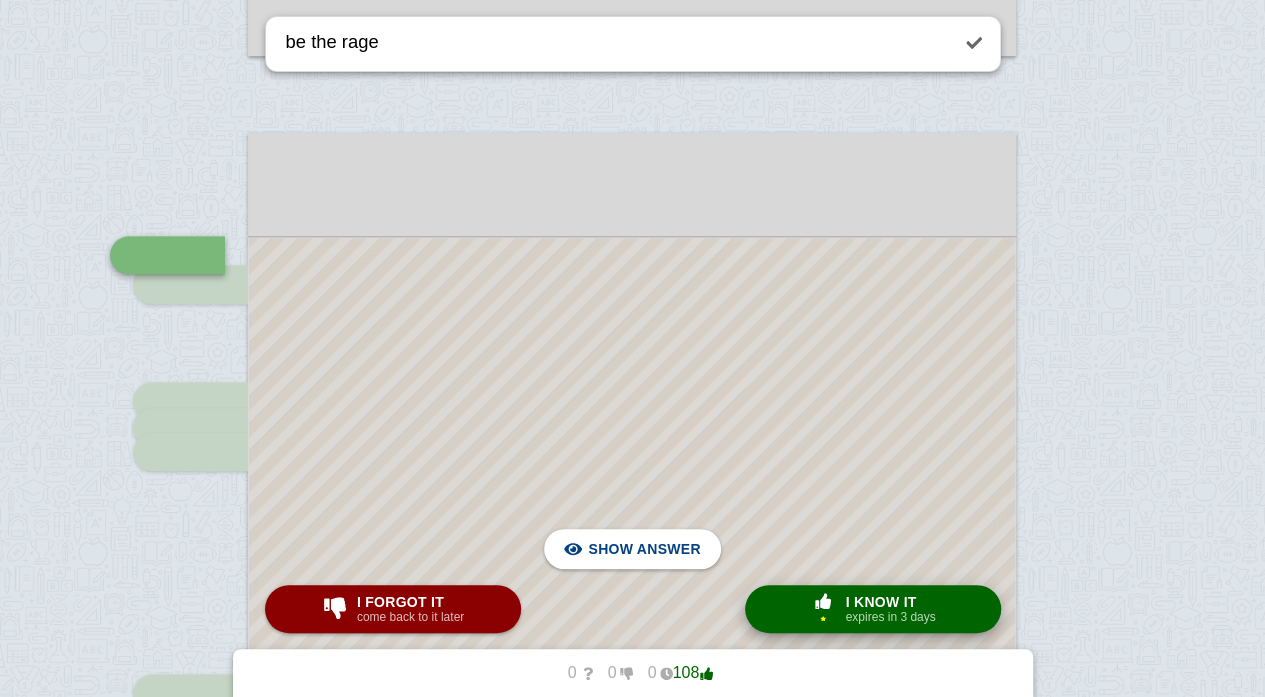 click on "expires in 3 days" at bounding box center [890, 617] 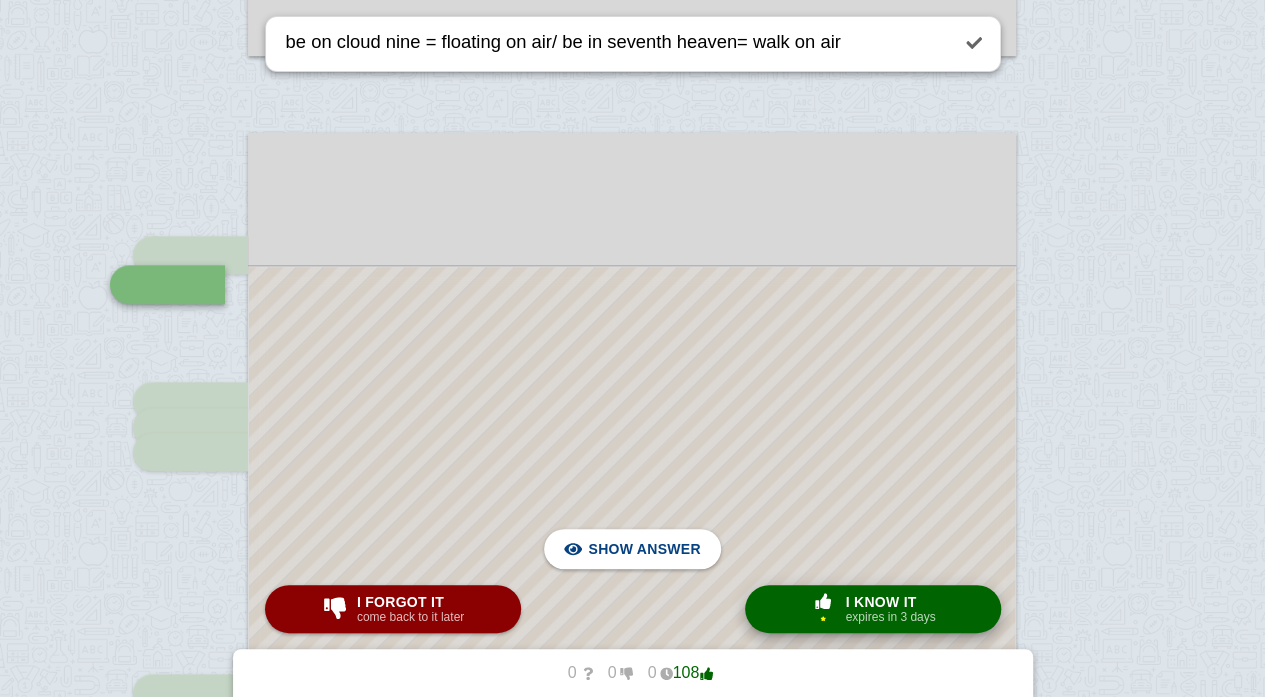 click on "expires in 3 days" at bounding box center (890, 617) 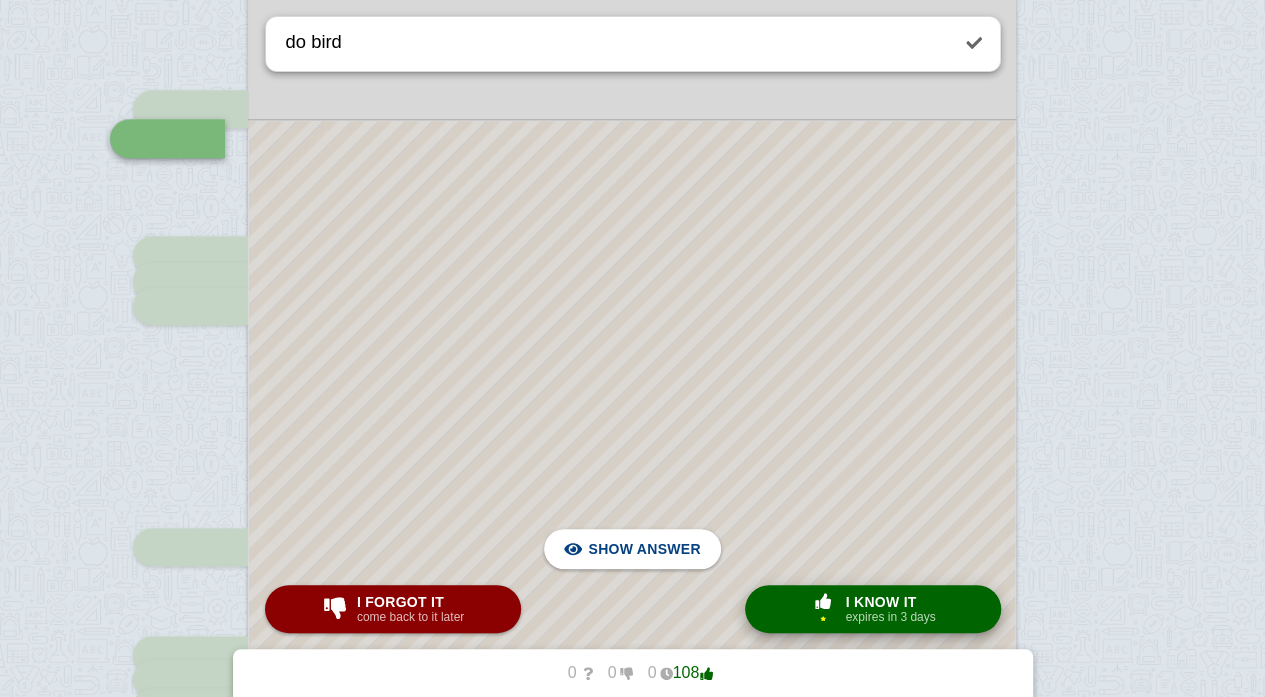 click on "expires in 3 days" at bounding box center (890, 617) 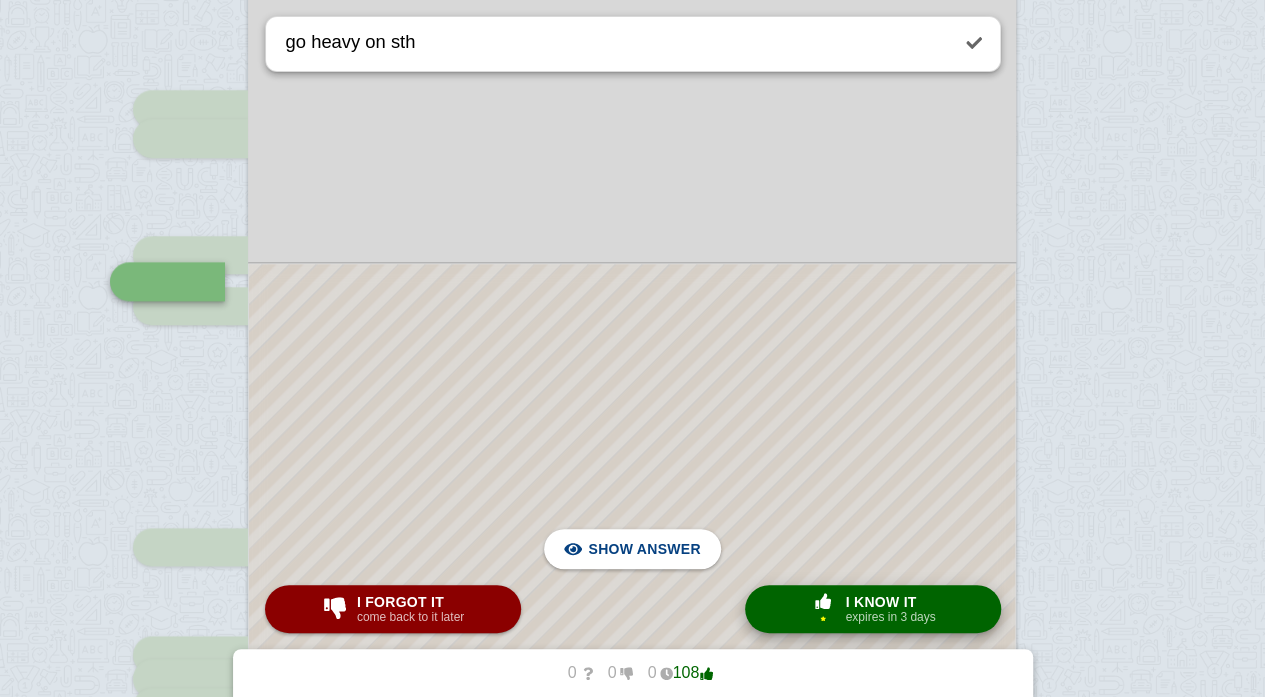 click on "expires in 3 days" at bounding box center (890, 617) 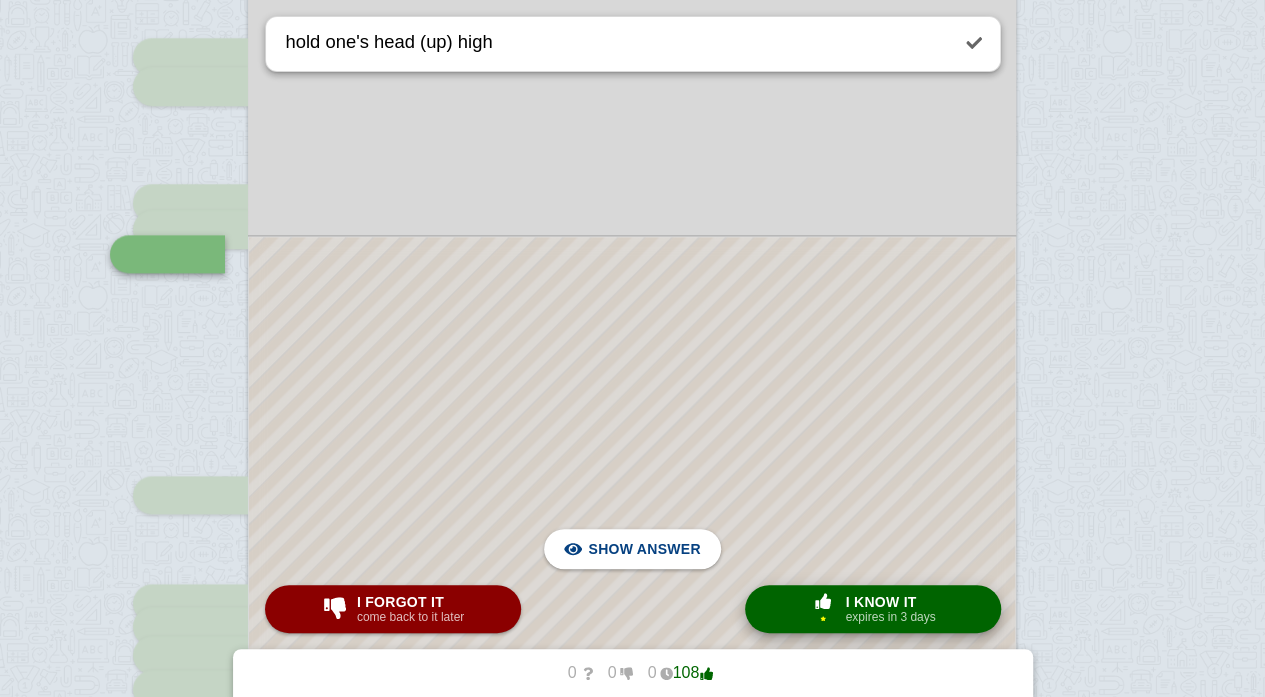 click on "expires in 3 days" at bounding box center [890, 617] 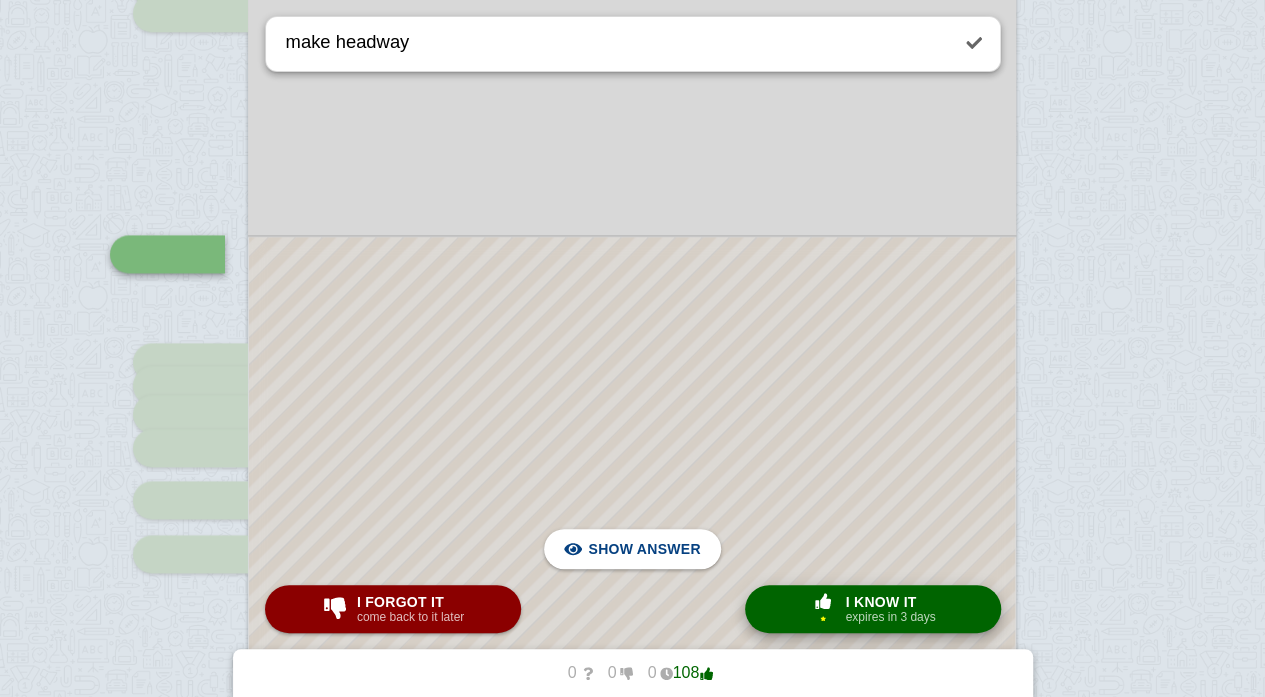 click on "expires in 3 days" at bounding box center [890, 617] 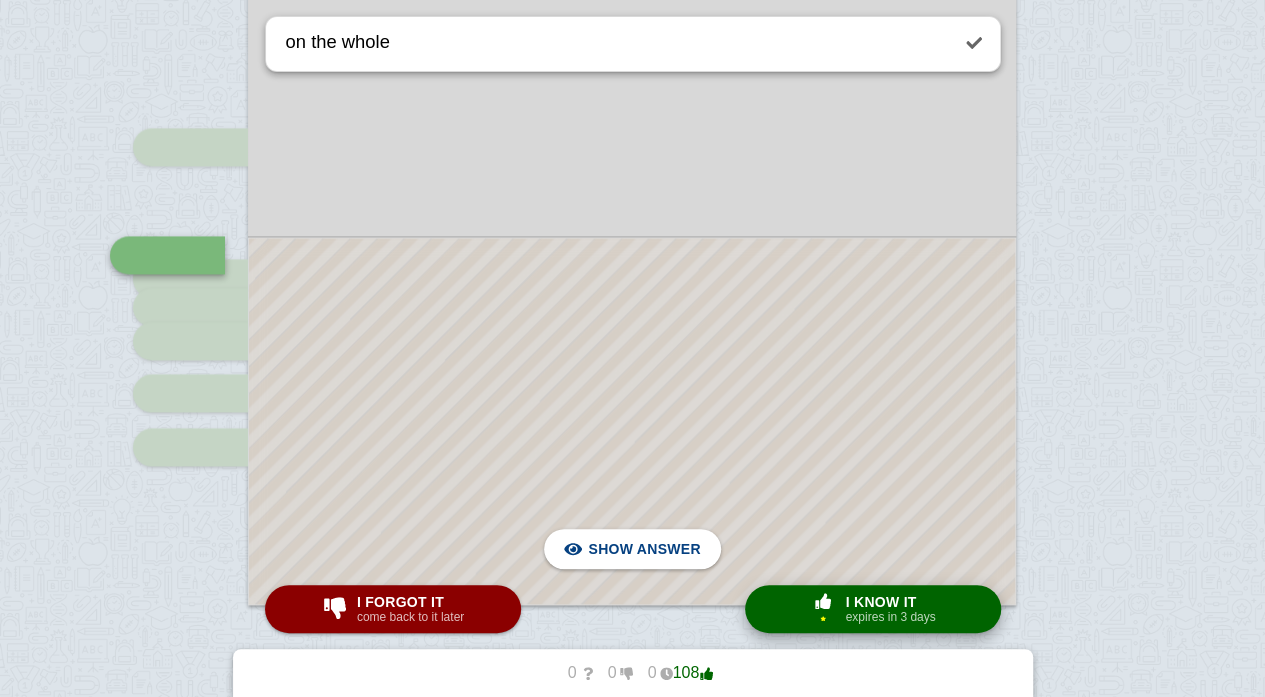 click on "expires in 3 days" at bounding box center [890, 617] 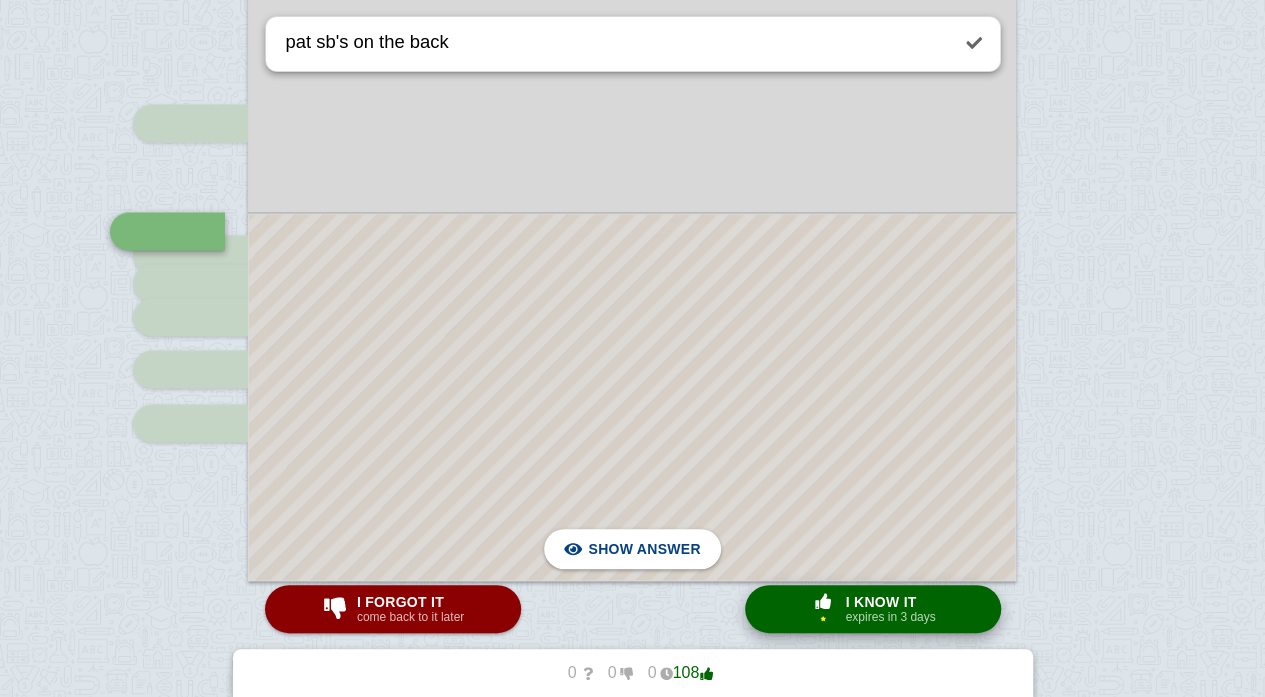 click on "expires in 3 days" at bounding box center [890, 617] 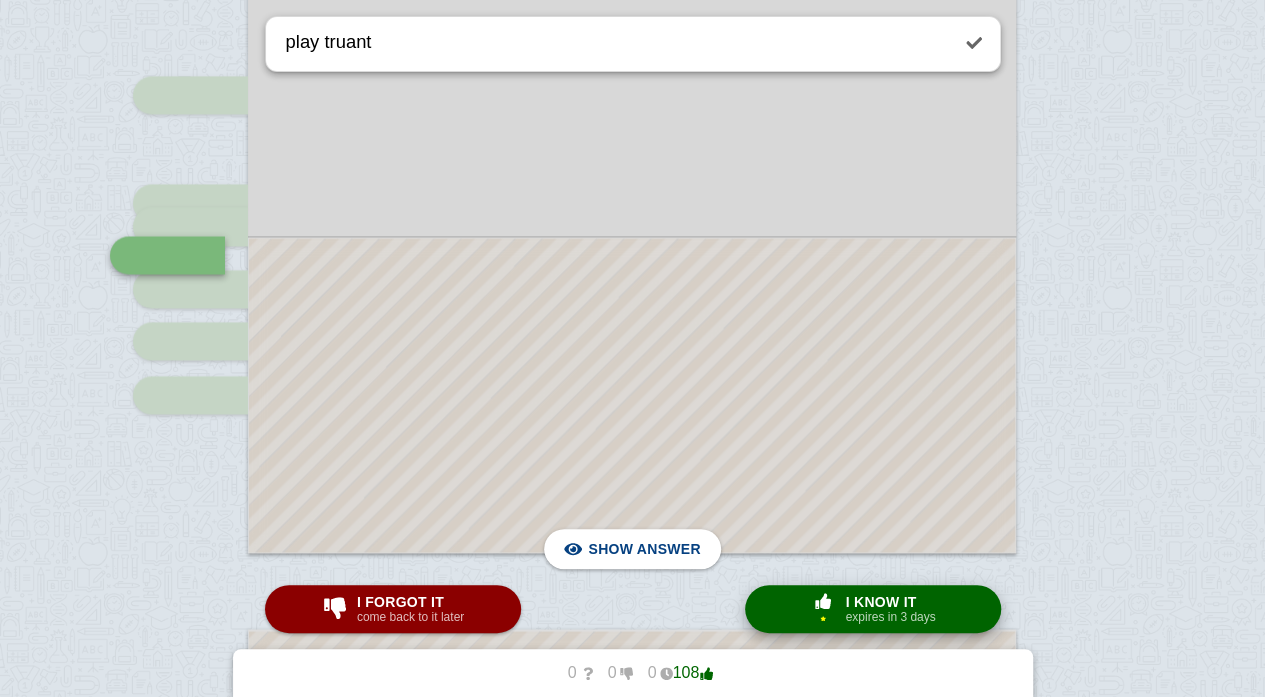 click on "expires in 3 days" at bounding box center [890, 617] 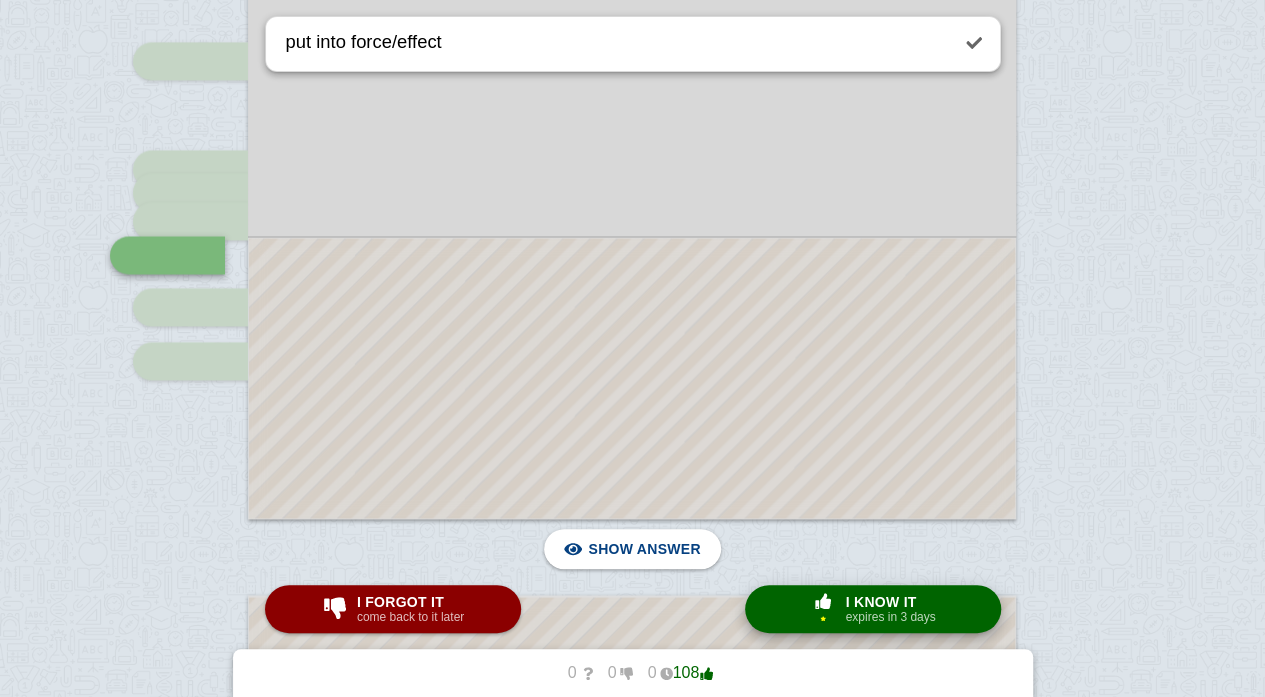 click on "expires in 3 days" at bounding box center [890, 617] 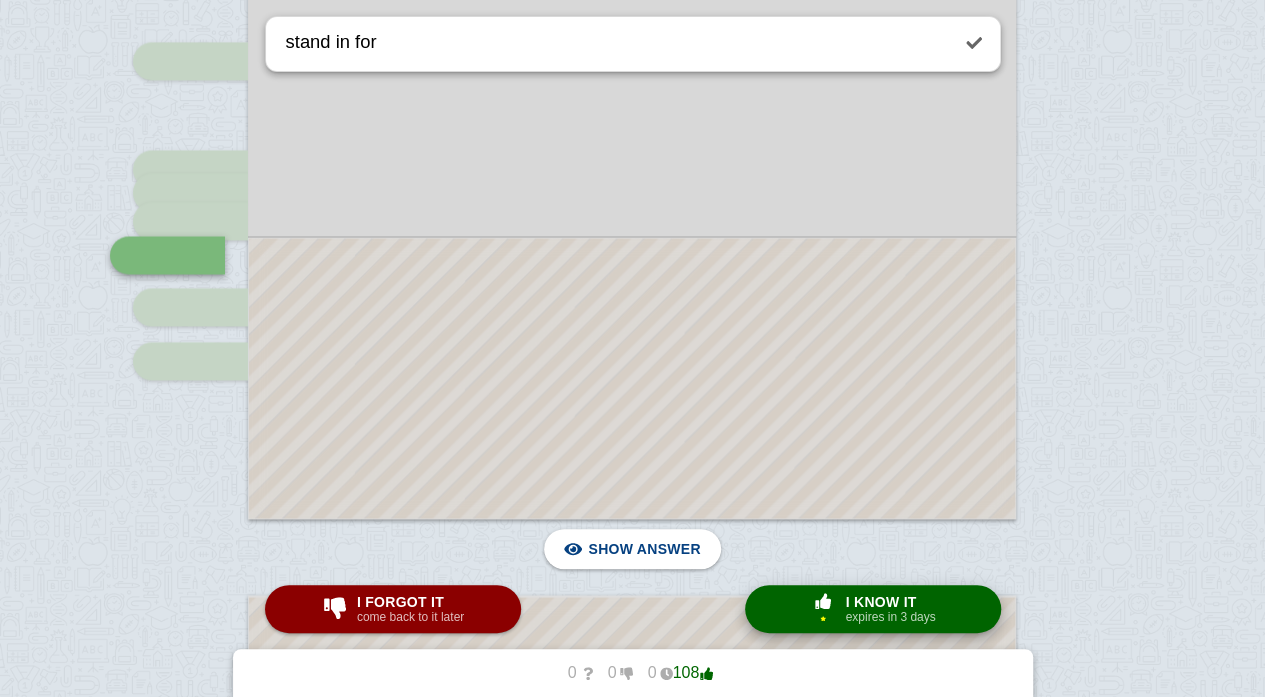 click on "expires in 3 days" at bounding box center [890, 617] 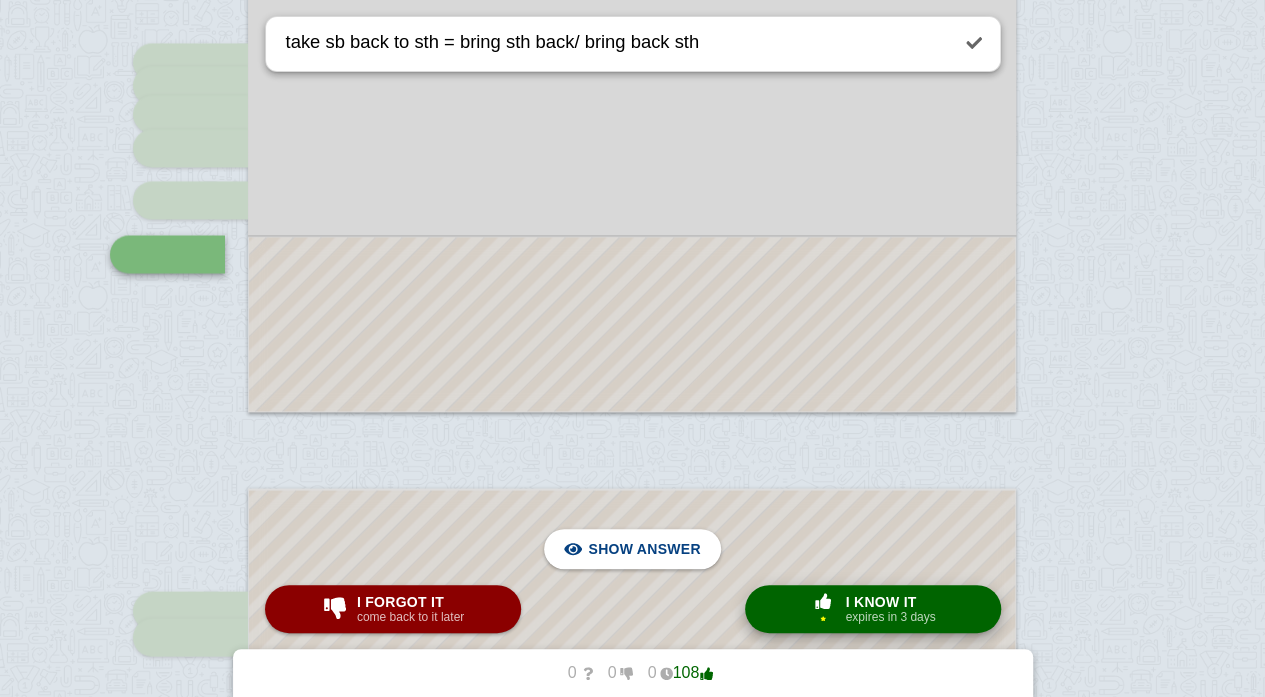 click on "expires in 3 days" at bounding box center [890, 617] 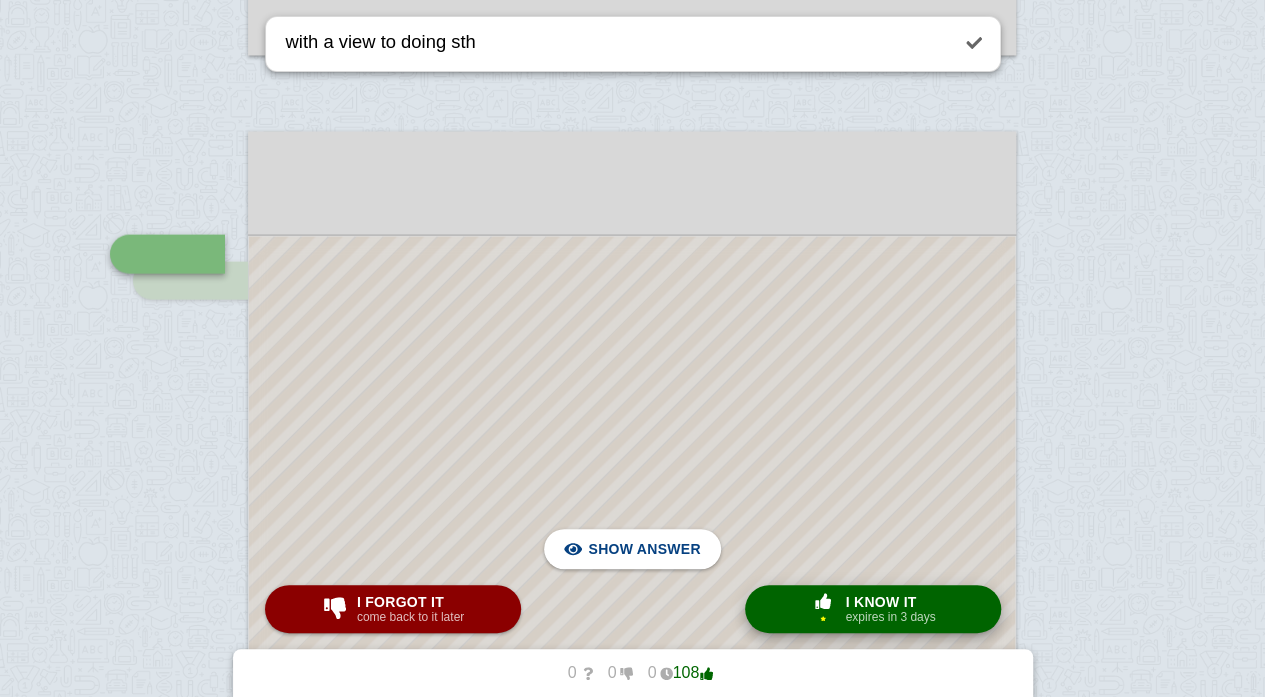 click on "expires in 3 days" at bounding box center [890, 617] 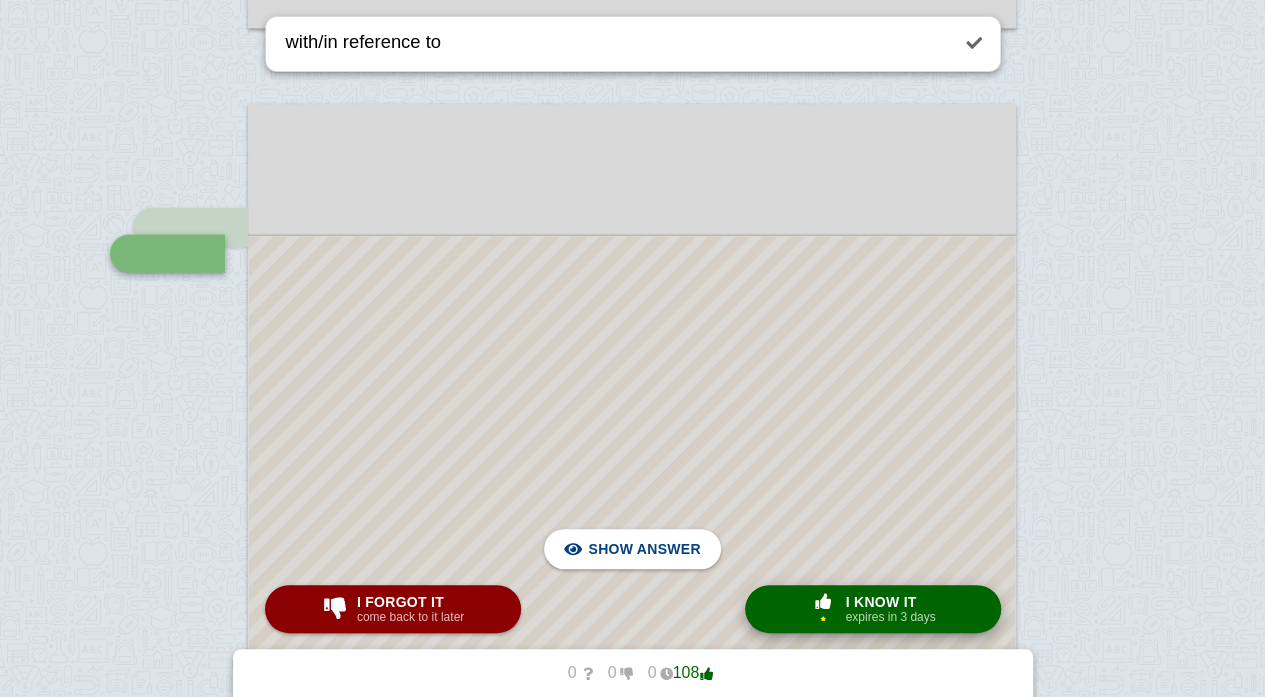 click on "expires in 3 days" at bounding box center [890, 617] 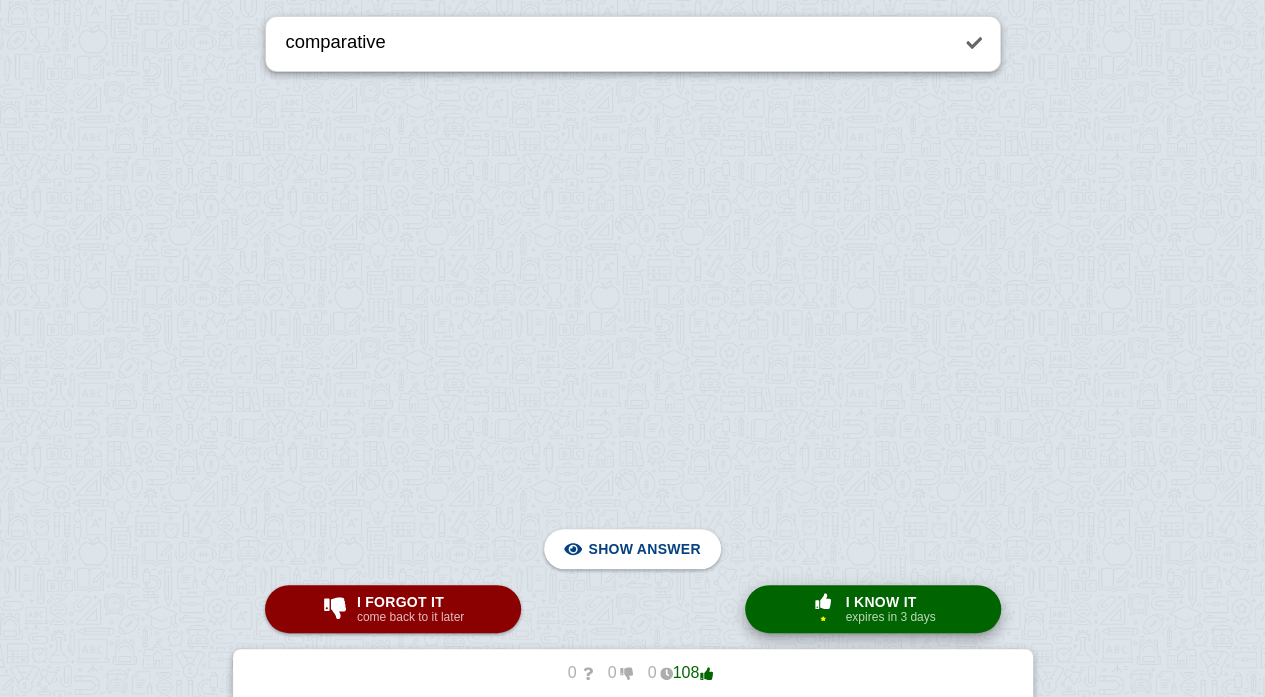 click on "expires in 3 days" at bounding box center (890, 617) 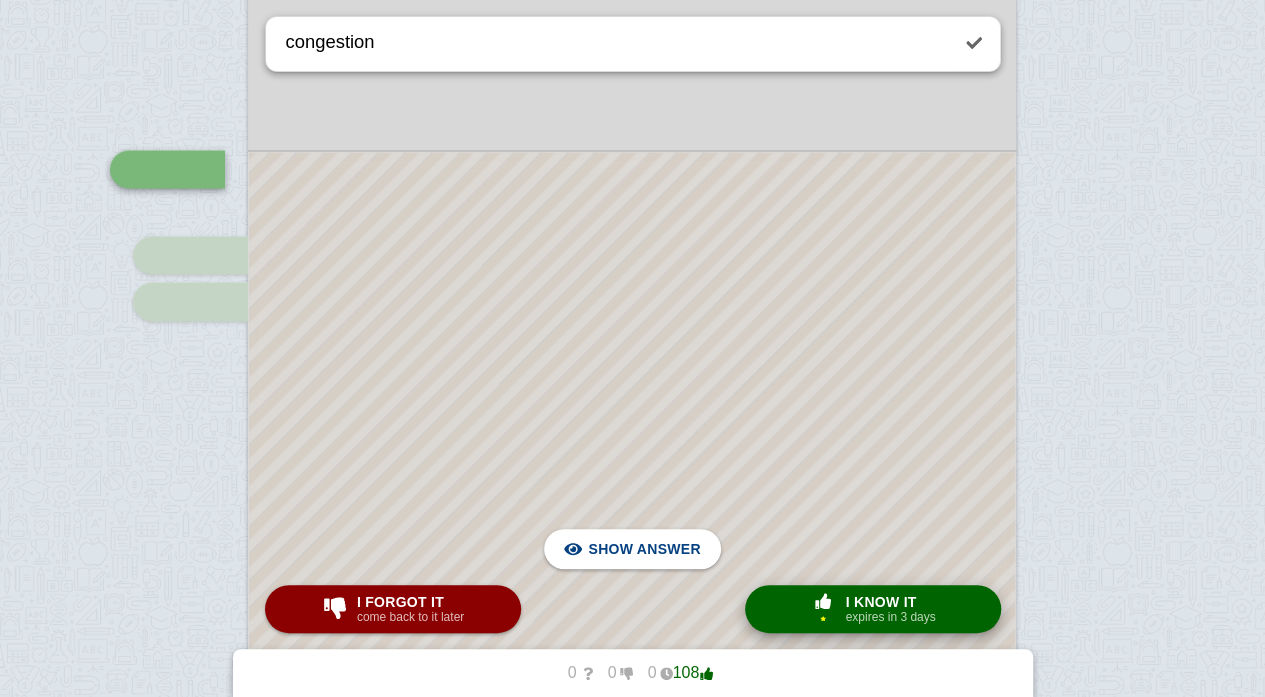 click on "expires in 3 days" at bounding box center (890, 617) 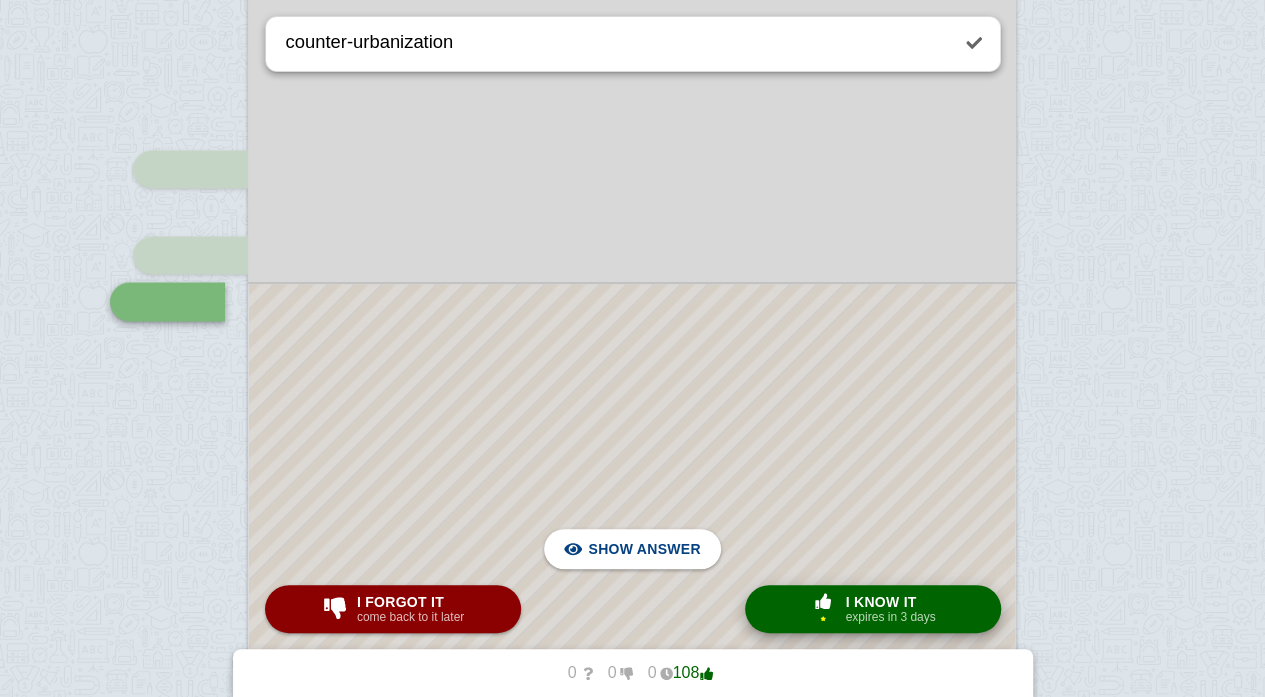 click on "expires in 3 days" at bounding box center [890, 617] 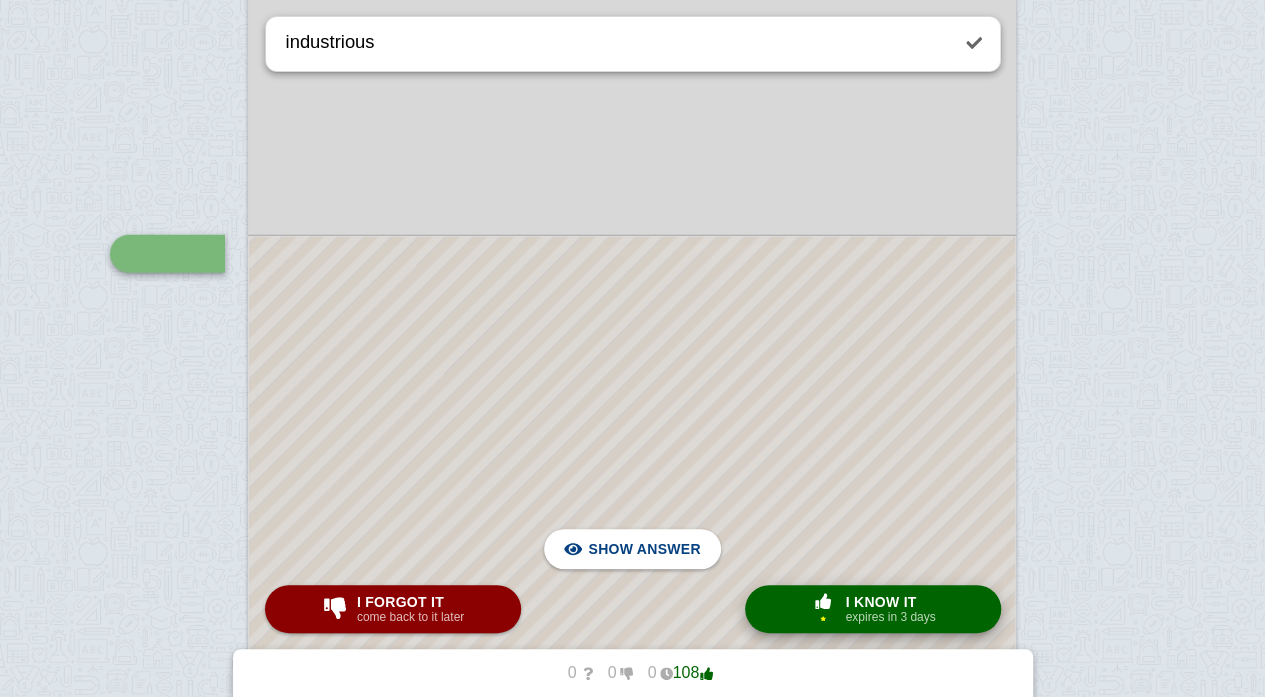 click on "expires in 3 days" at bounding box center (890, 617) 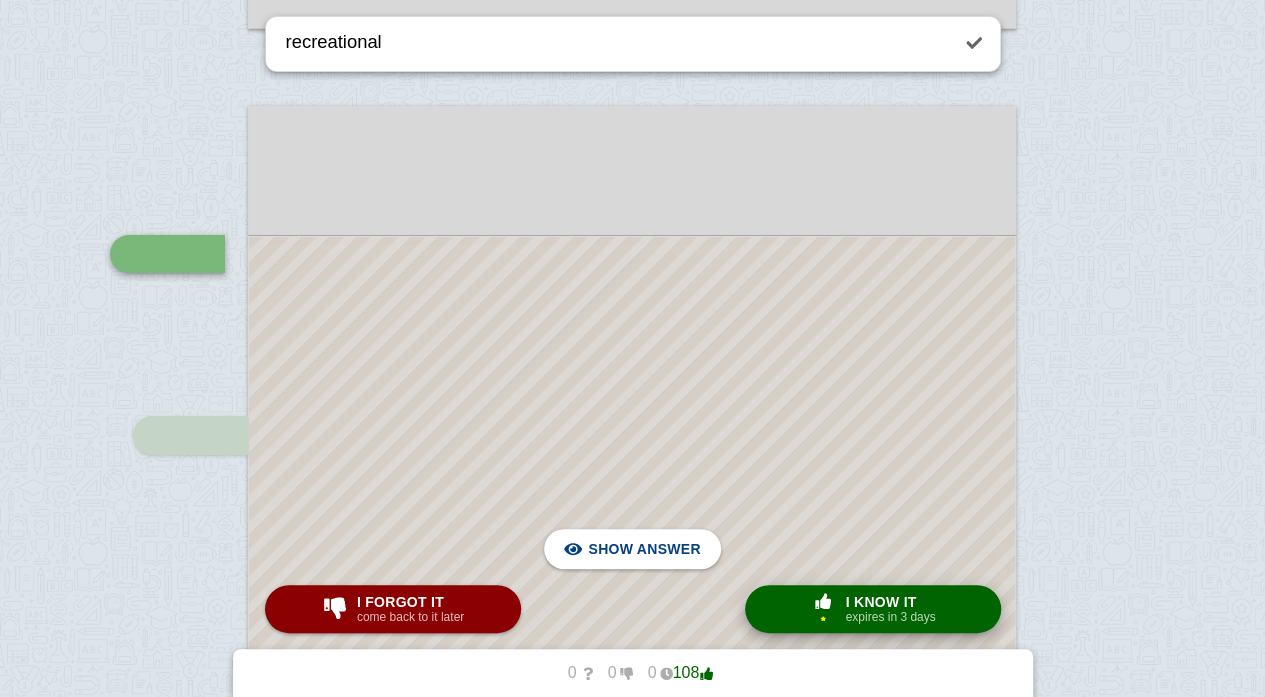 click on "expires in 3 days" at bounding box center [890, 617] 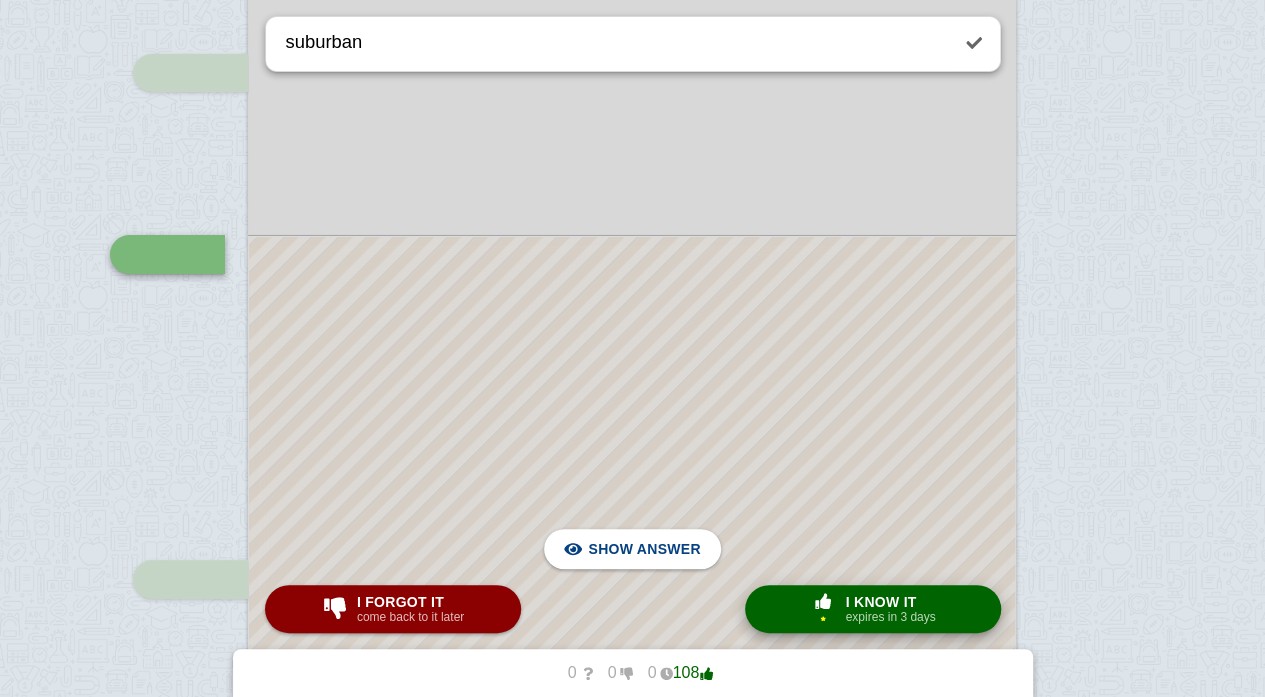 click on "expires in 3 days" at bounding box center (890, 617) 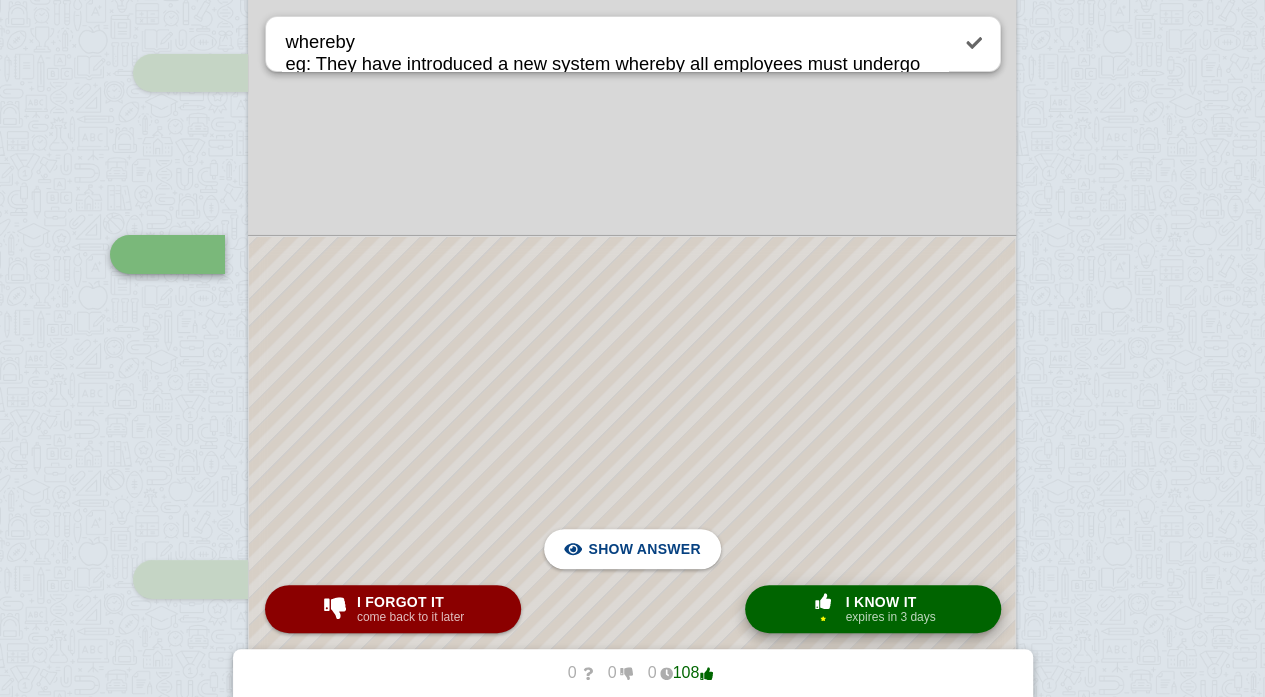 click on "expires in 3 days" at bounding box center (890, 617) 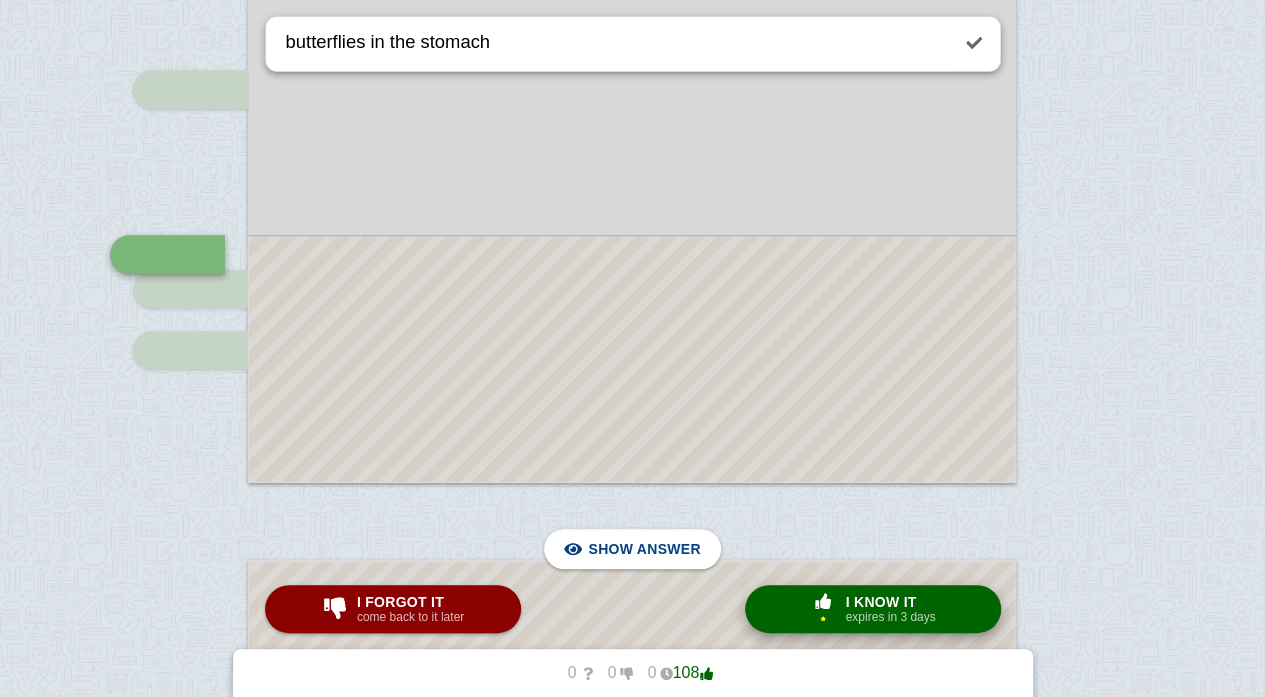 click on "expires in 3 days" at bounding box center (890, 617) 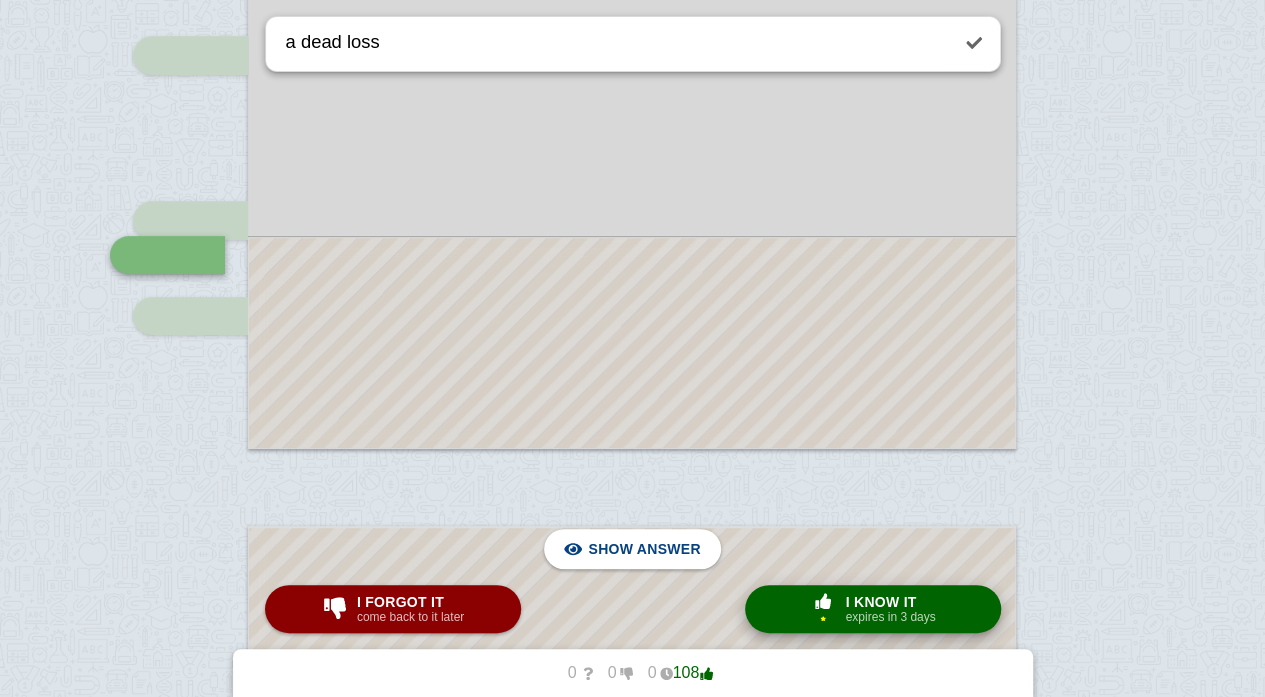click on "expires in 3 days" at bounding box center (890, 617) 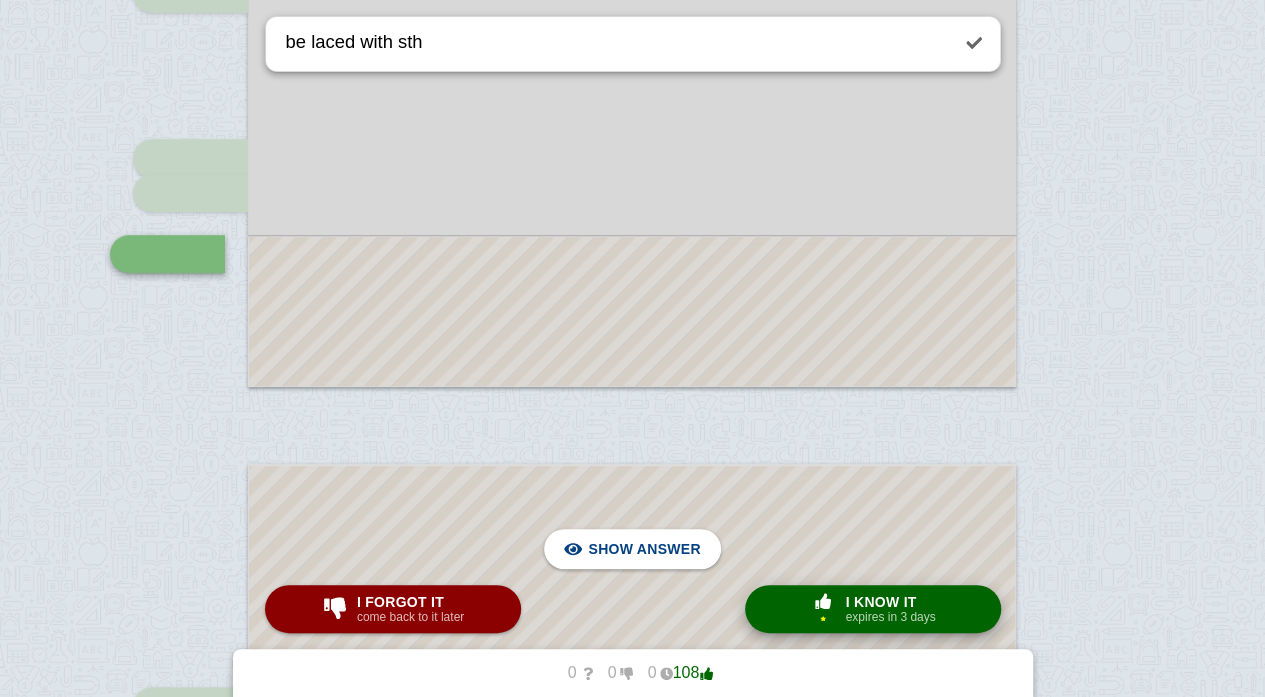 click on "expires in 3 days" at bounding box center (890, 617) 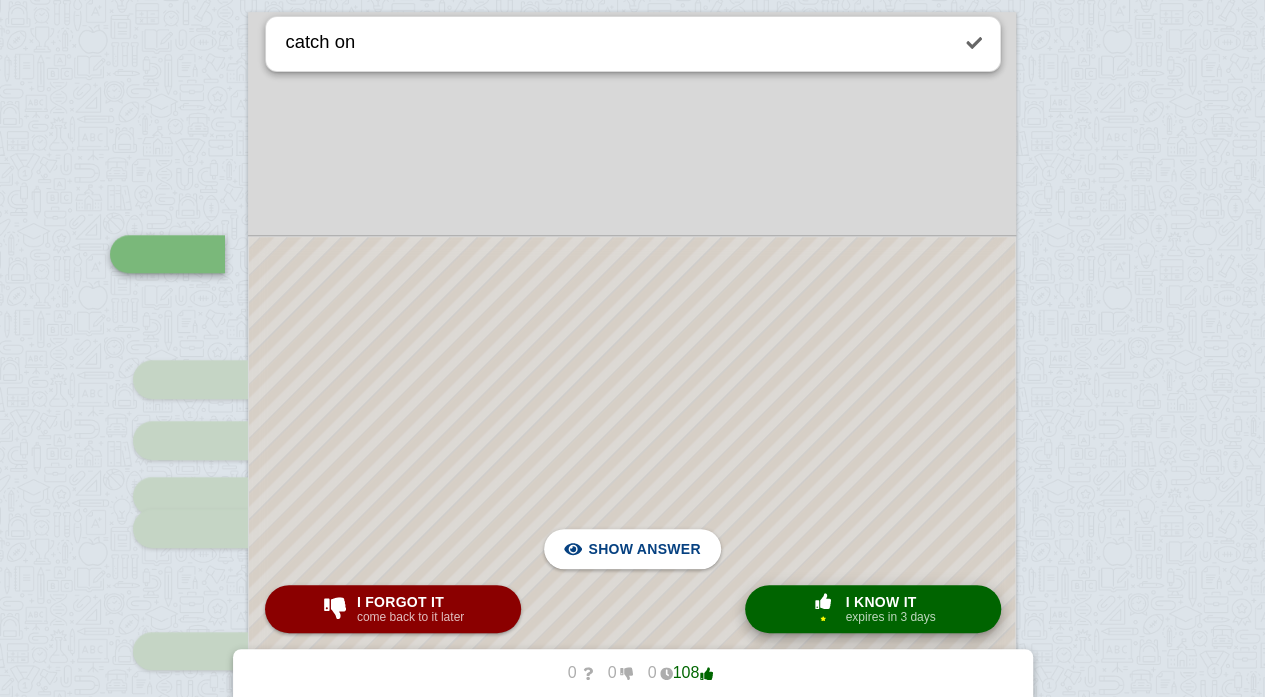 checkbox on "false" 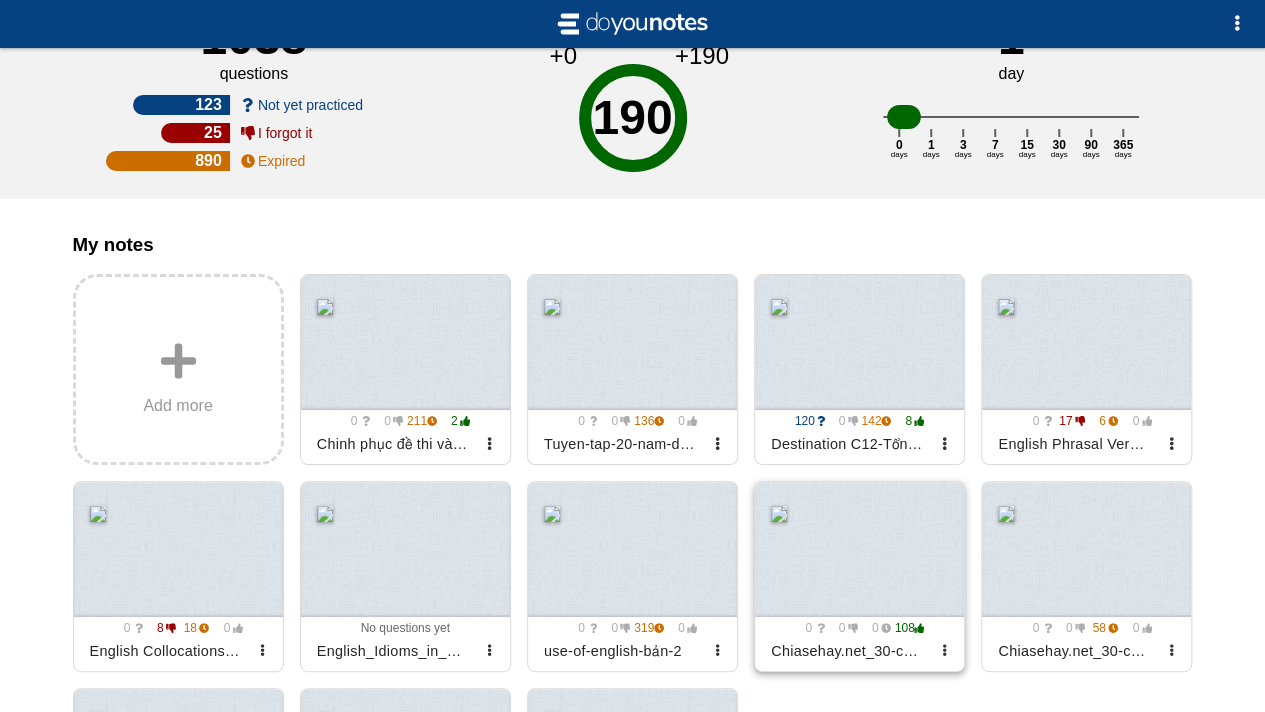 scroll, scrollTop: 400, scrollLeft: 0, axis: vertical 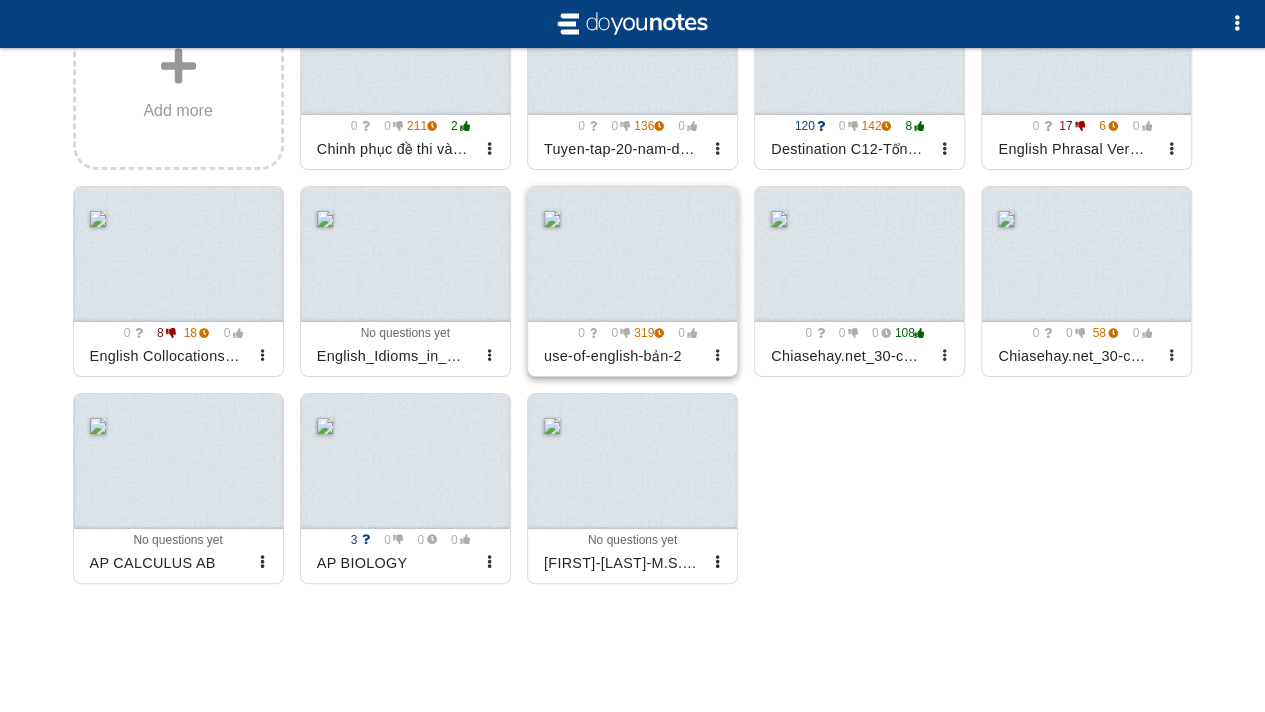 click at bounding box center (632, 254) 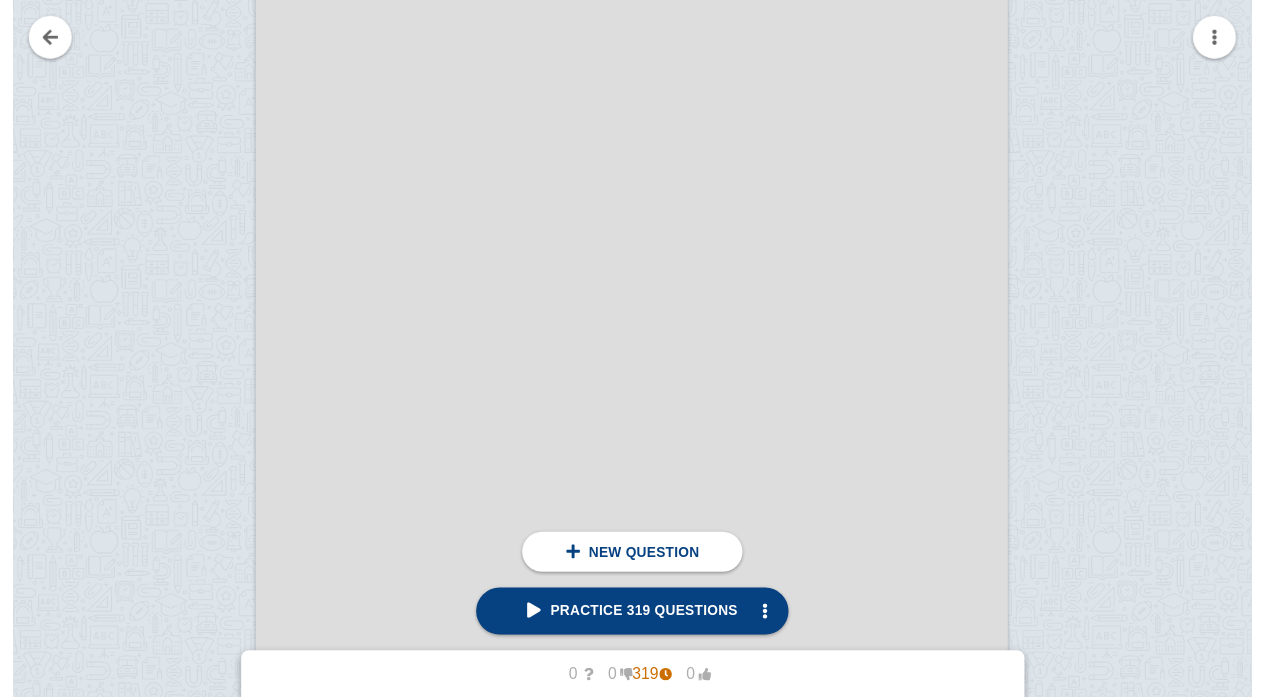 scroll, scrollTop: 0, scrollLeft: 0, axis: both 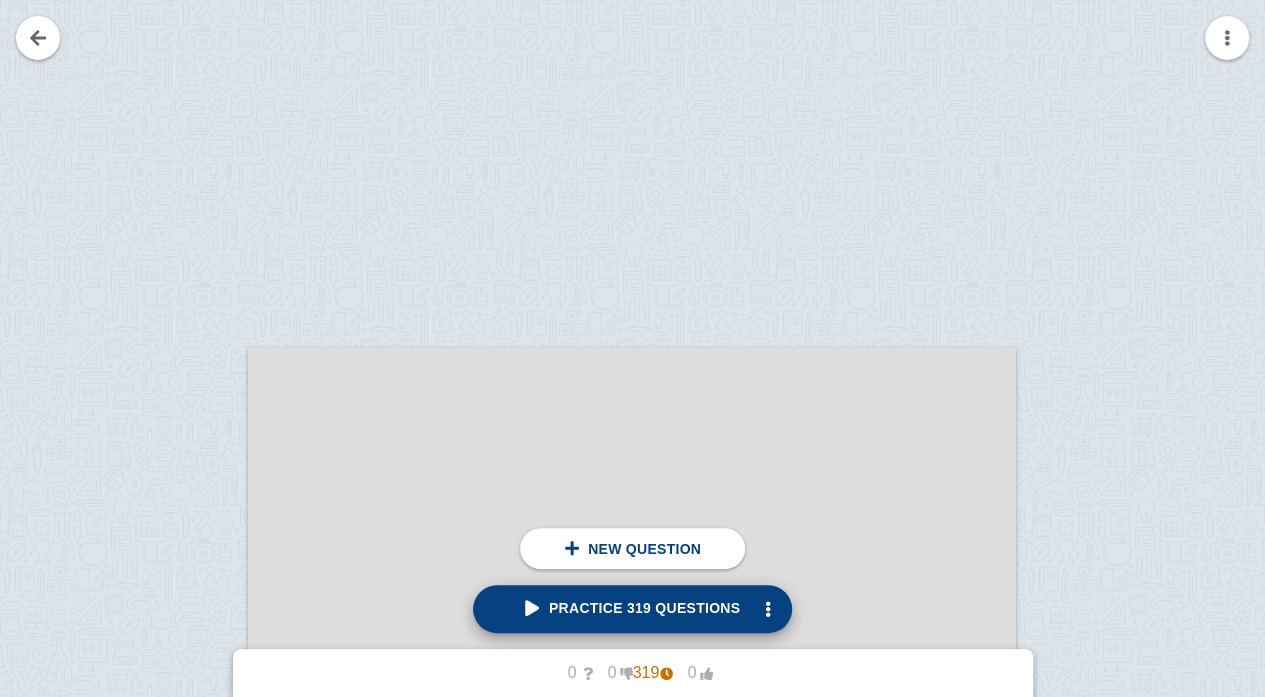 click on "Practice 319 questions" at bounding box center (632, 609) 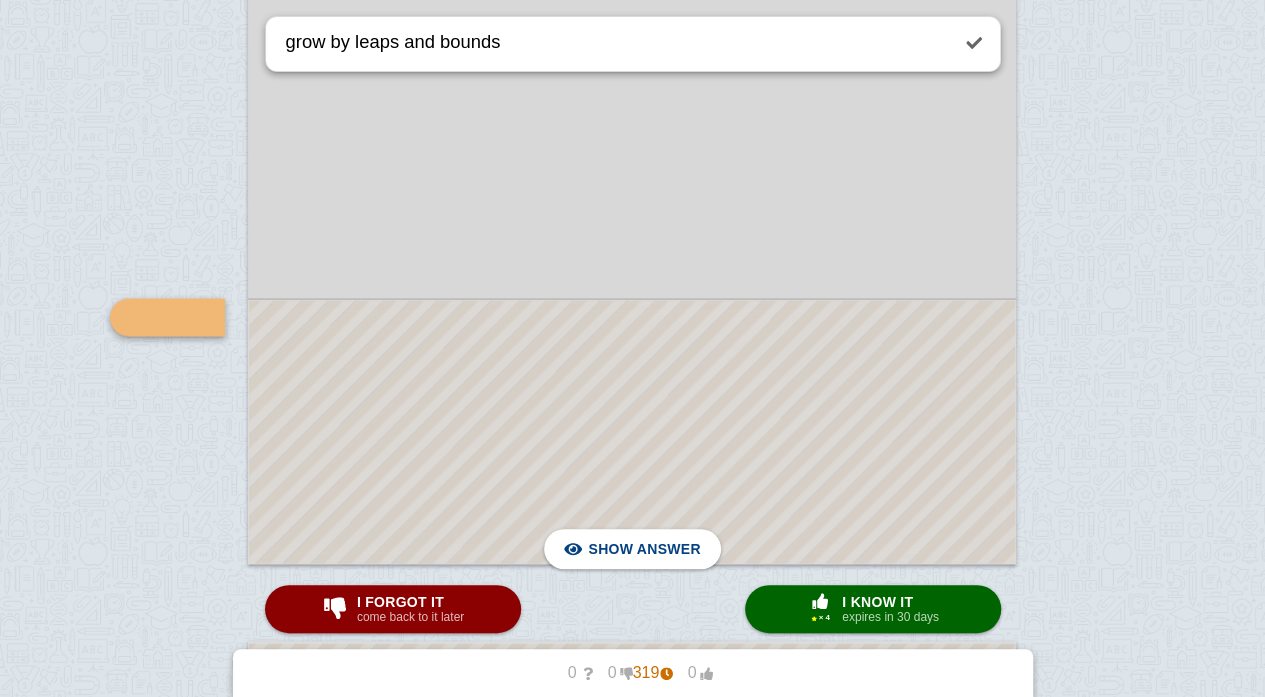 scroll, scrollTop: 16518, scrollLeft: 0, axis: vertical 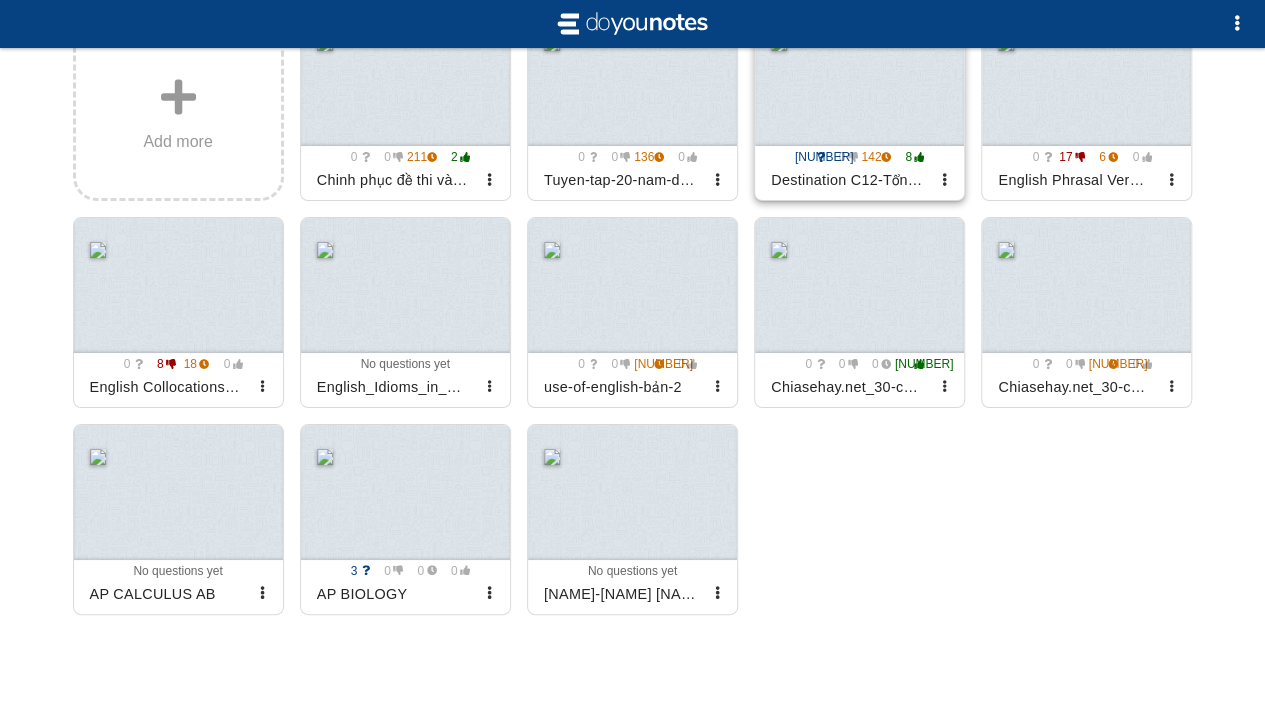 click at bounding box center [859, 78] 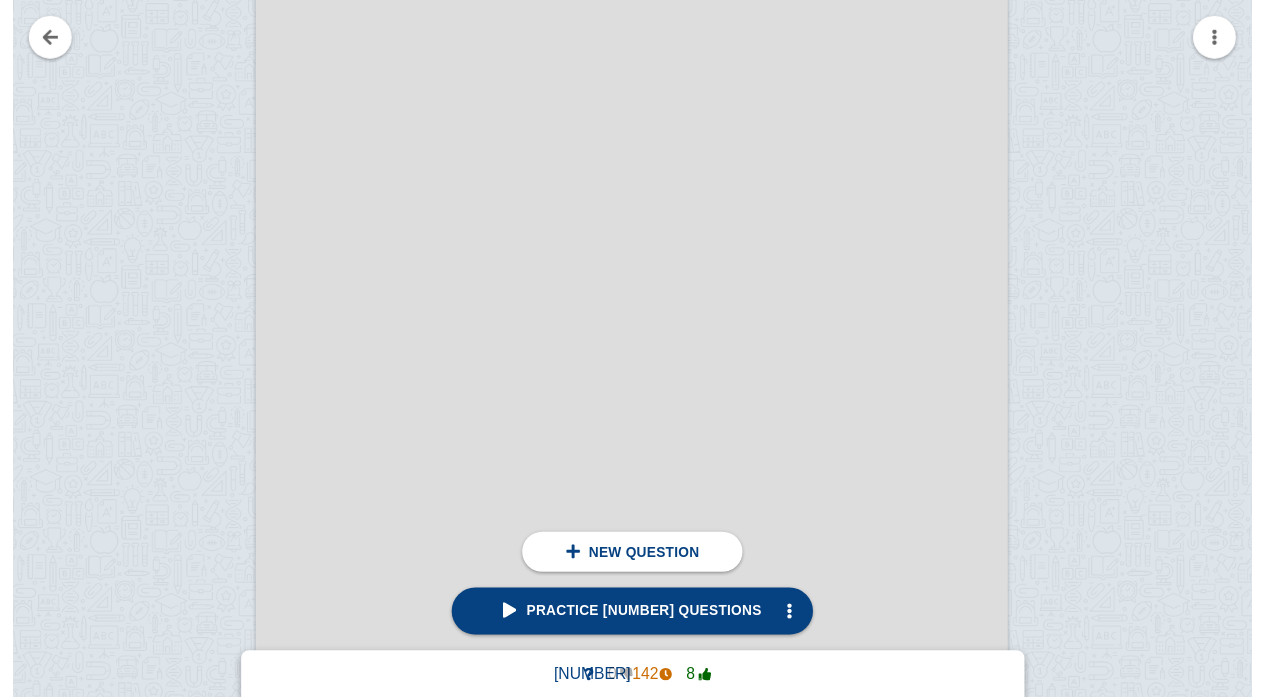 scroll, scrollTop: 0, scrollLeft: 0, axis: both 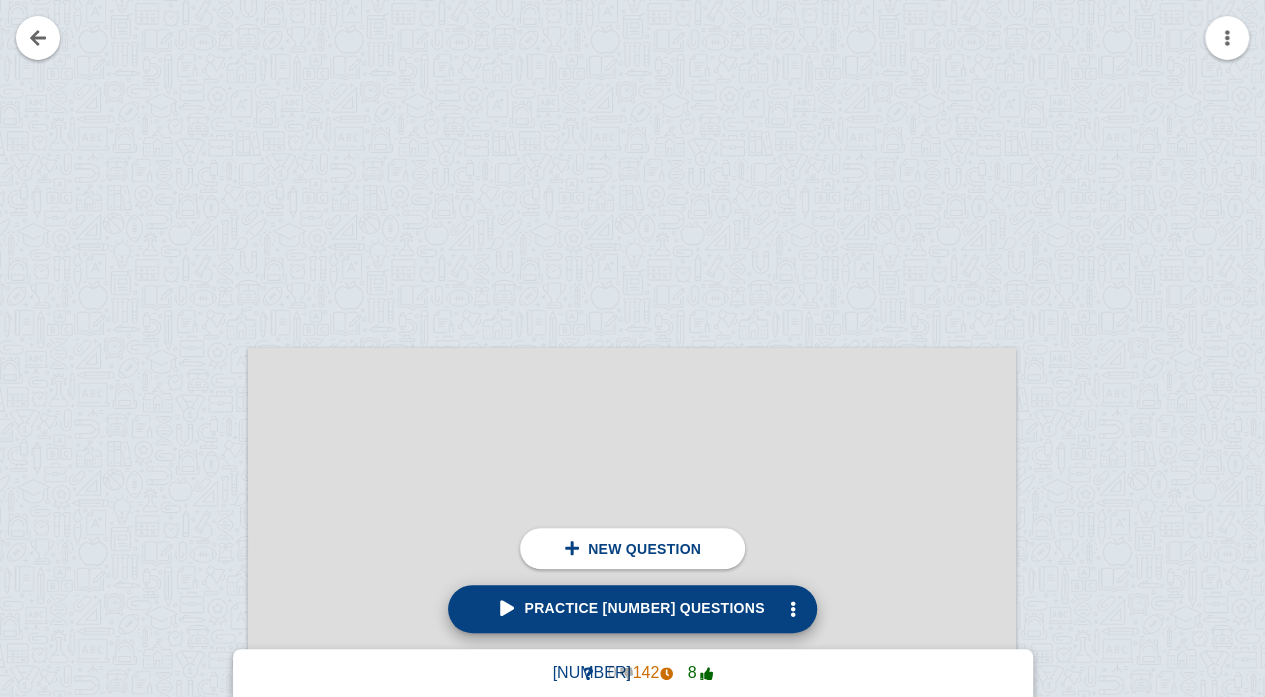 click on "Practice 262 questions" at bounding box center (632, 608) 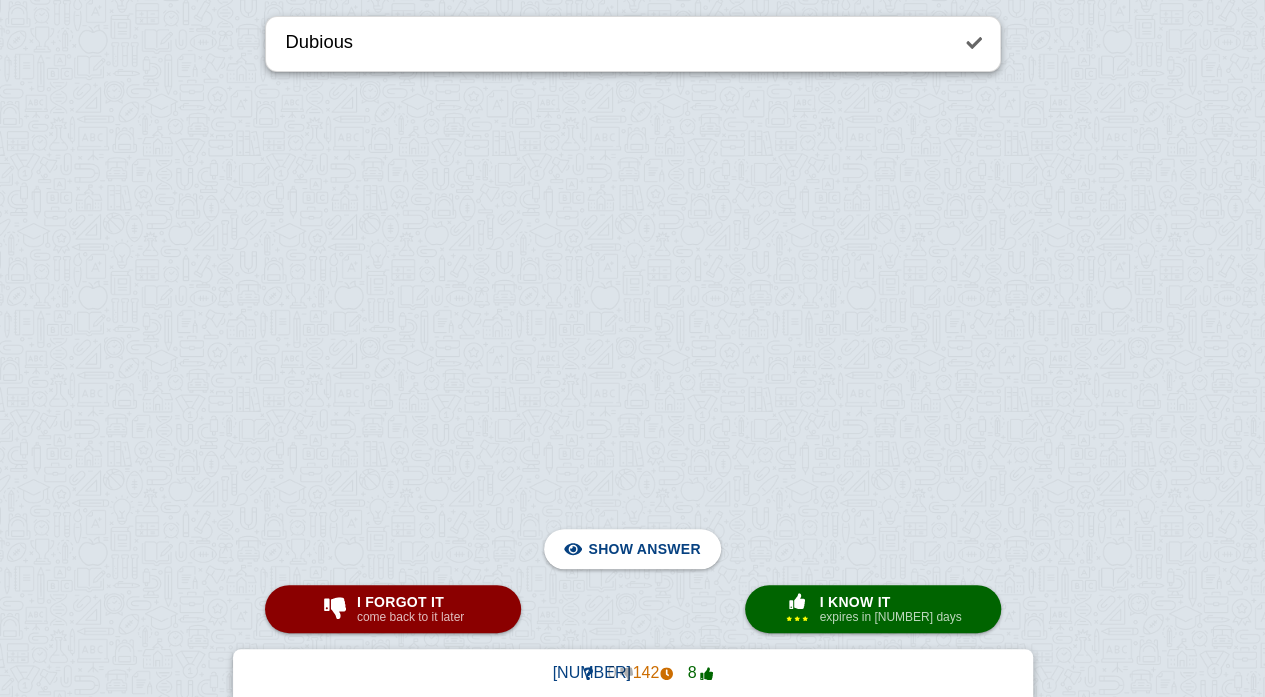 scroll, scrollTop: 9172, scrollLeft: 0, axis: vertical 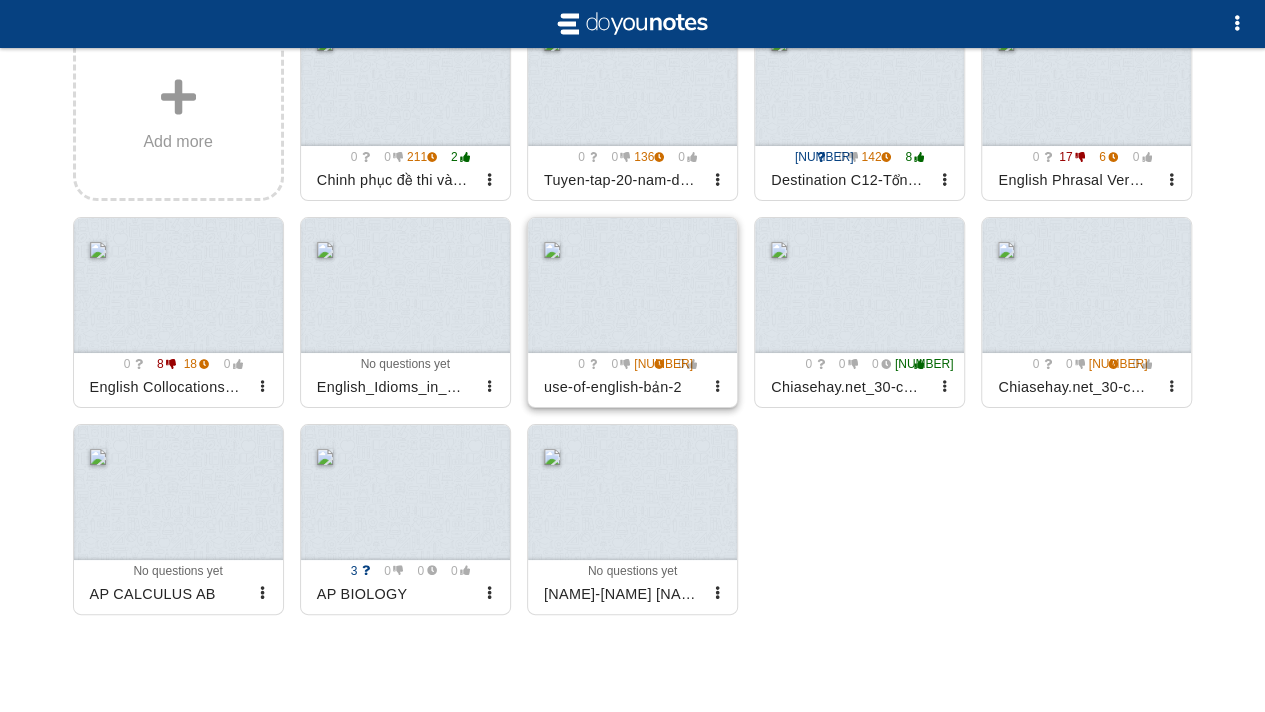 click at bounding box center (632, 285) 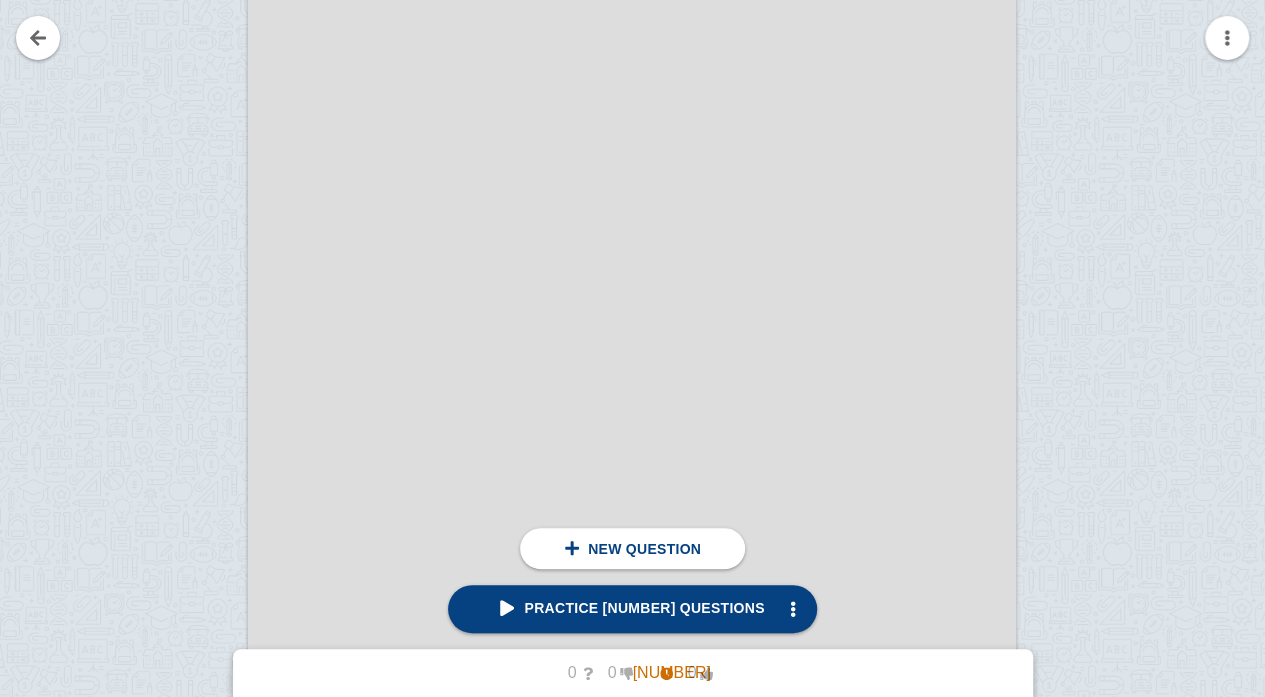 scroll, scrollTop: 3736, scrollLeft: 0, axis: vertical 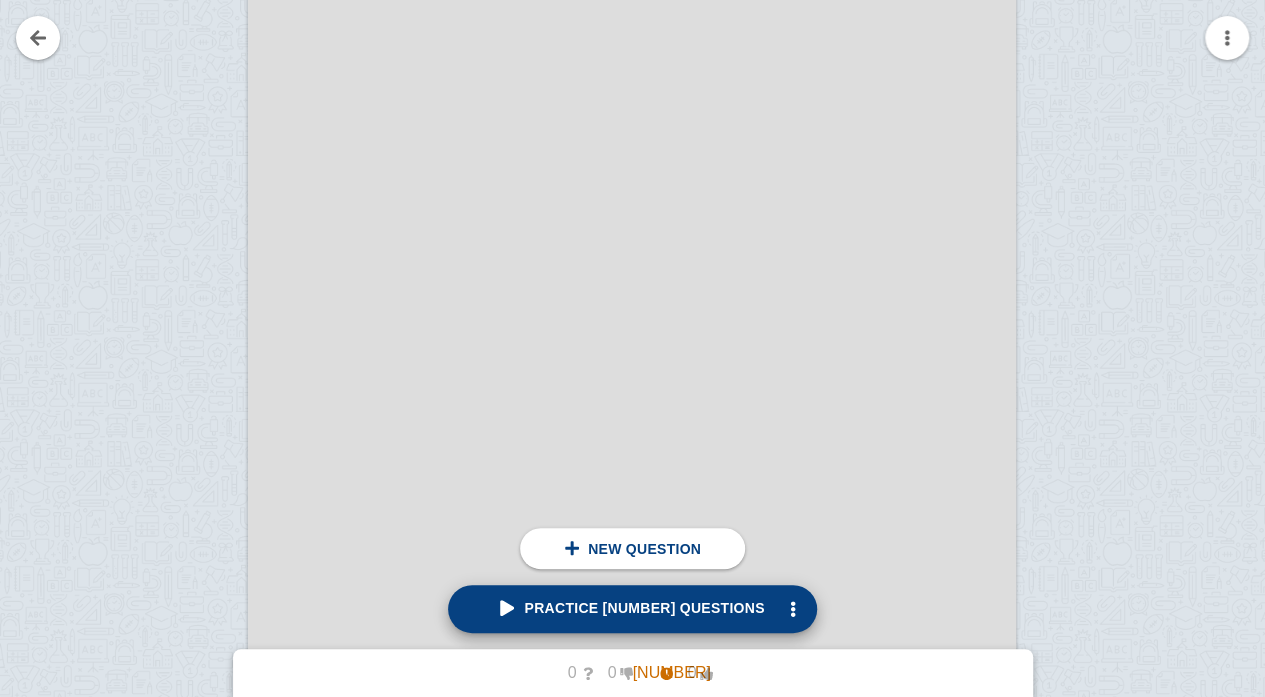 click on "Practice 319 questions" at bounding box center (632, 608) 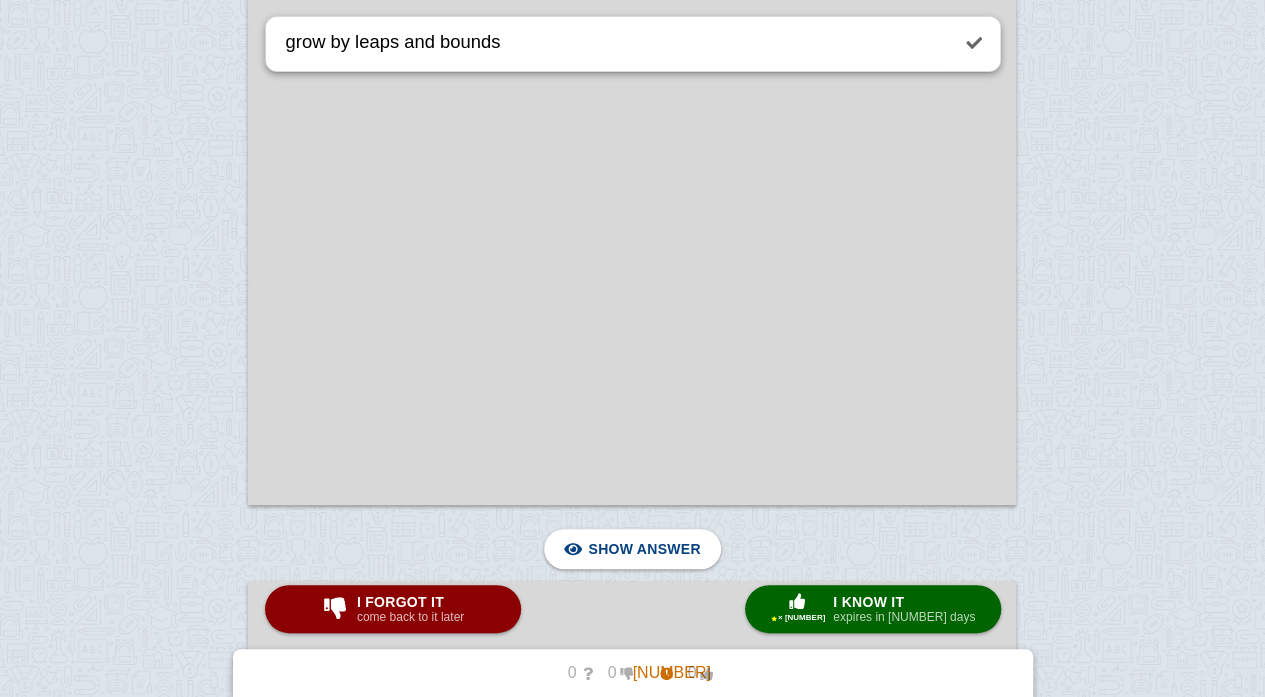 scroll, scrollTop: 16180, scrollLeft: 0, axis: vertical 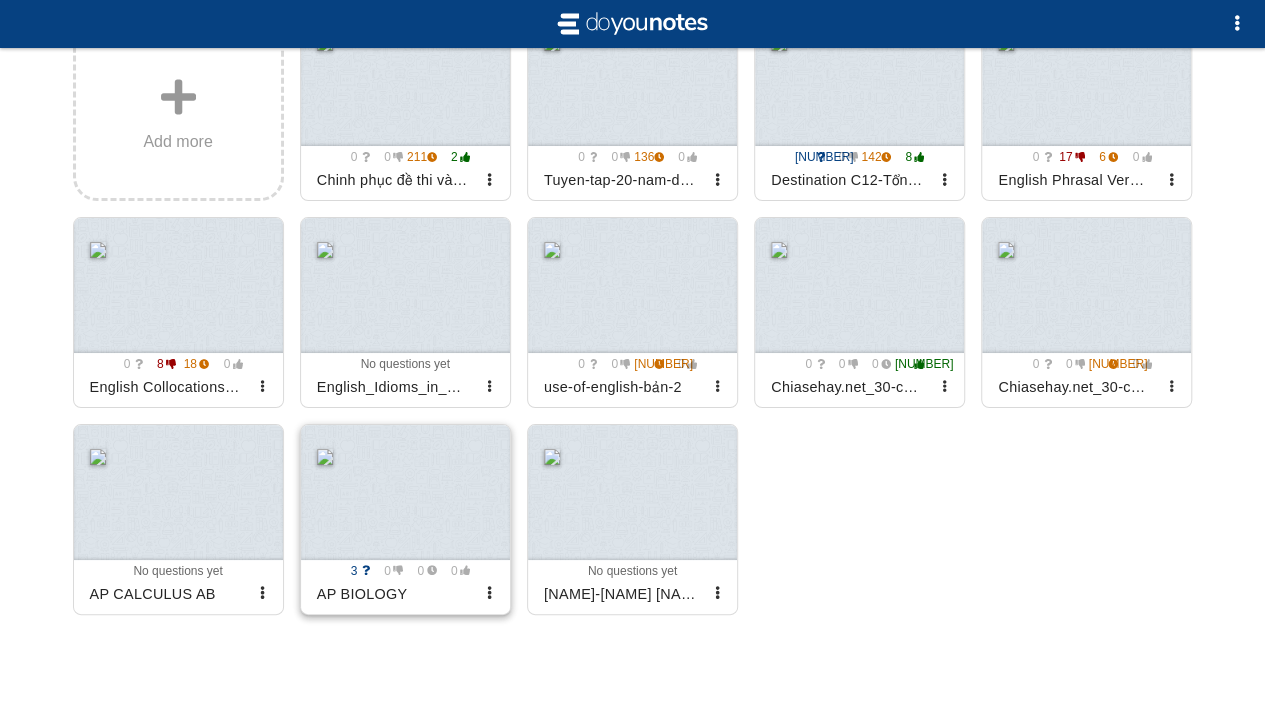 click at bounding box center (405, 492) 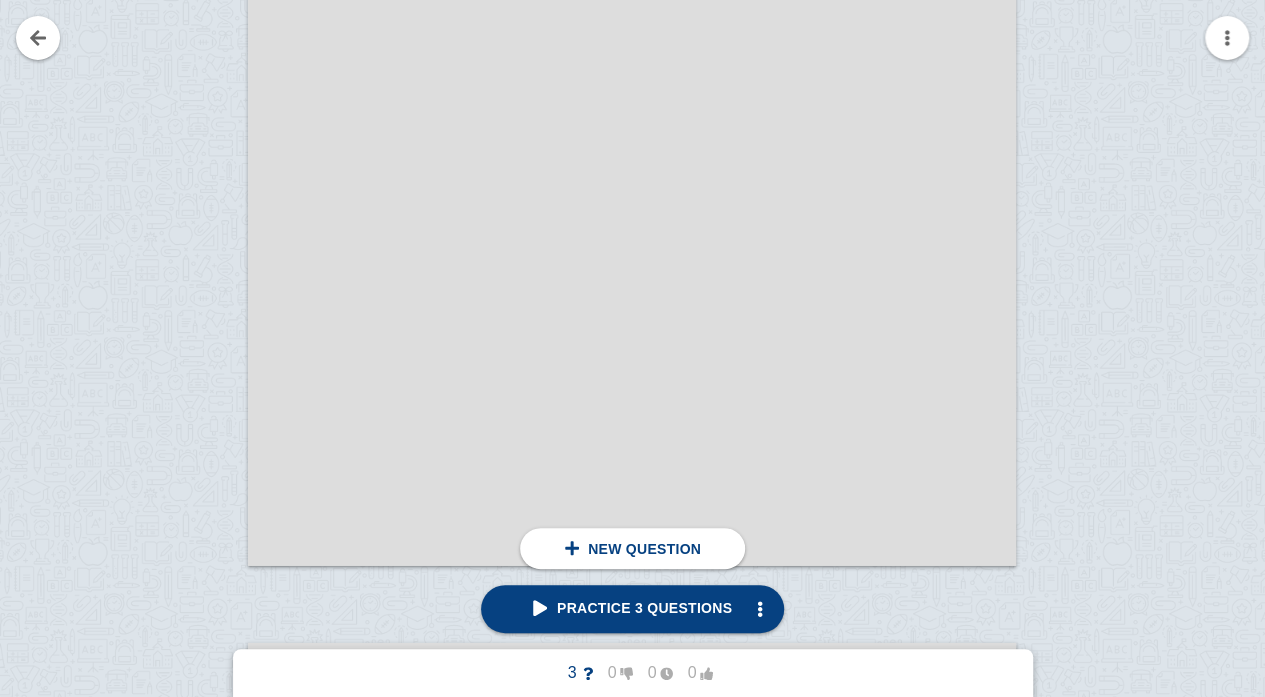 scroll, scrollTop: 3596, scrollLeft: 0, axis: vertical 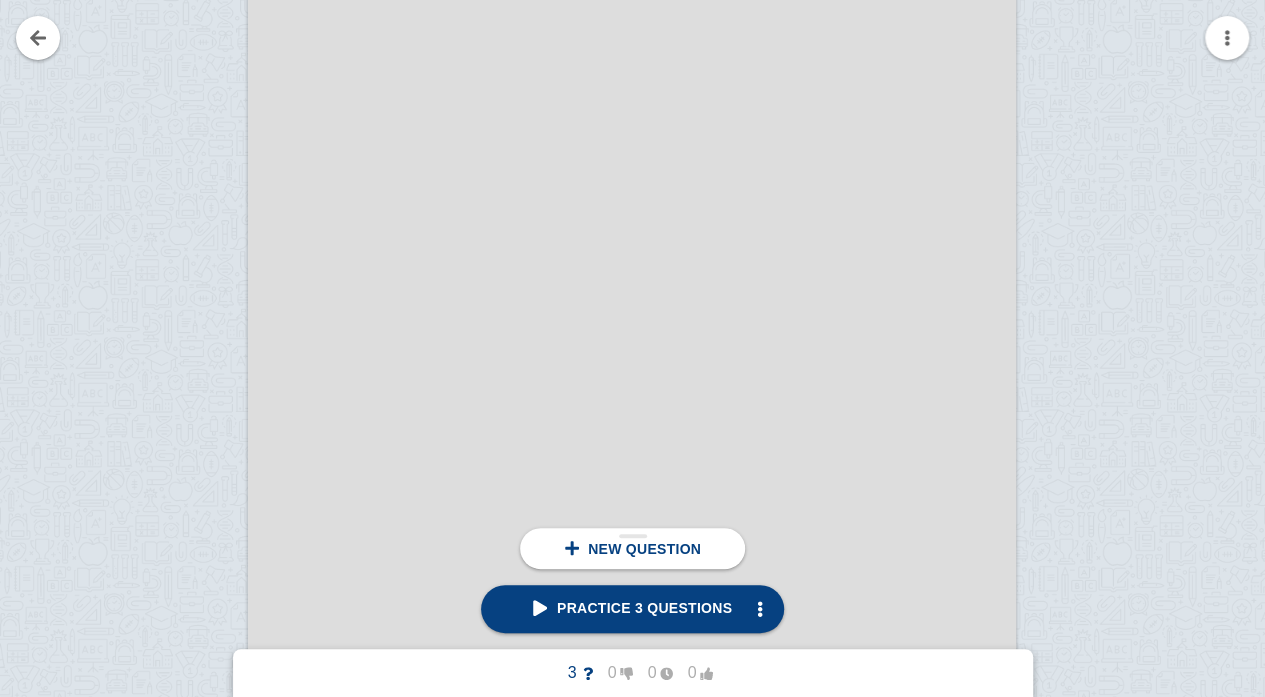 click on "New question" at bounding box center (644, 549) 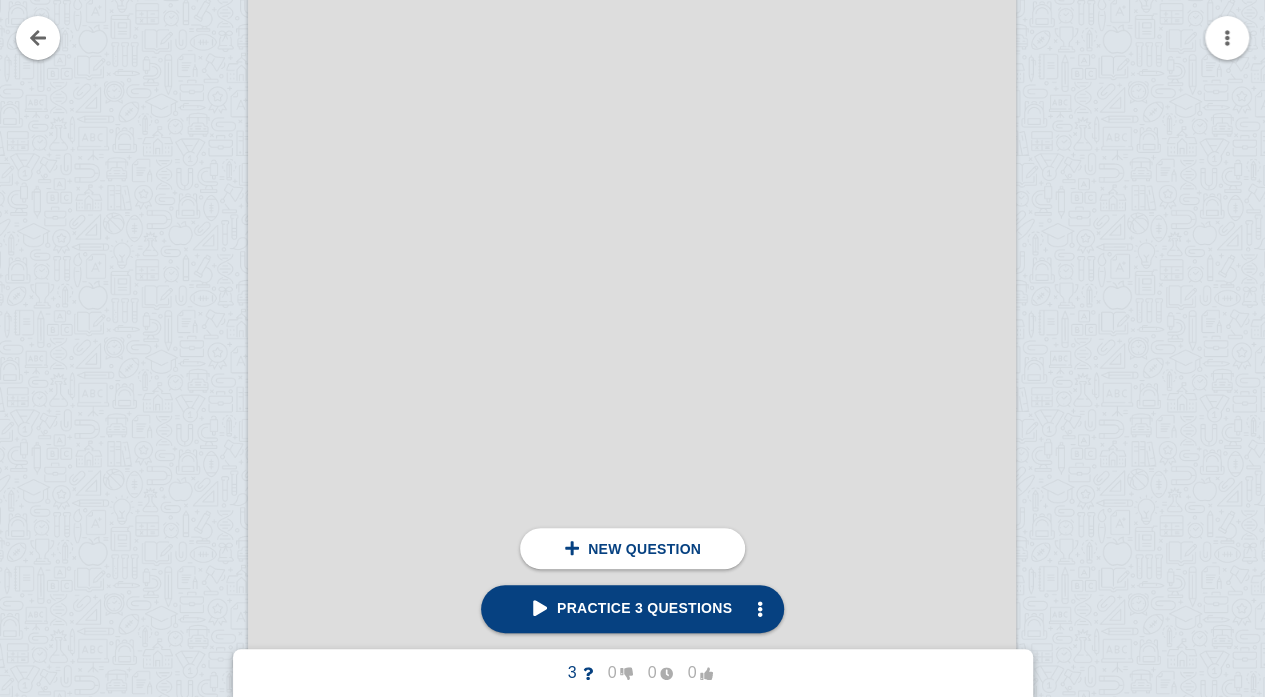 scroll, scrollTop: 13788, scrollLeft: 0, axis: vertical 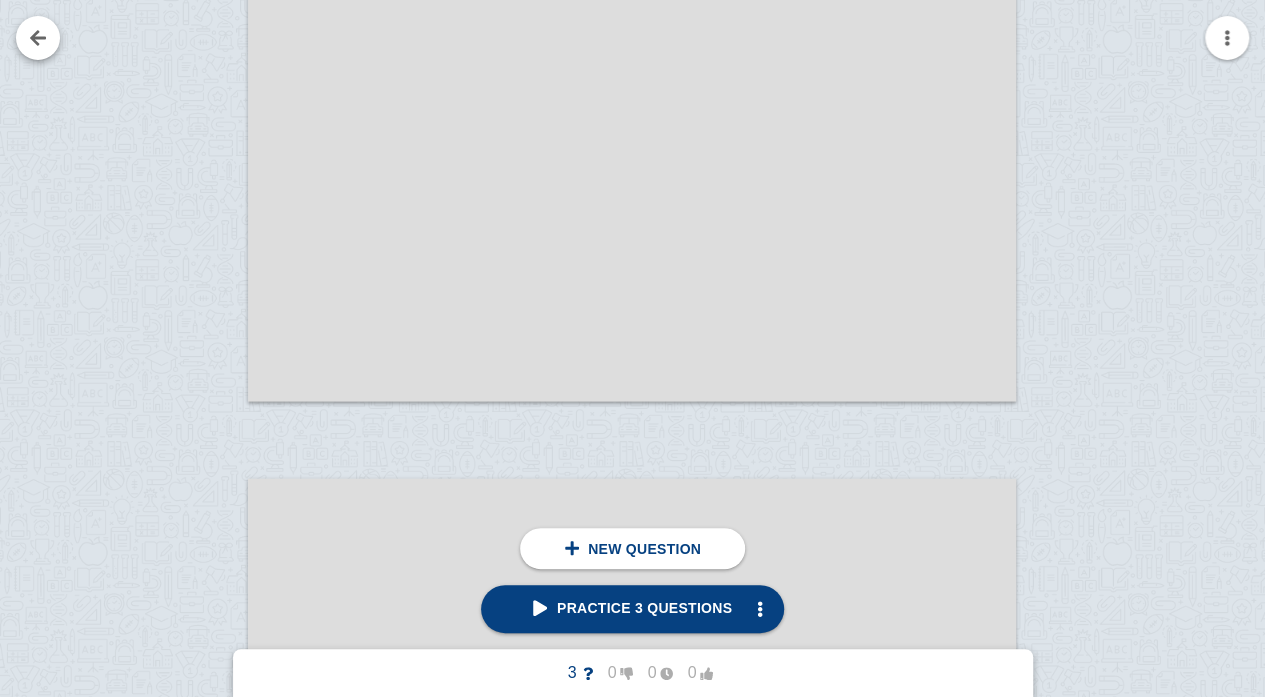 click at bounding box center (38, 38) 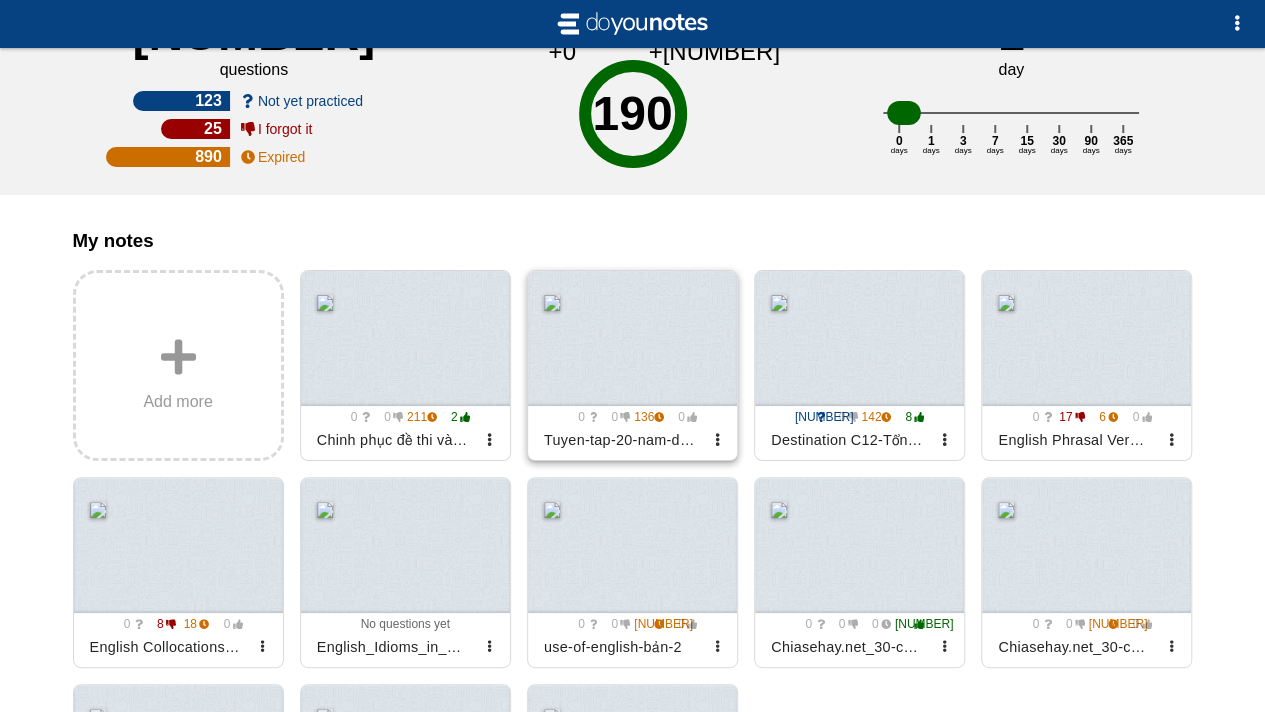 scroll, scrollTop: 91, scrollLeft: 0, axis: vertical 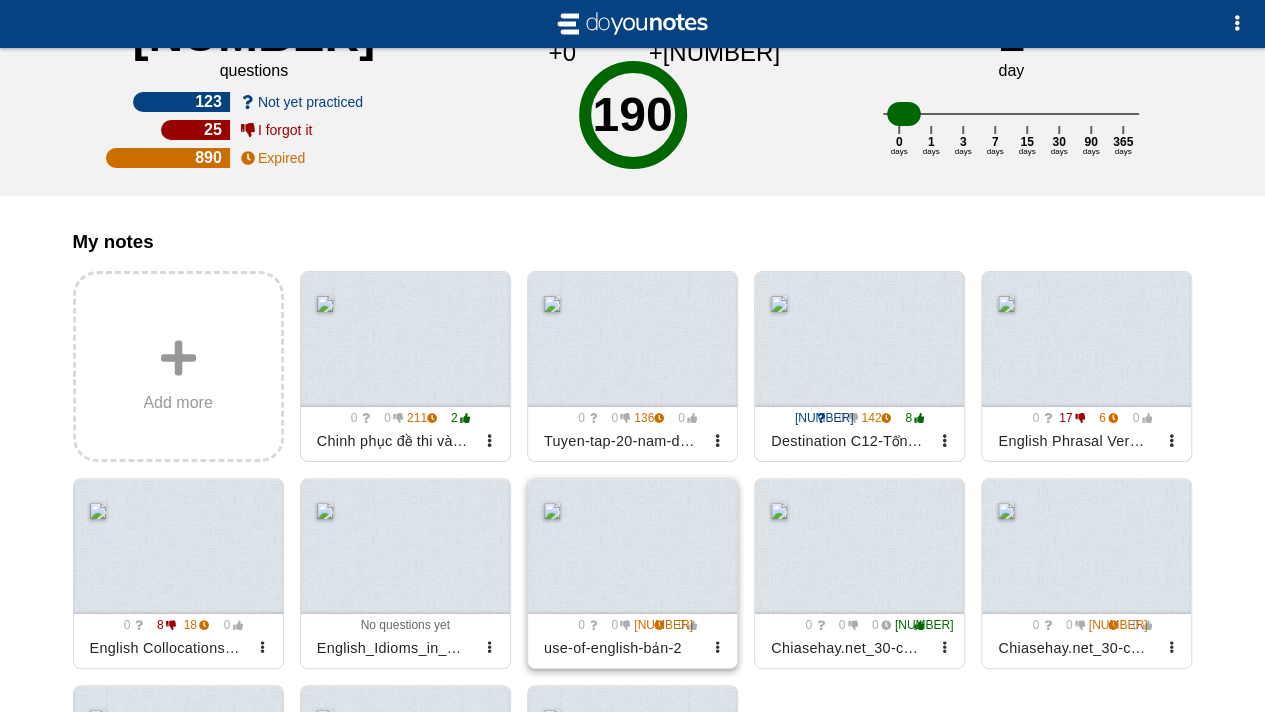 click on "0   0   319   0   No questions yet Archived use-of-english-bản-2" at bounding box center [632, 641] 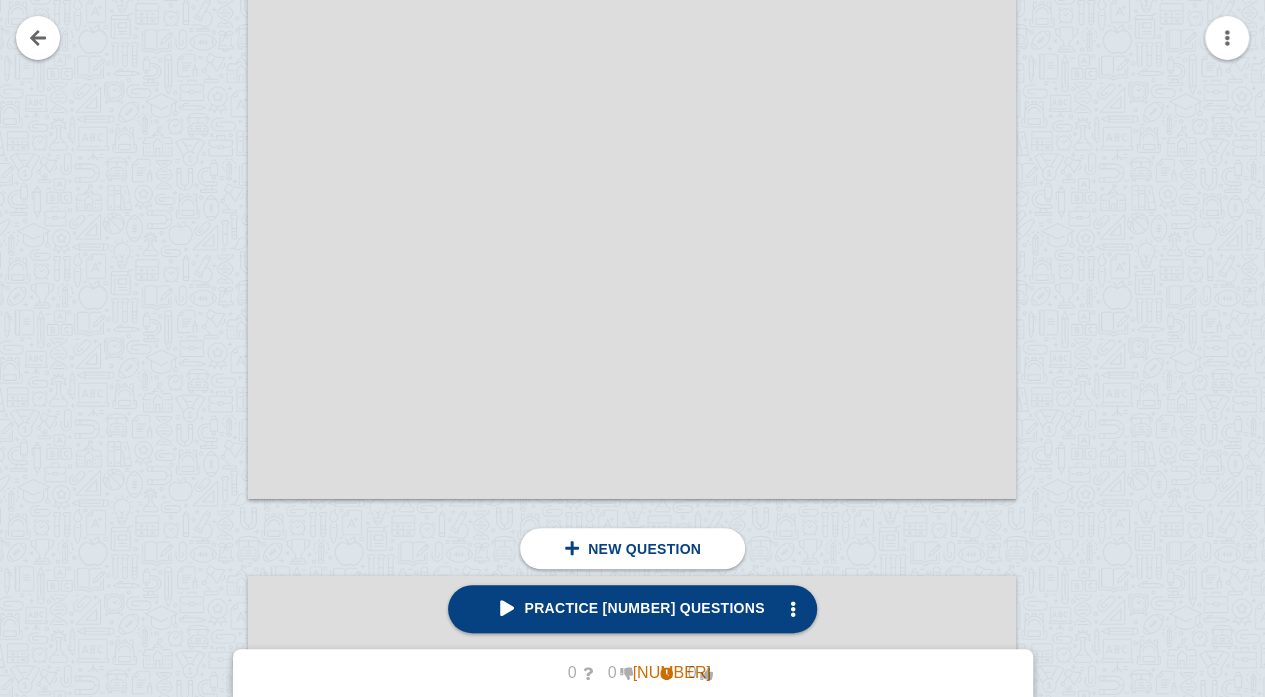 scroll, scrollTop: 10481, scrollLeft: 0, axis: vertical 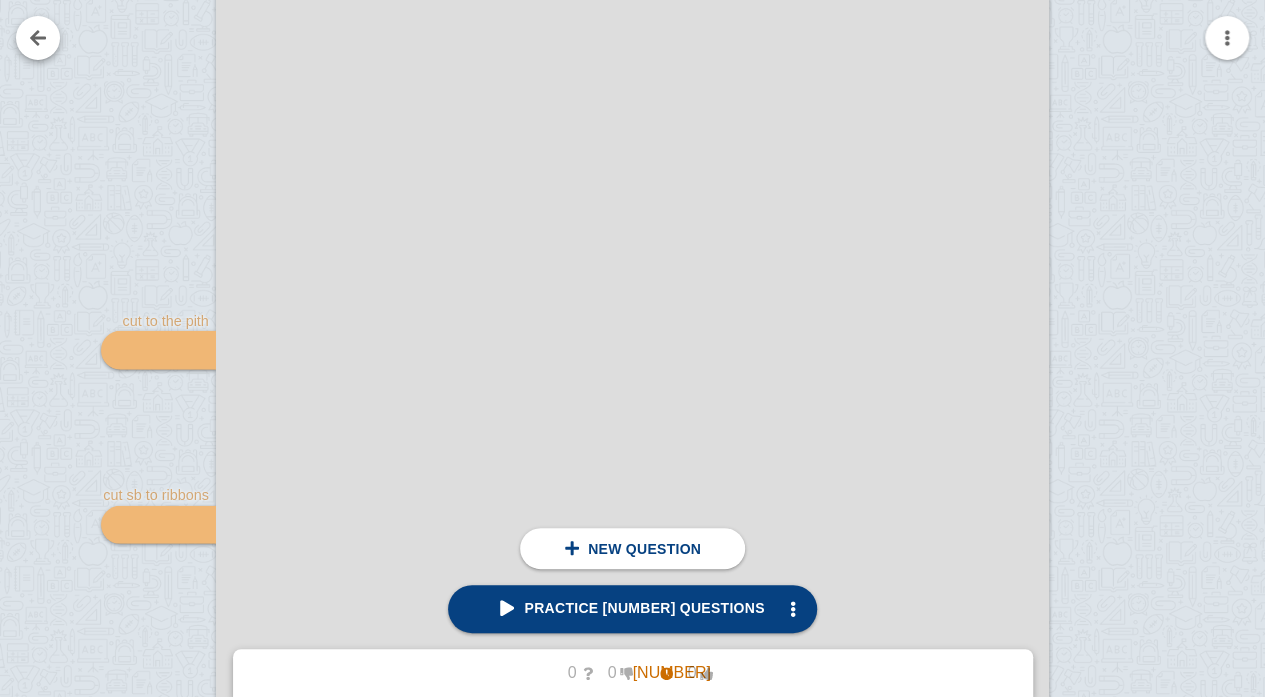 click at bounding box center (38, 38) 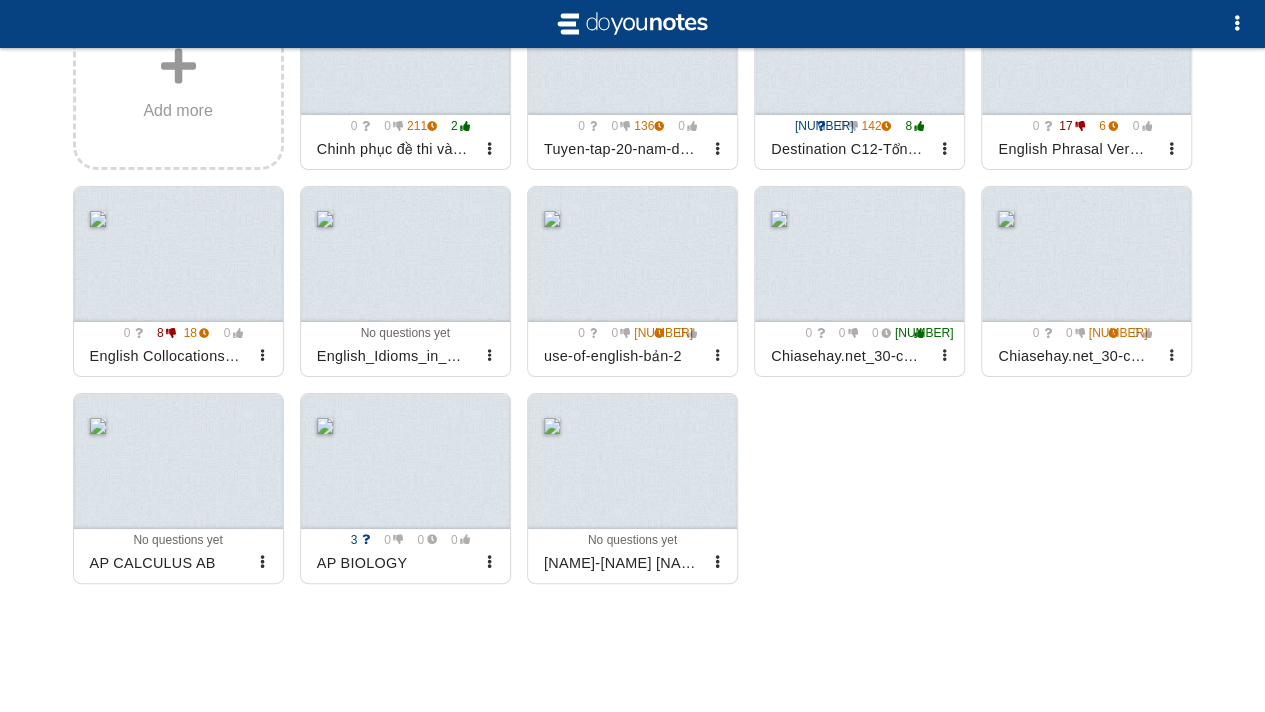 scroll, scrollTop: 0, scrollLeft: 0, axis: both 